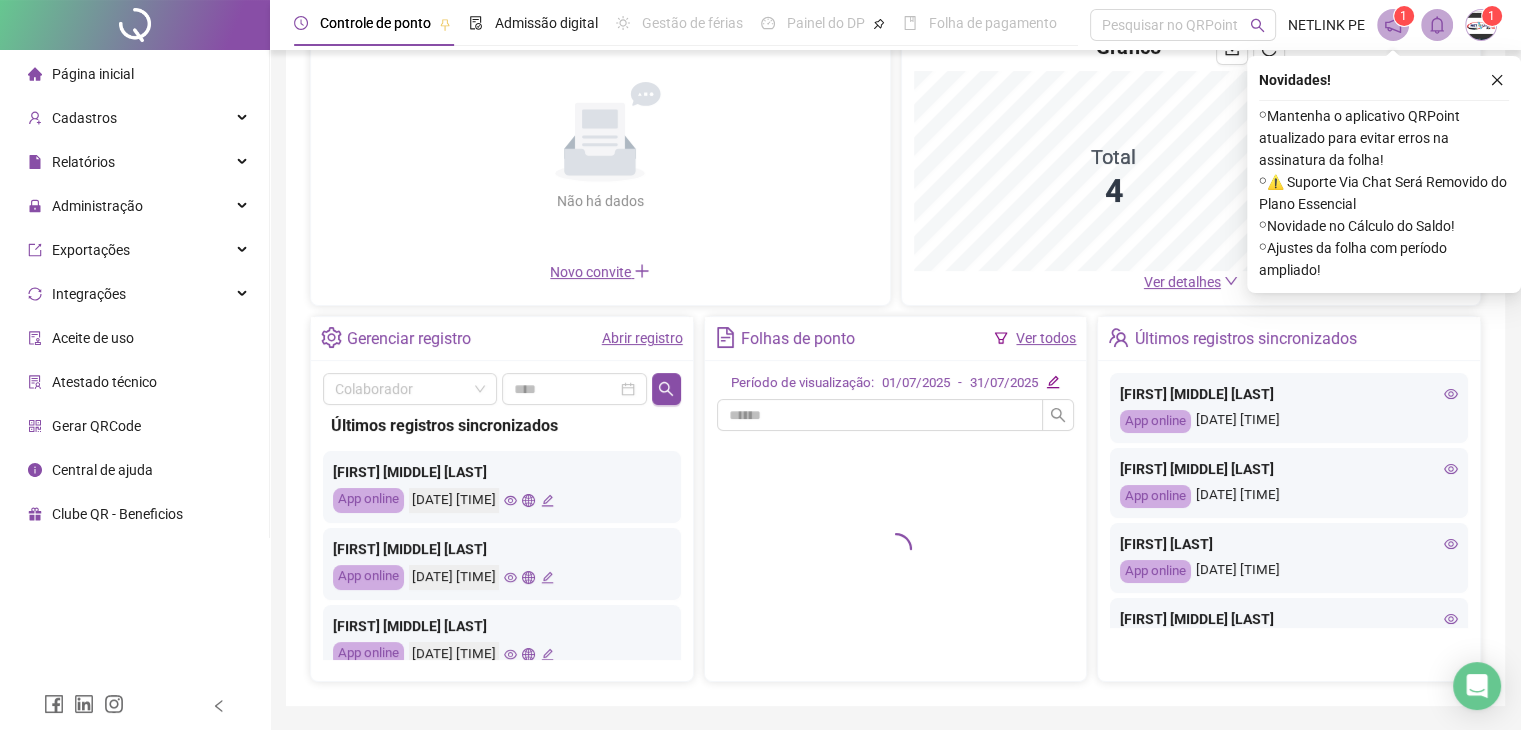 scroll, scrollTop: 175, scrollLeft: 0, axis: vertical 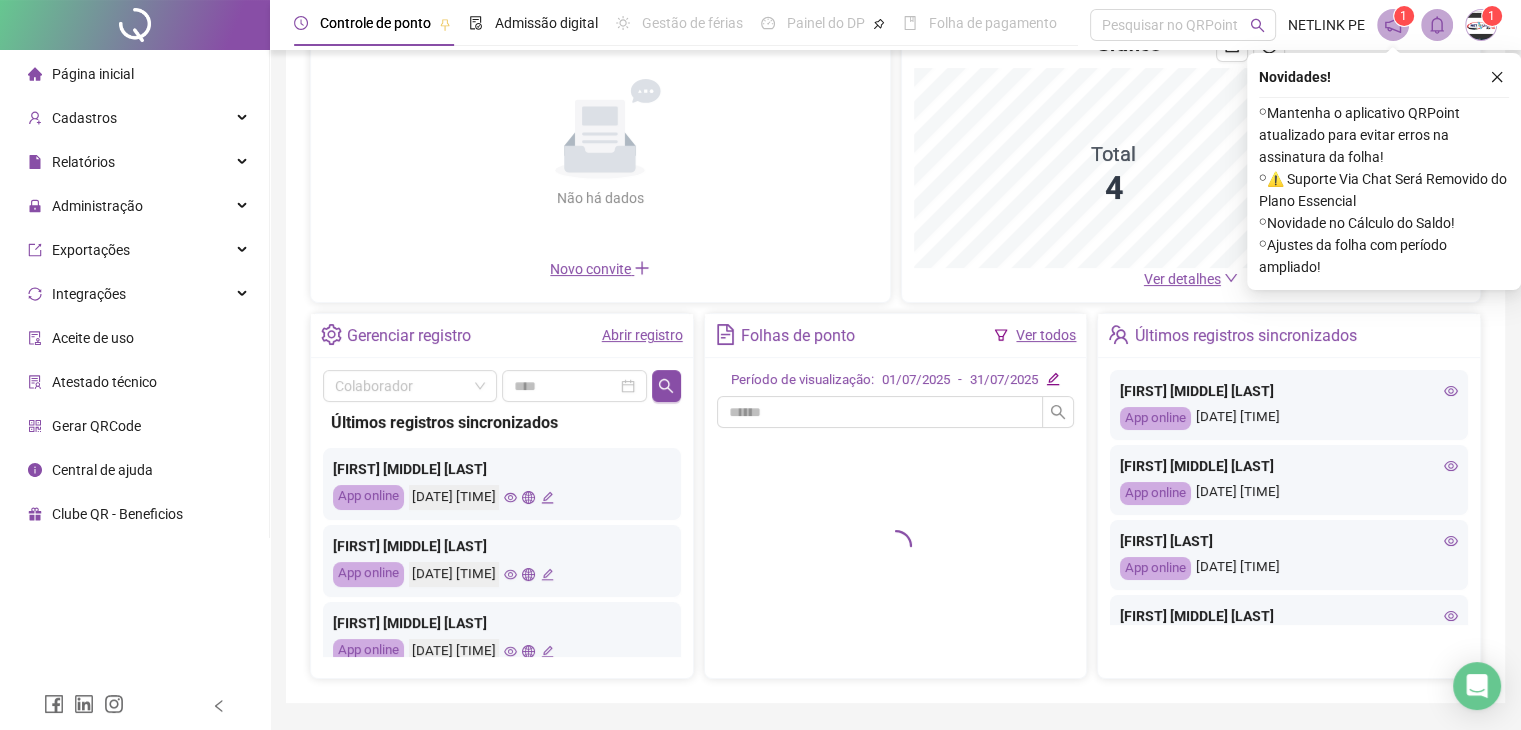 click on "Ver todos" at bounding box center [1046, 335] 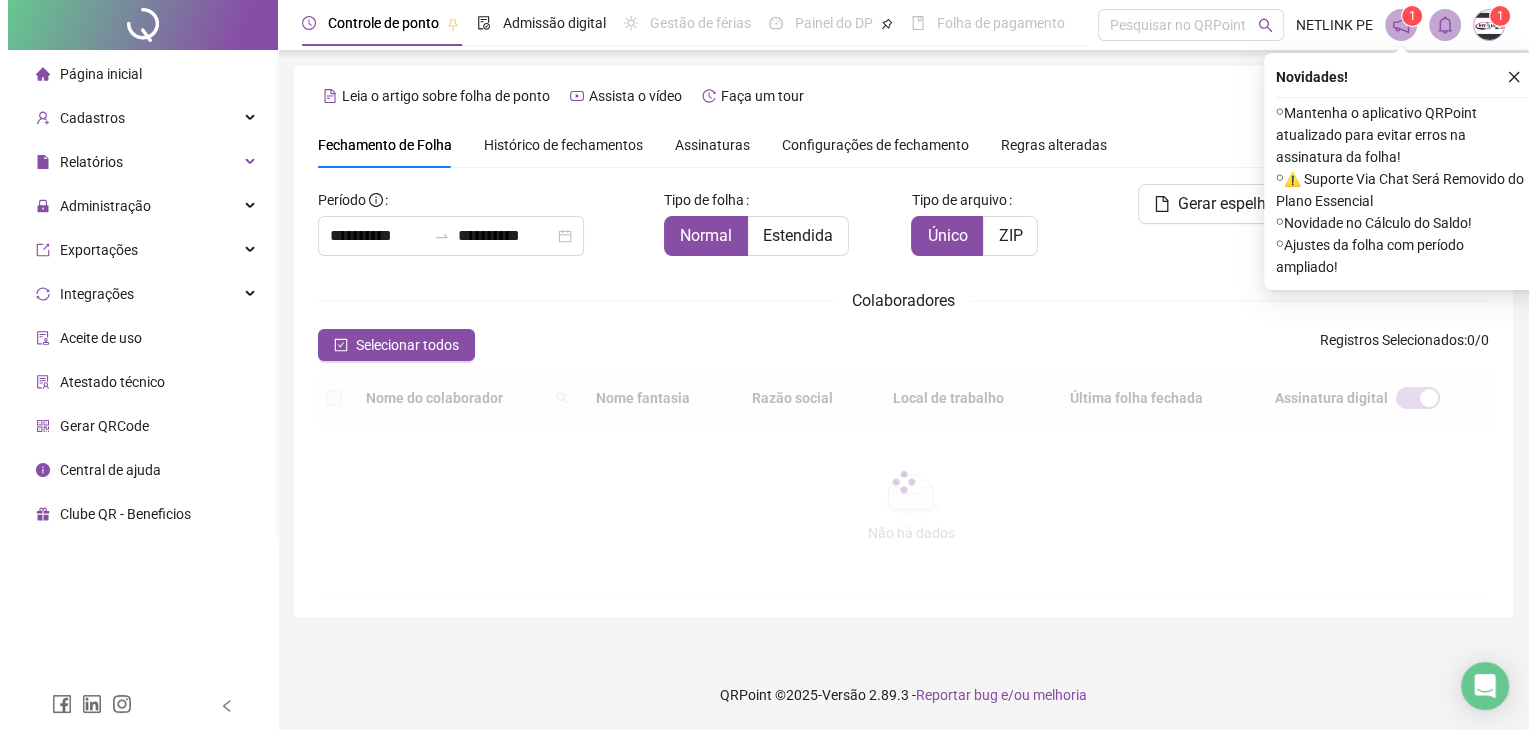 scroll, scrollTop: 0, scrollLeft: 0, axis: both 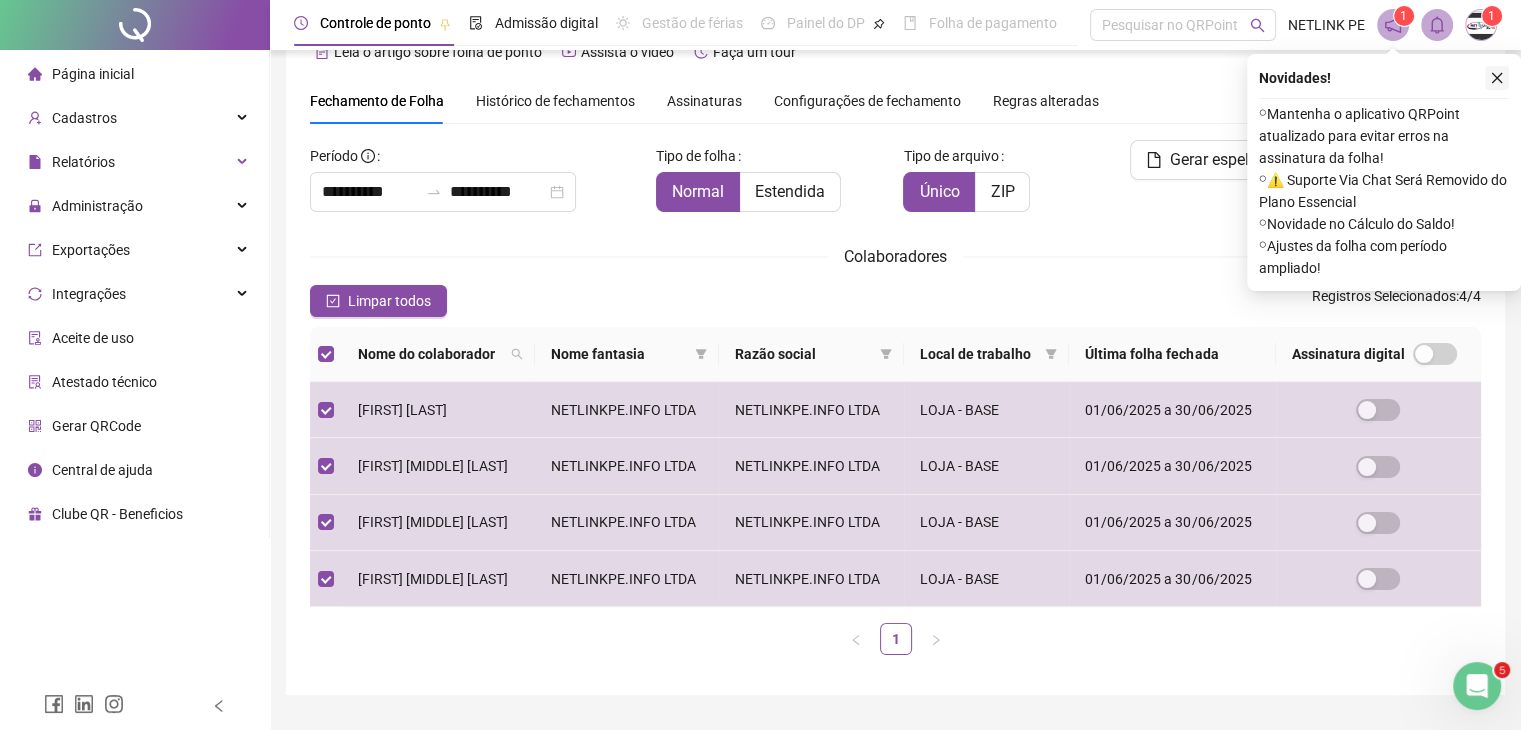 click 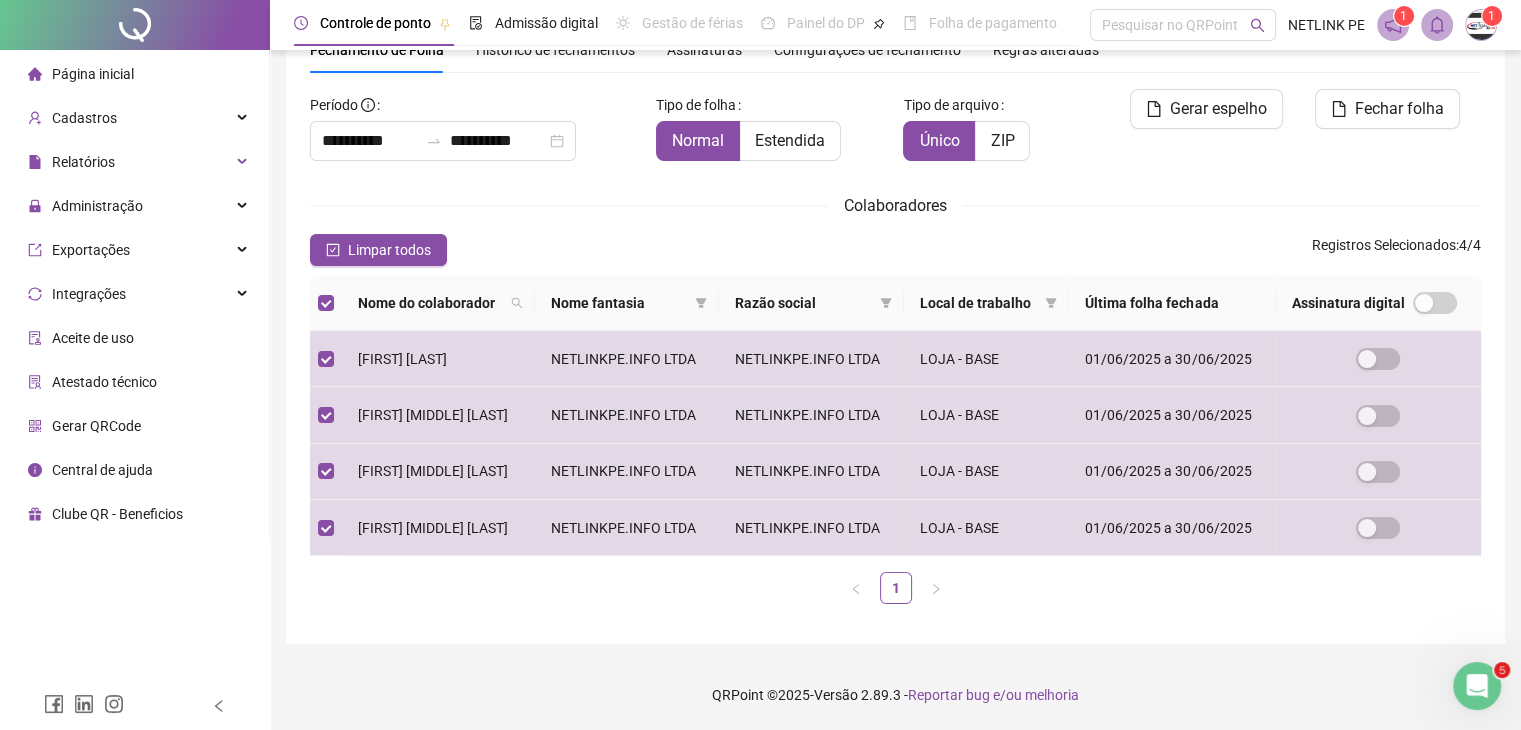 scroll, scrollTop: 80, scrollLeft: 0, axis: vertical 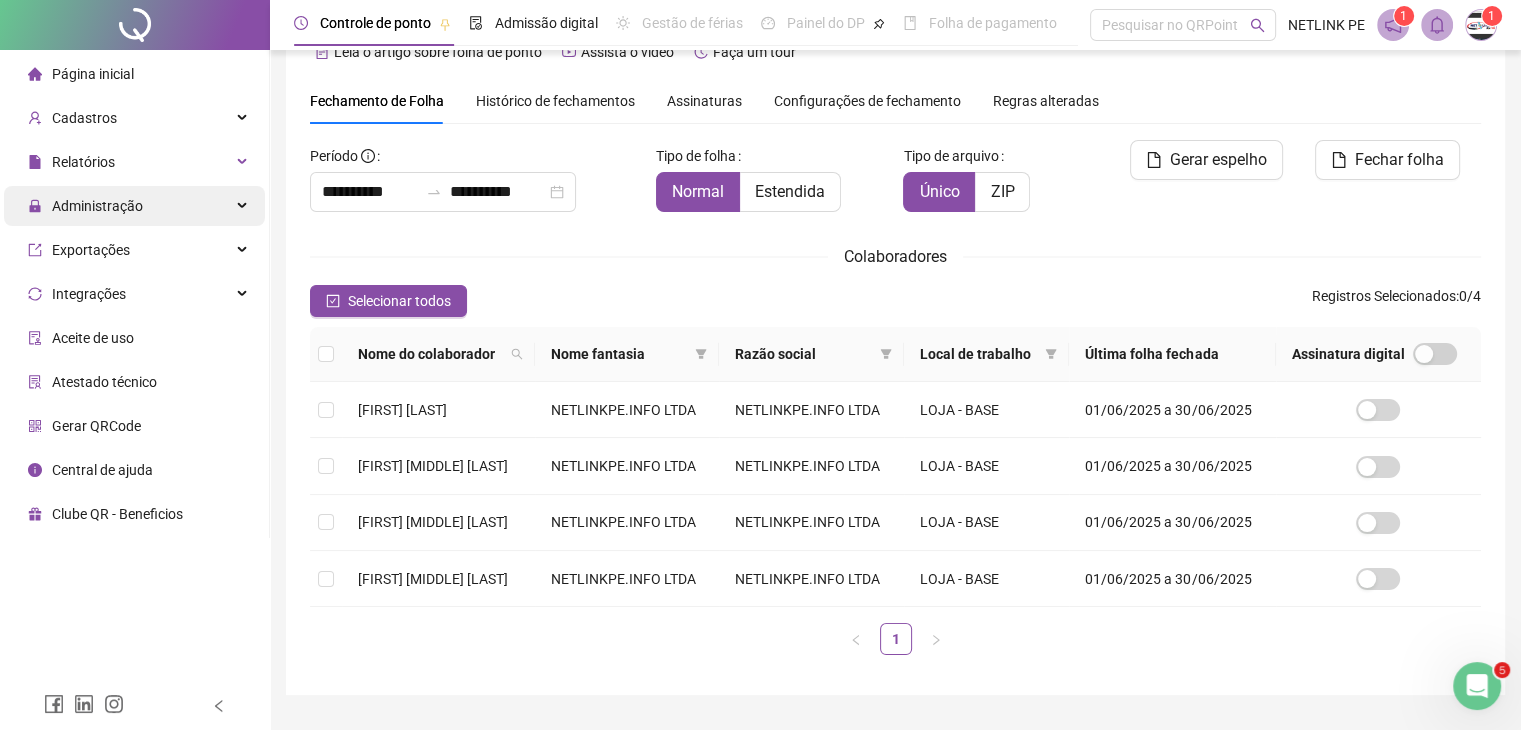 click on "Administração" at bounding box center [134, 206] 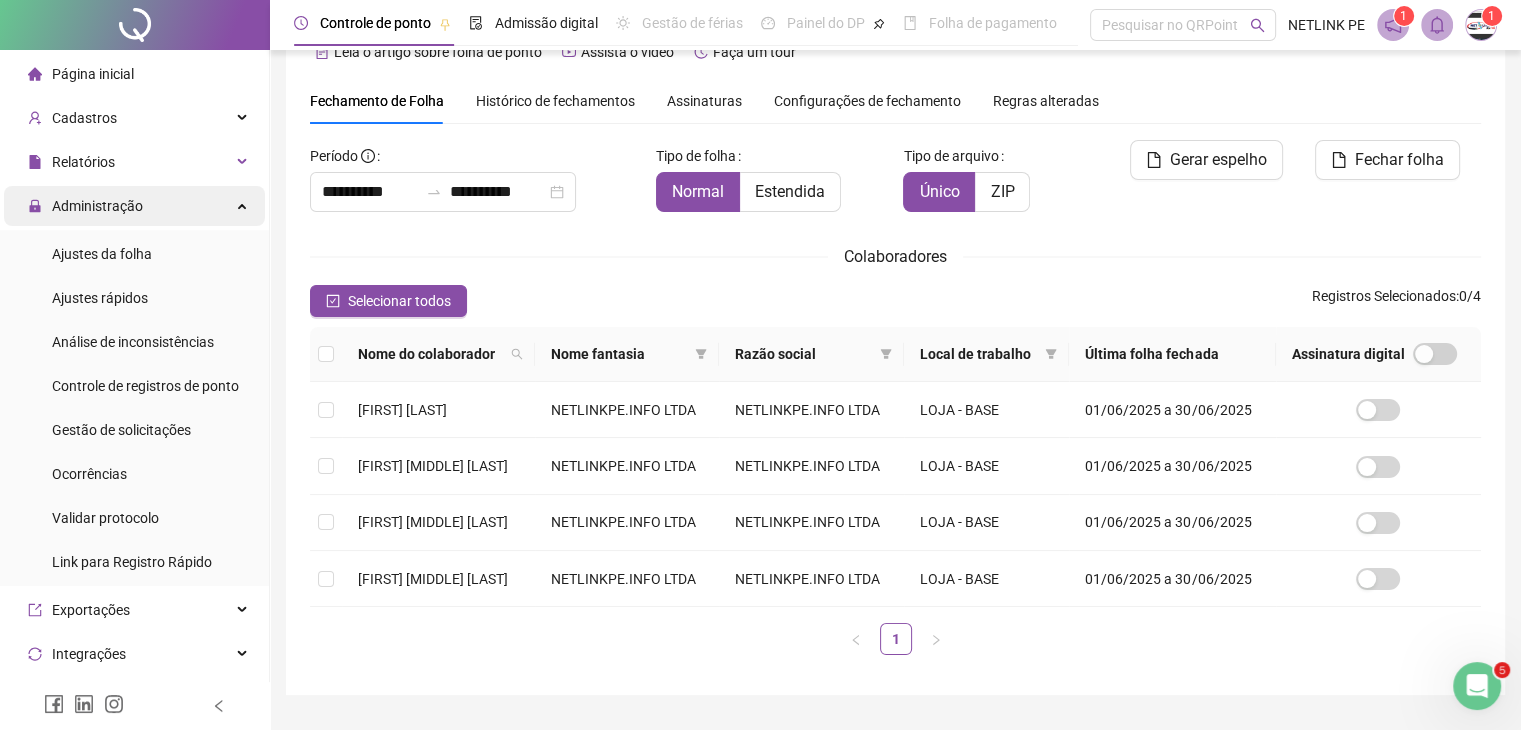 click on "Administração" at bounding box center (134, 206) 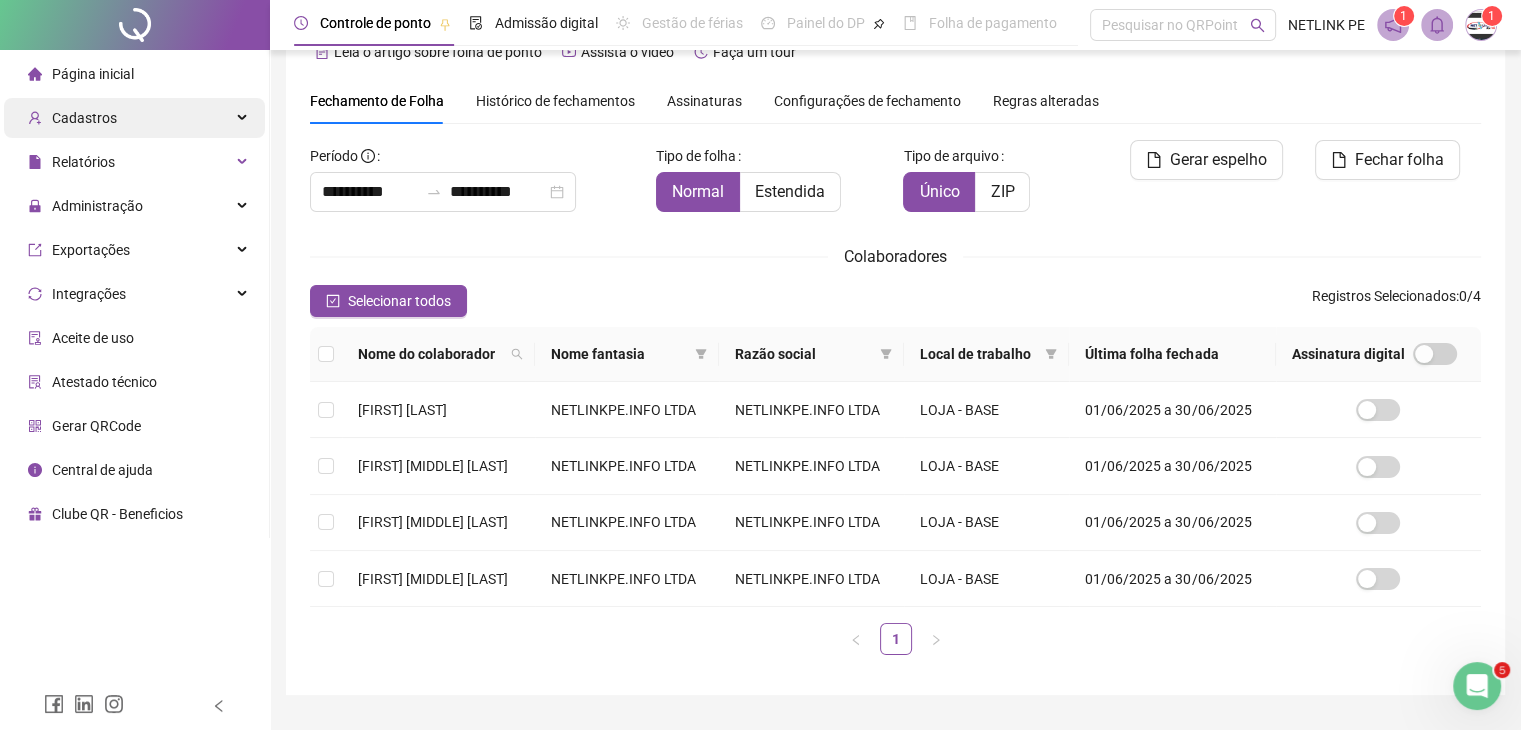 click on "Cadastros" at bounding box center [134, 118] 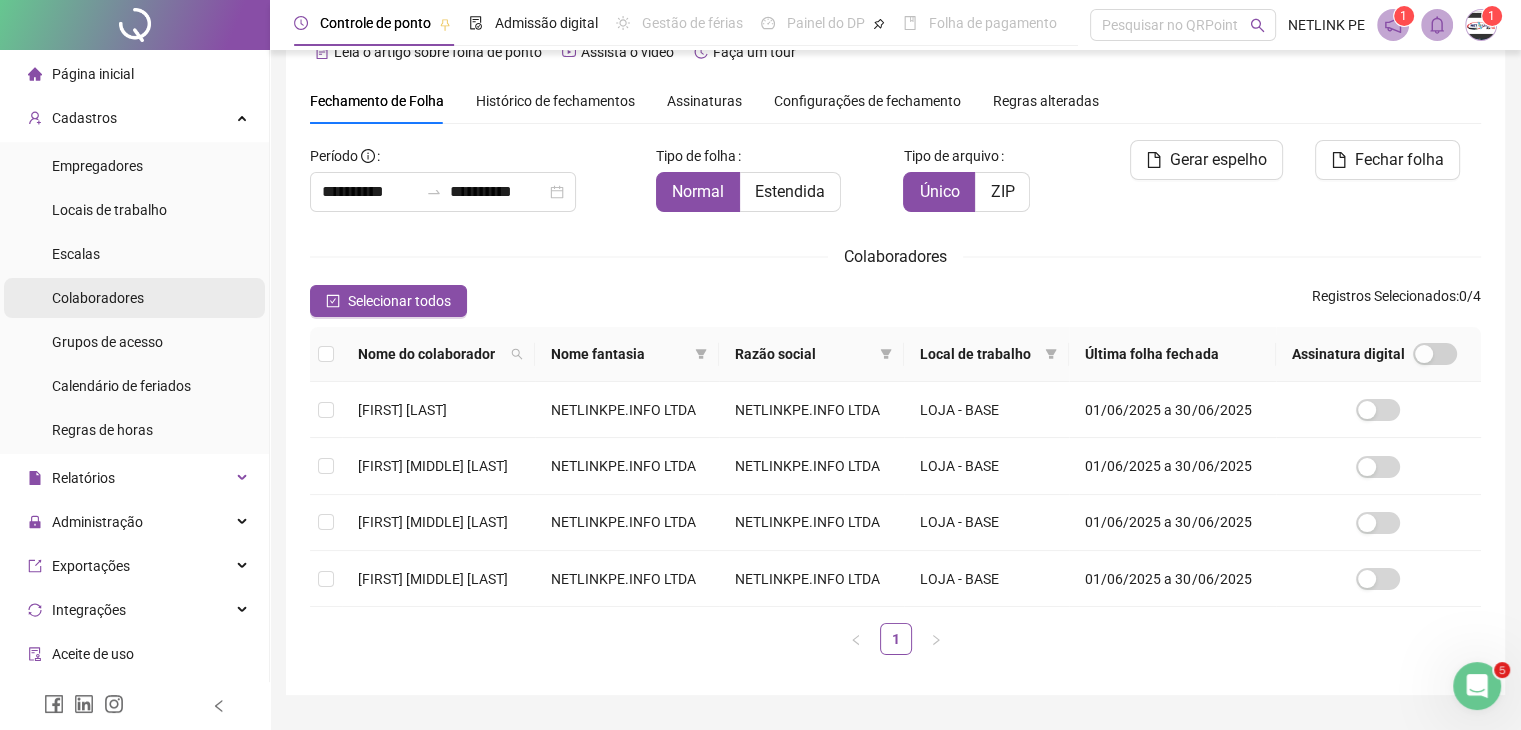 click on "Colaboradores" at bounding box center [134, 298] 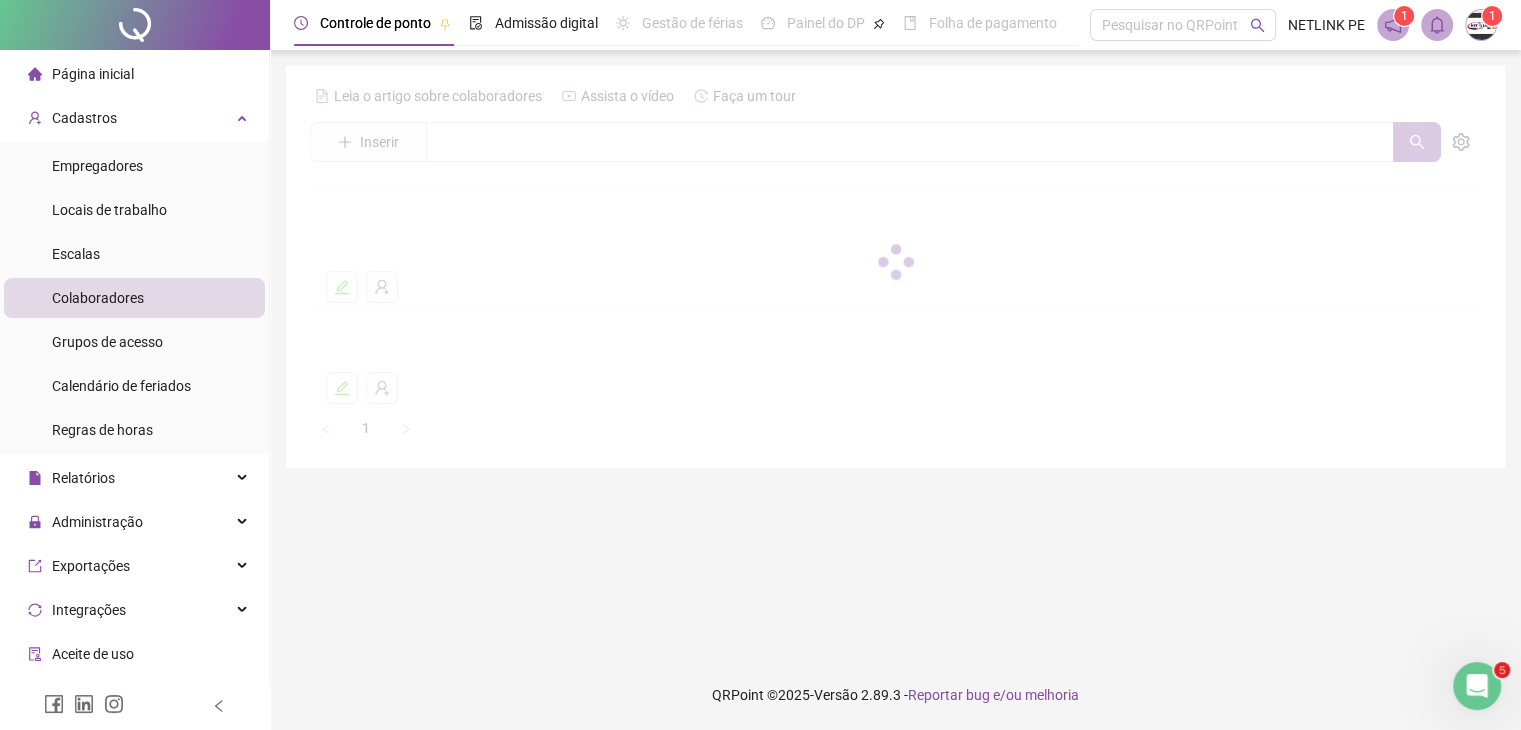 scroll, scrollTop: 0, scrollLeft: 0, axis: both 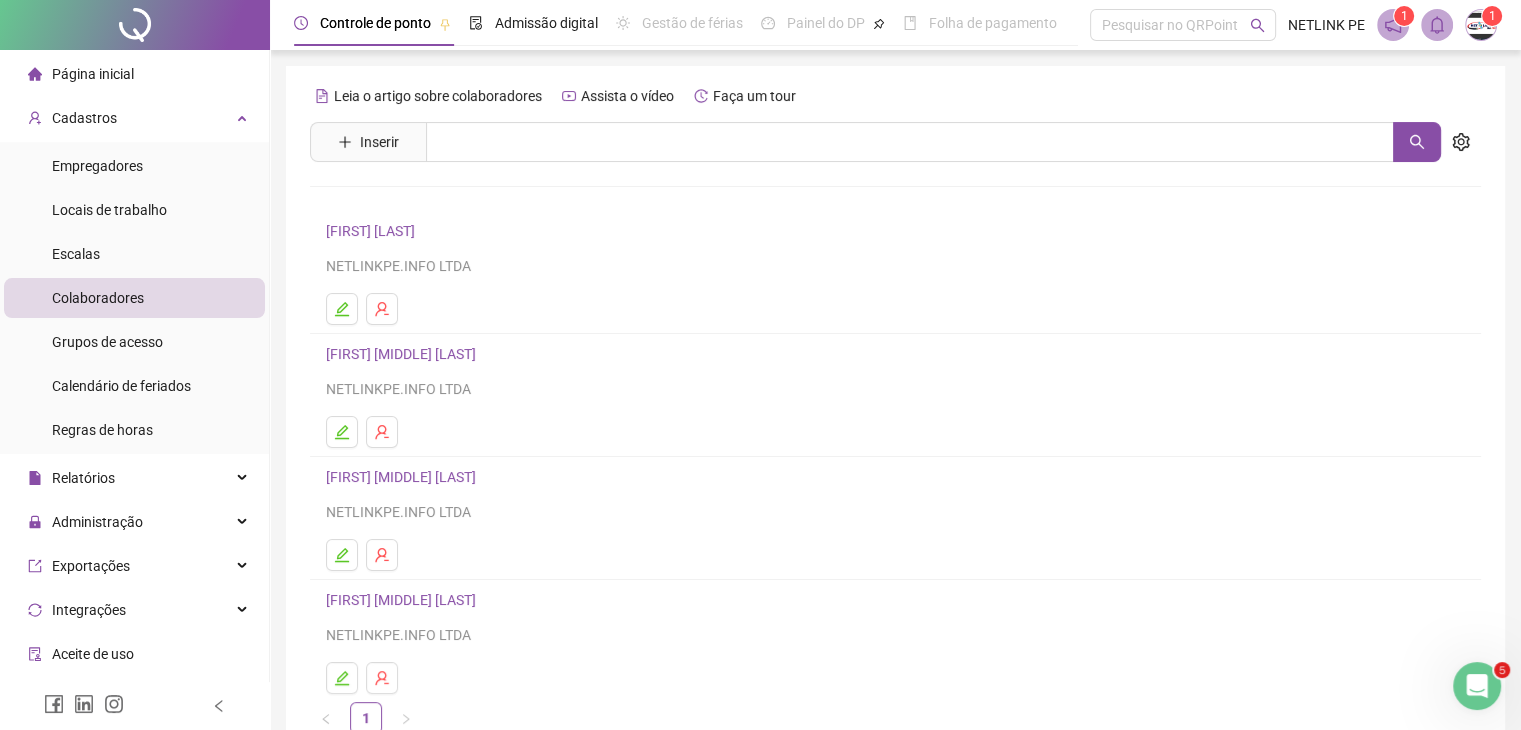 click on "[FIRST] [LAST]" at bounding box center [373, 231] 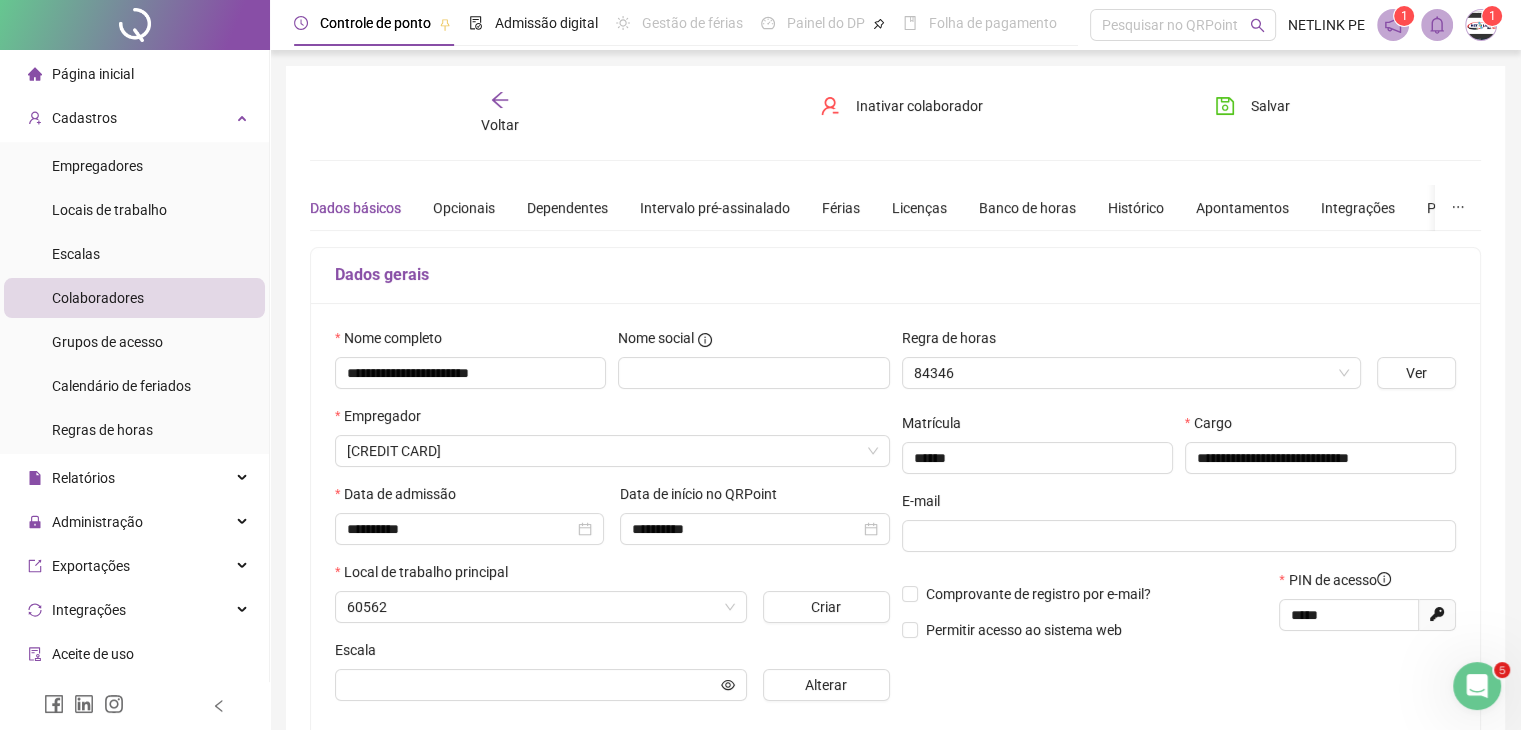 type on "**********" 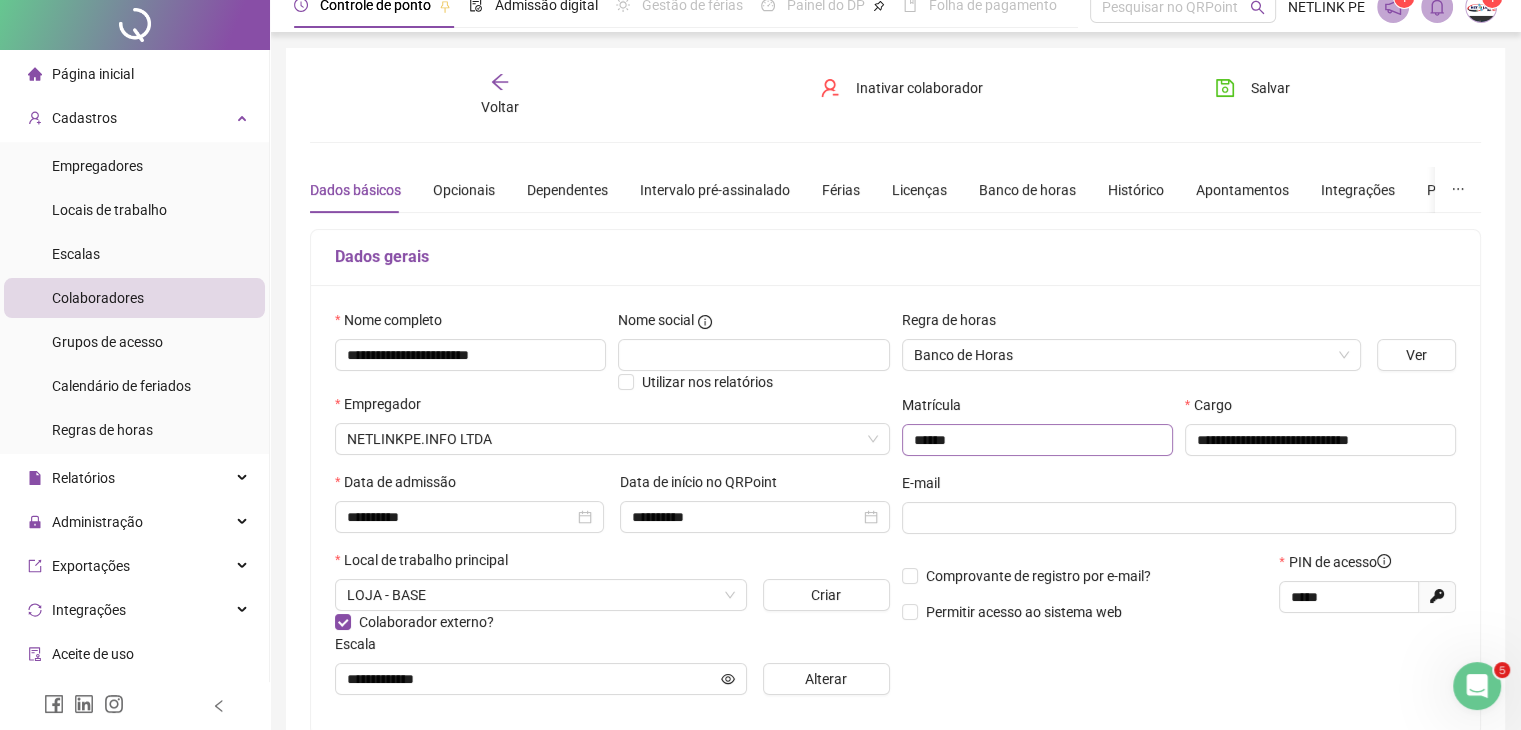 scroll, scrollTop: 0, scrollLeft: 0, axis: both 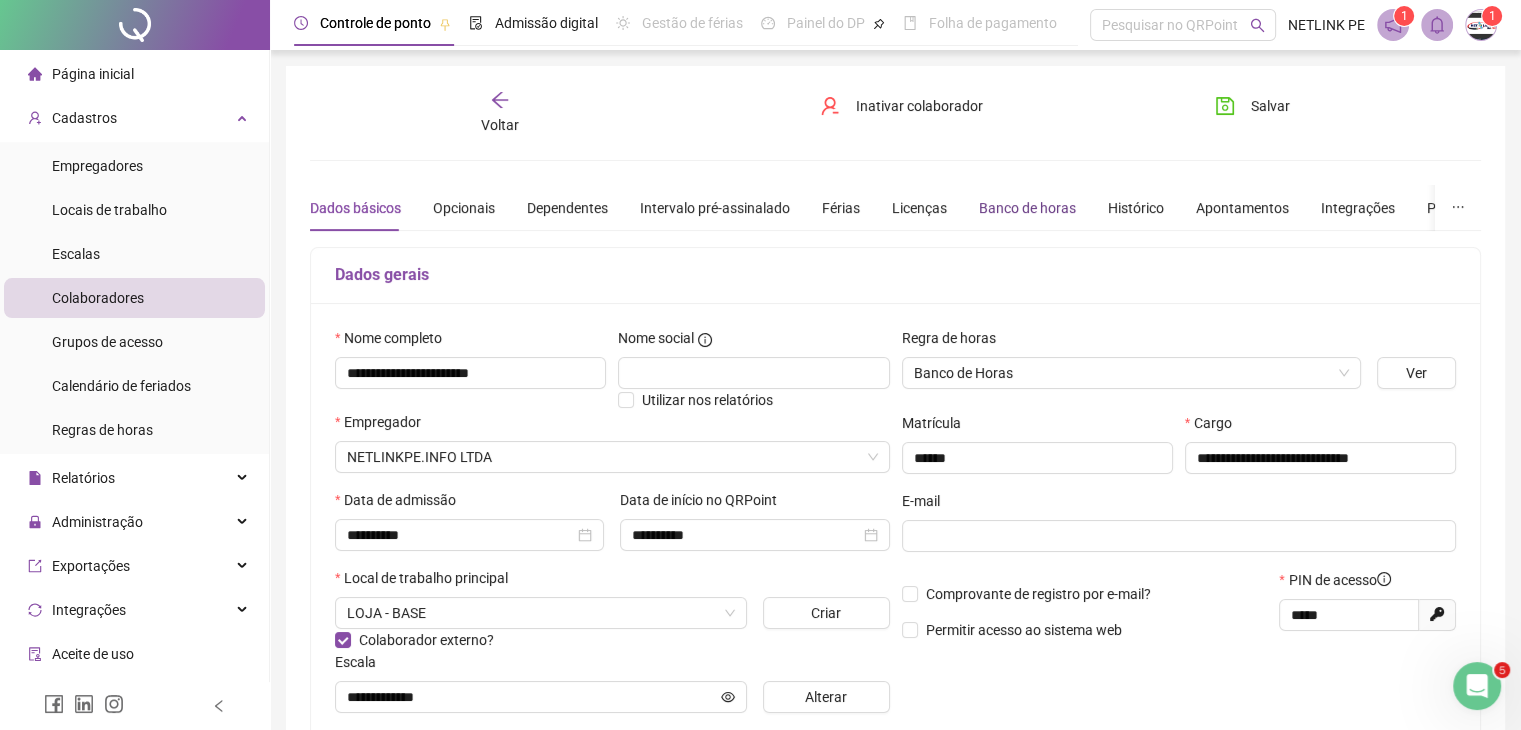 click on "Banco de horas" at bounding box center [1027, 208] 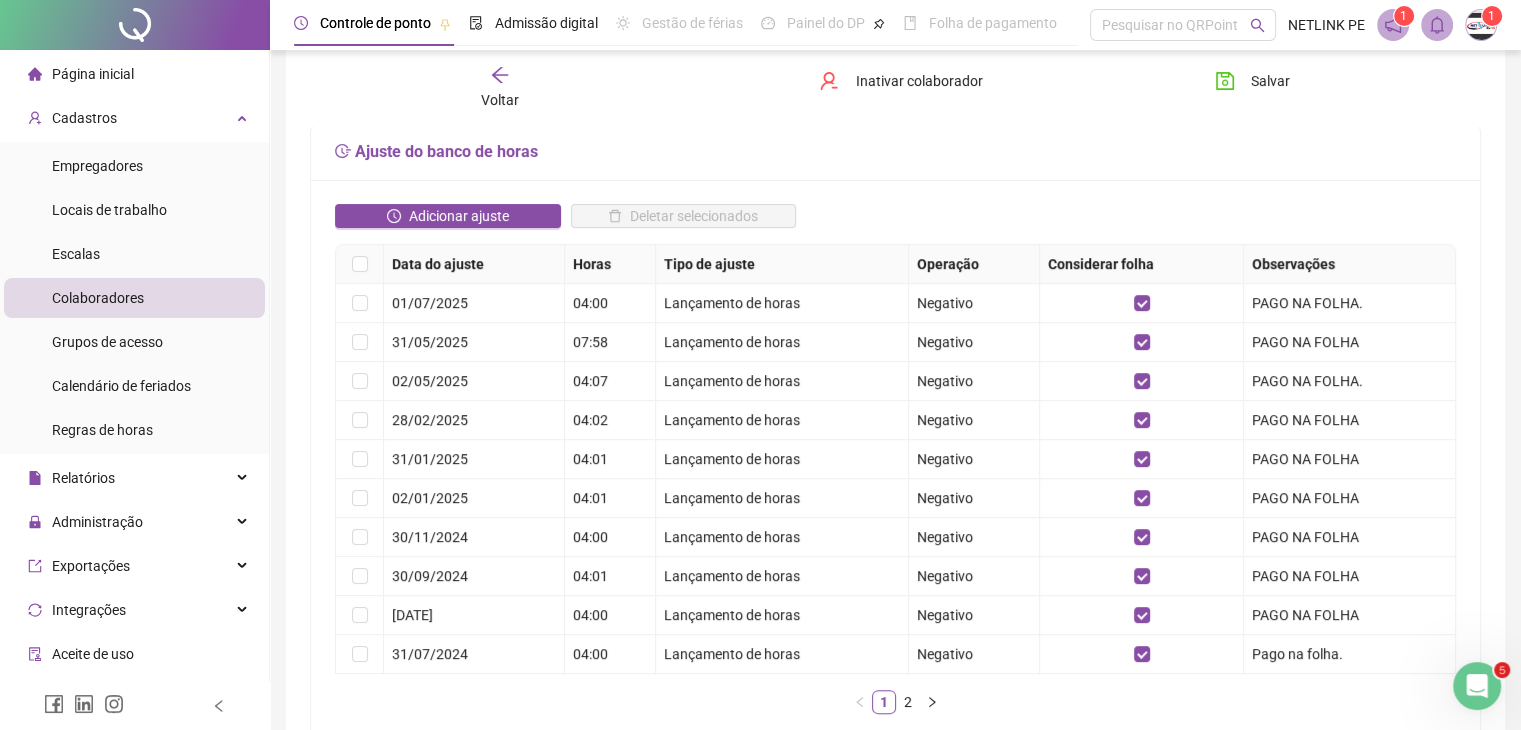 scroll, scrollTop: 358, scrollLeft: 0, axis: vertical 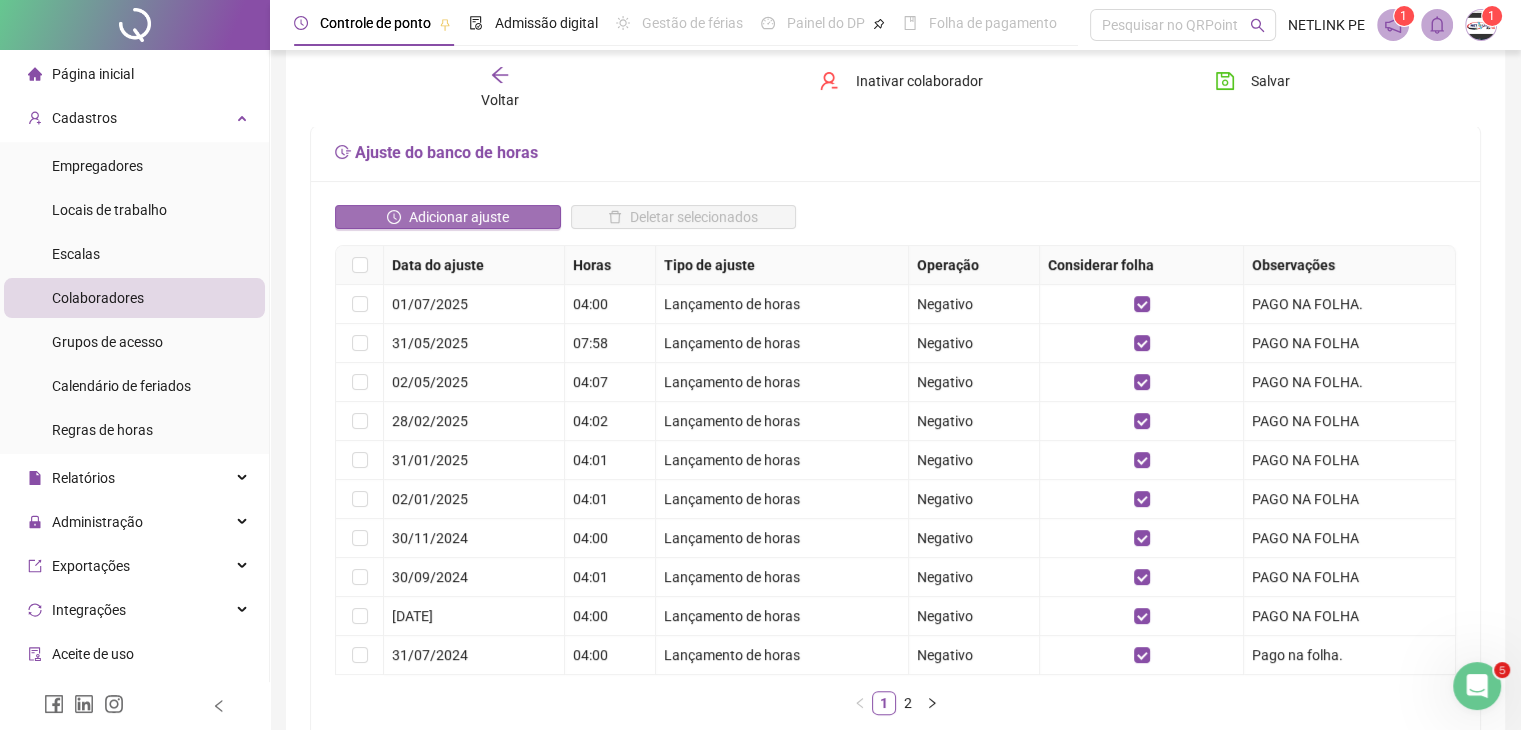 click on "Adicionar ajuste" at bounding box center (459, 217) 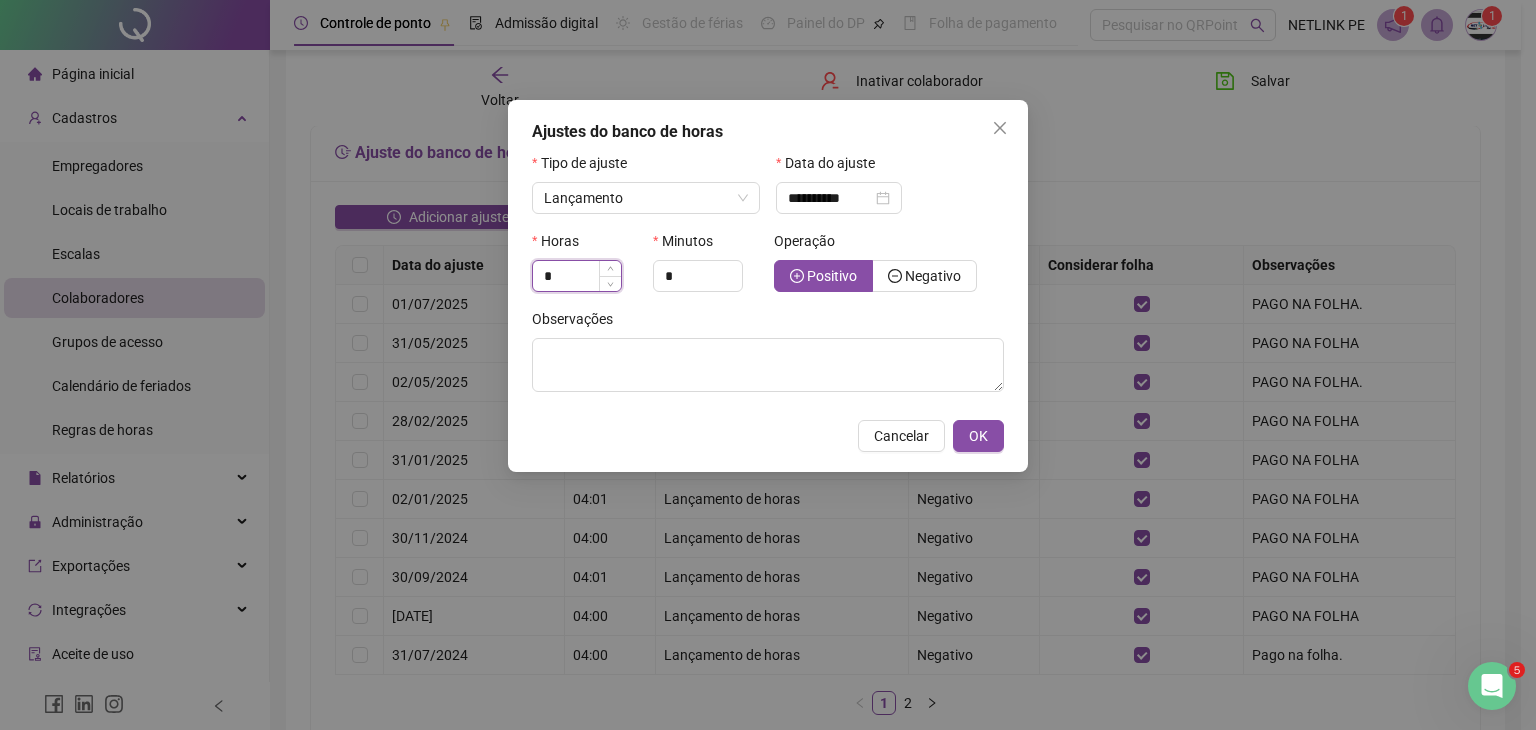 click on "*" at bounding box center [577, 276] 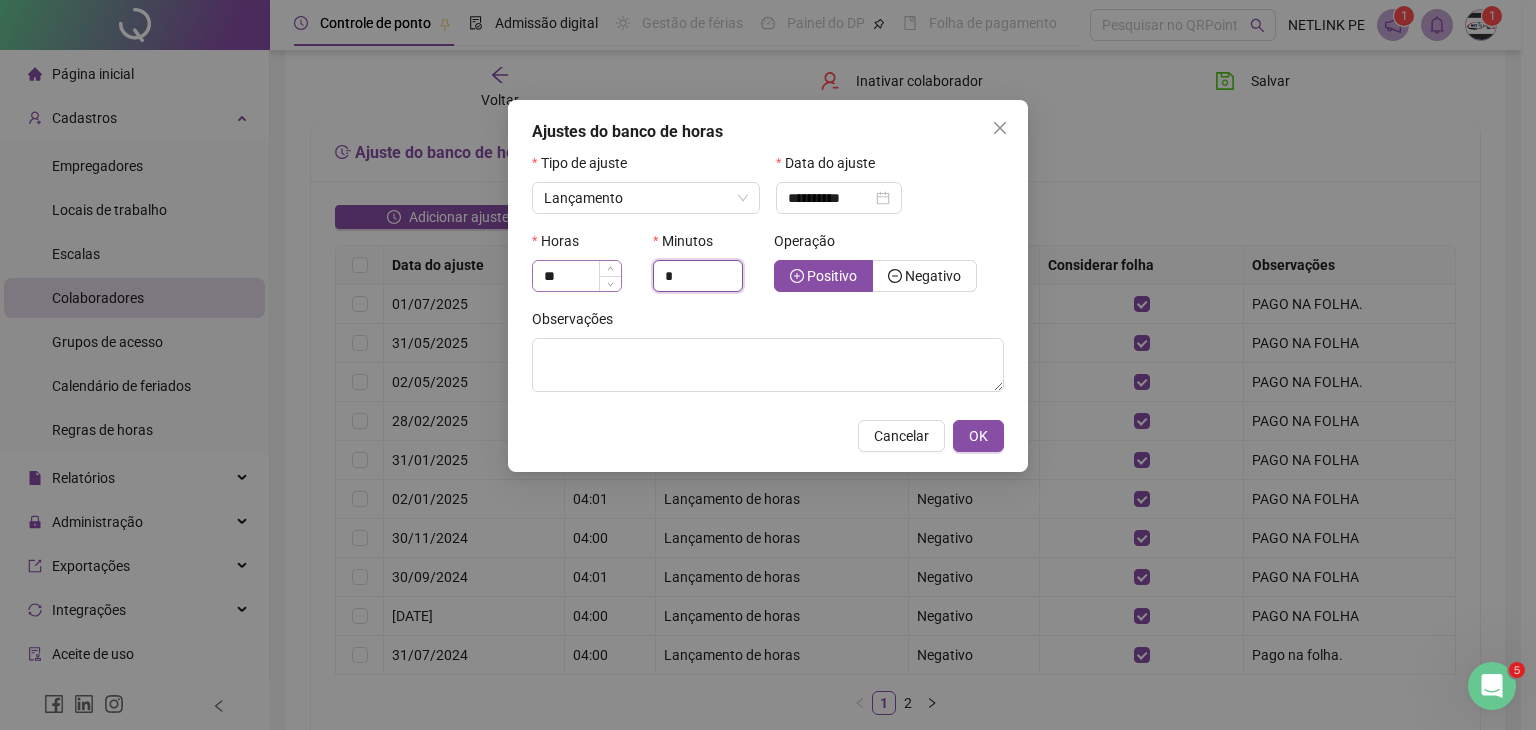 type on "*" 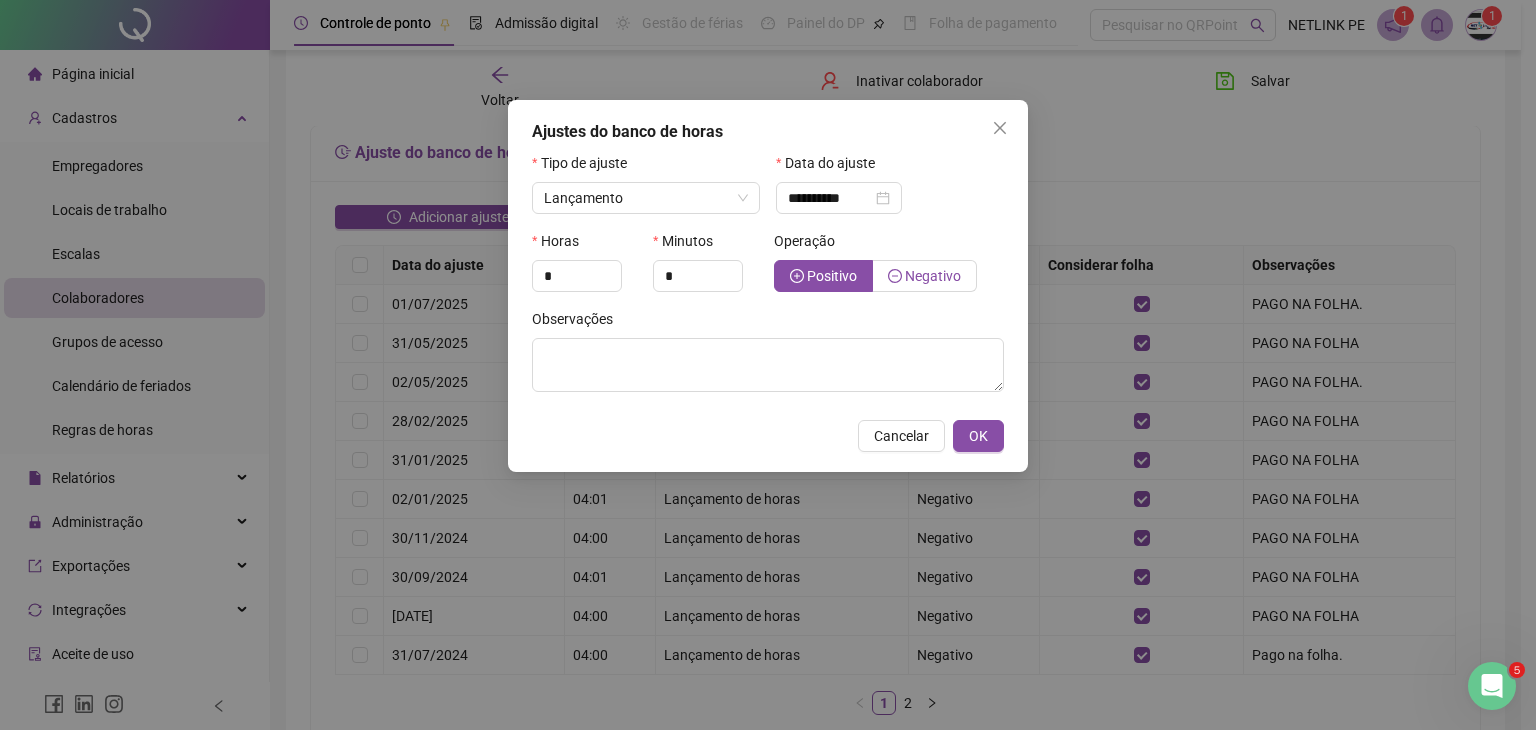 click on "Negativo" at bounding box center [933, 276] 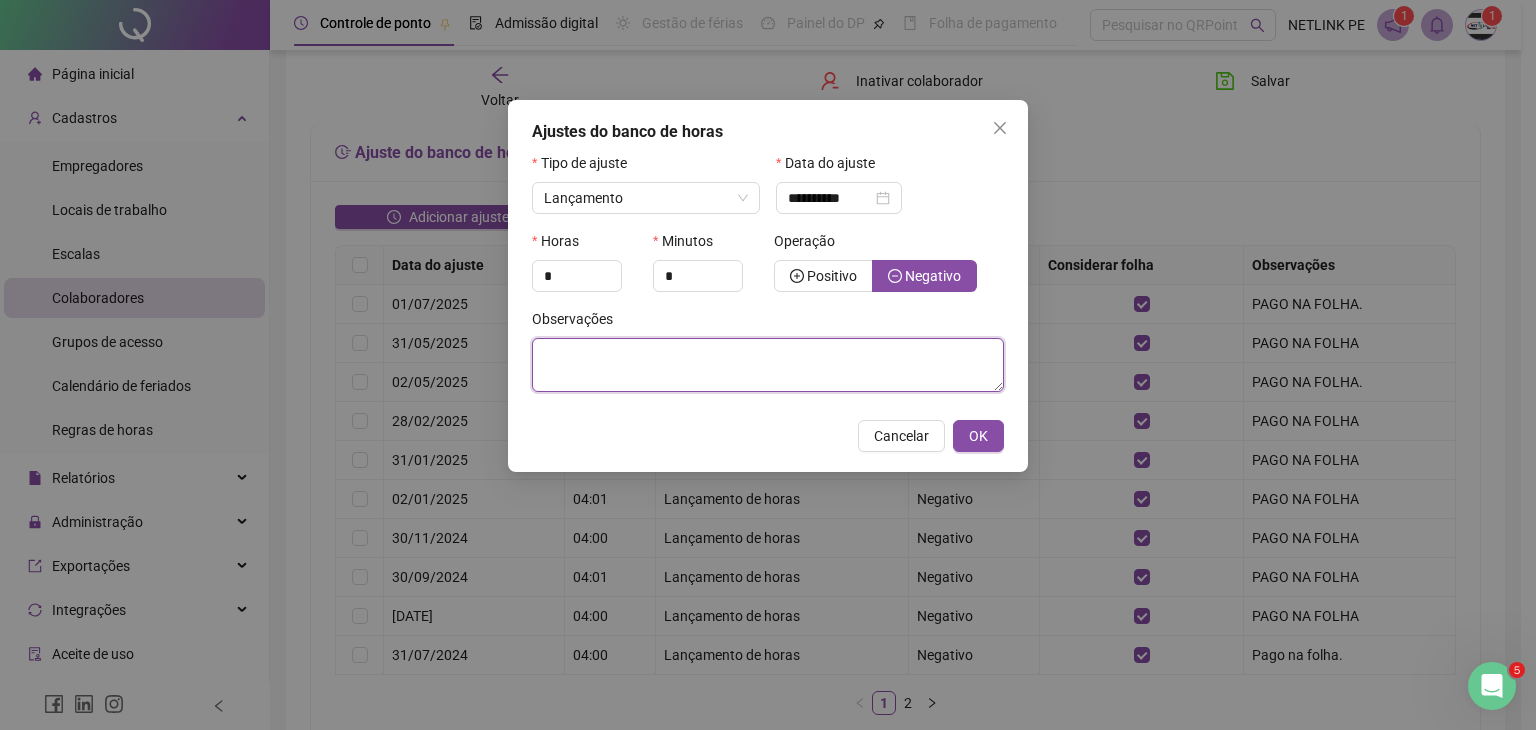click at bounding box center (768, 365) 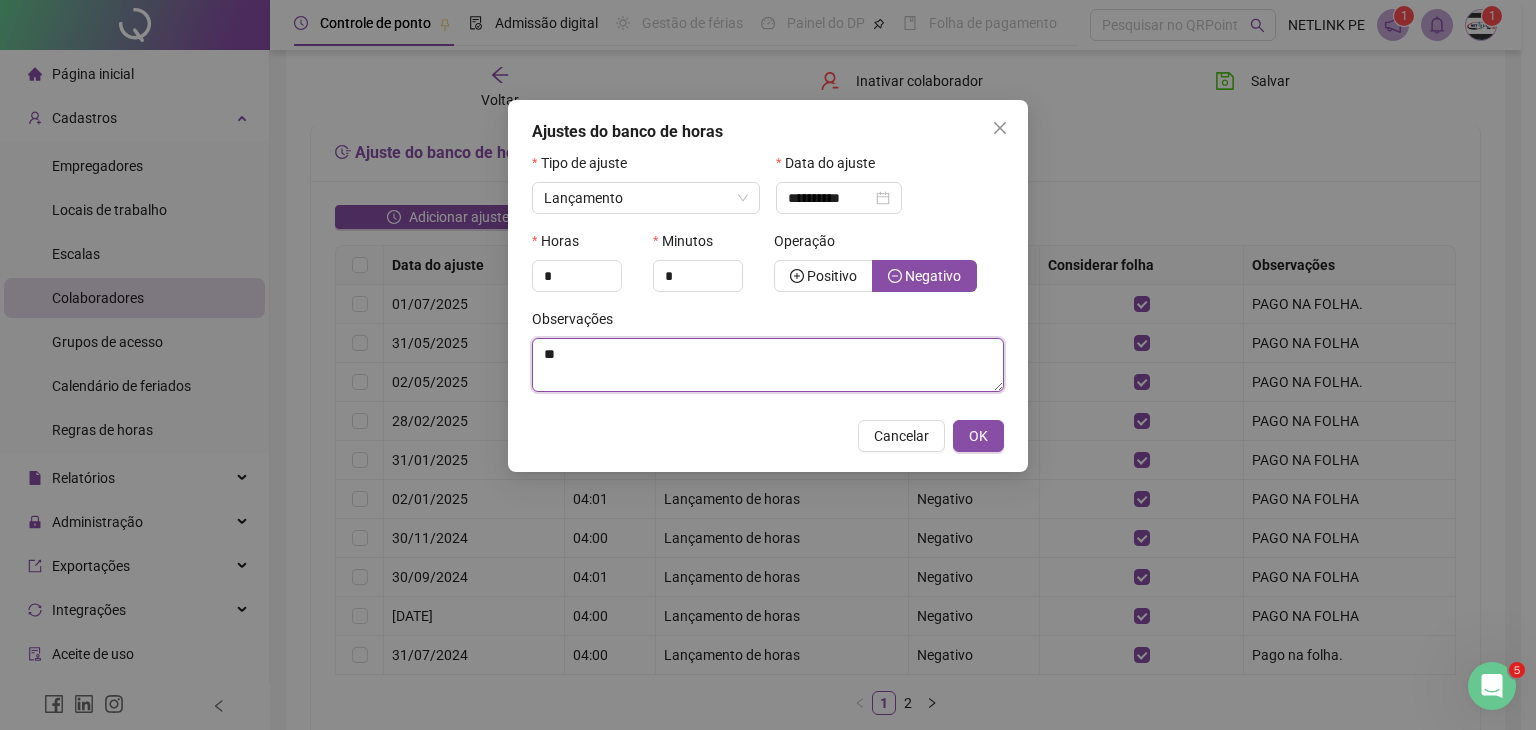 type on "*" 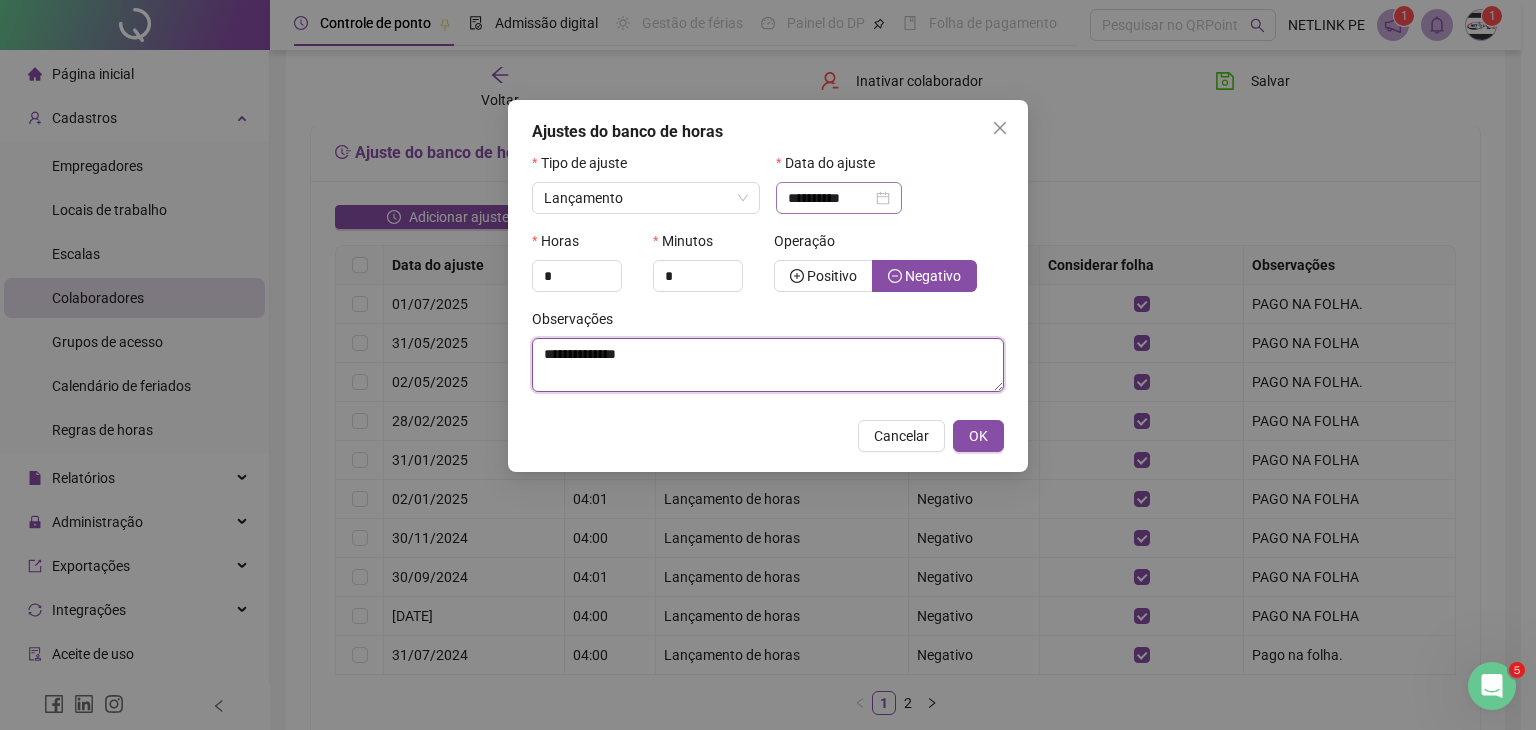 click on "**********" at bounding box center [839, 198] 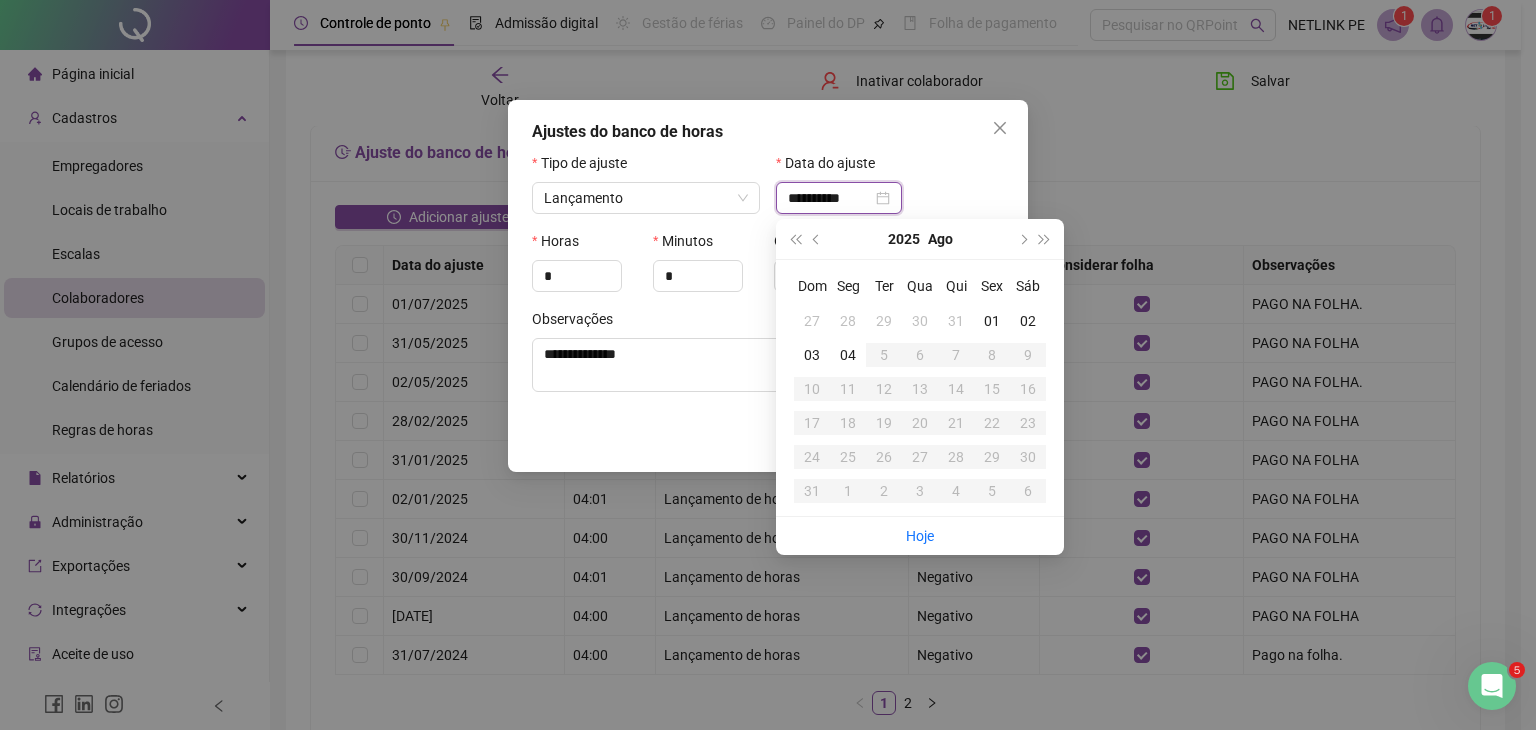 type on "**********" 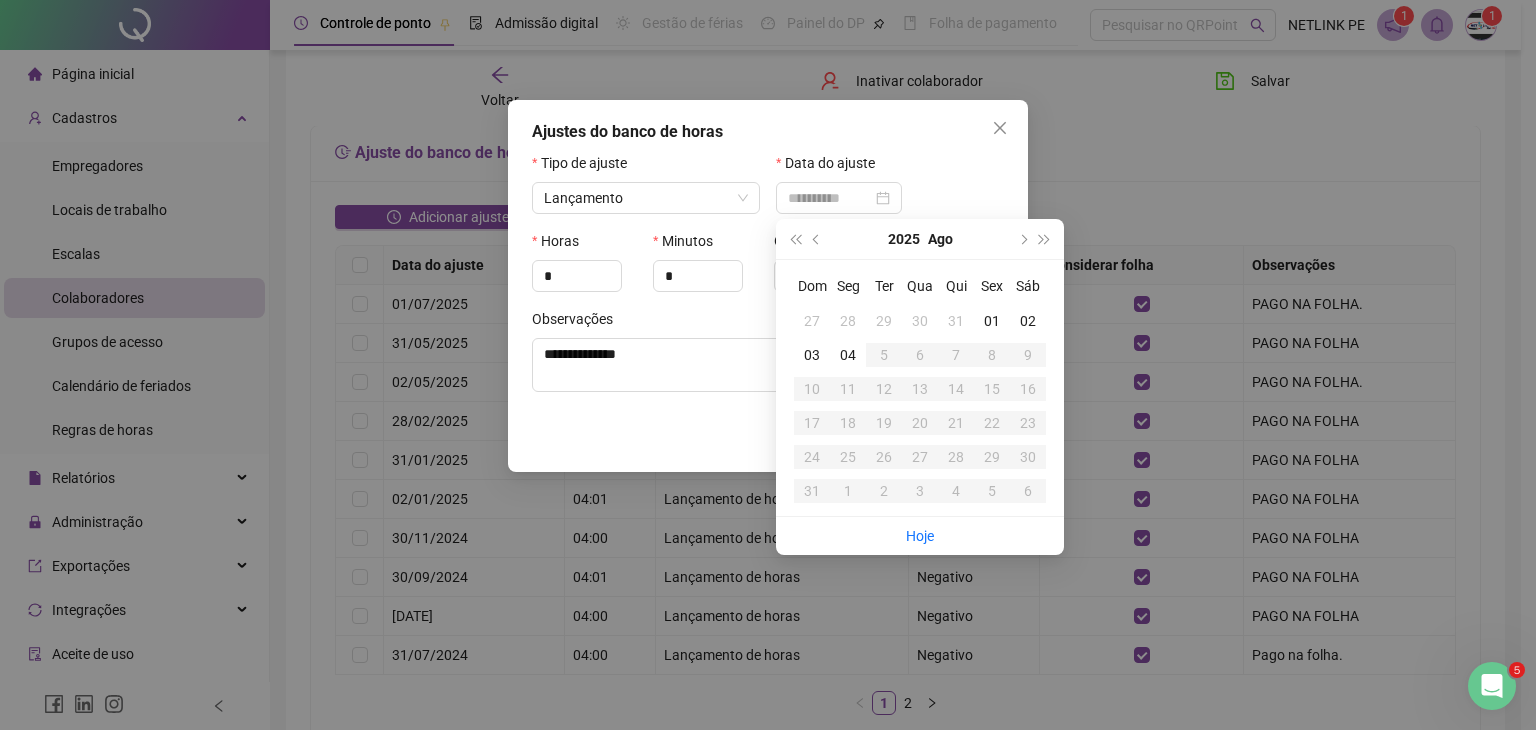 click on "31" at bounding box center (956, 321) 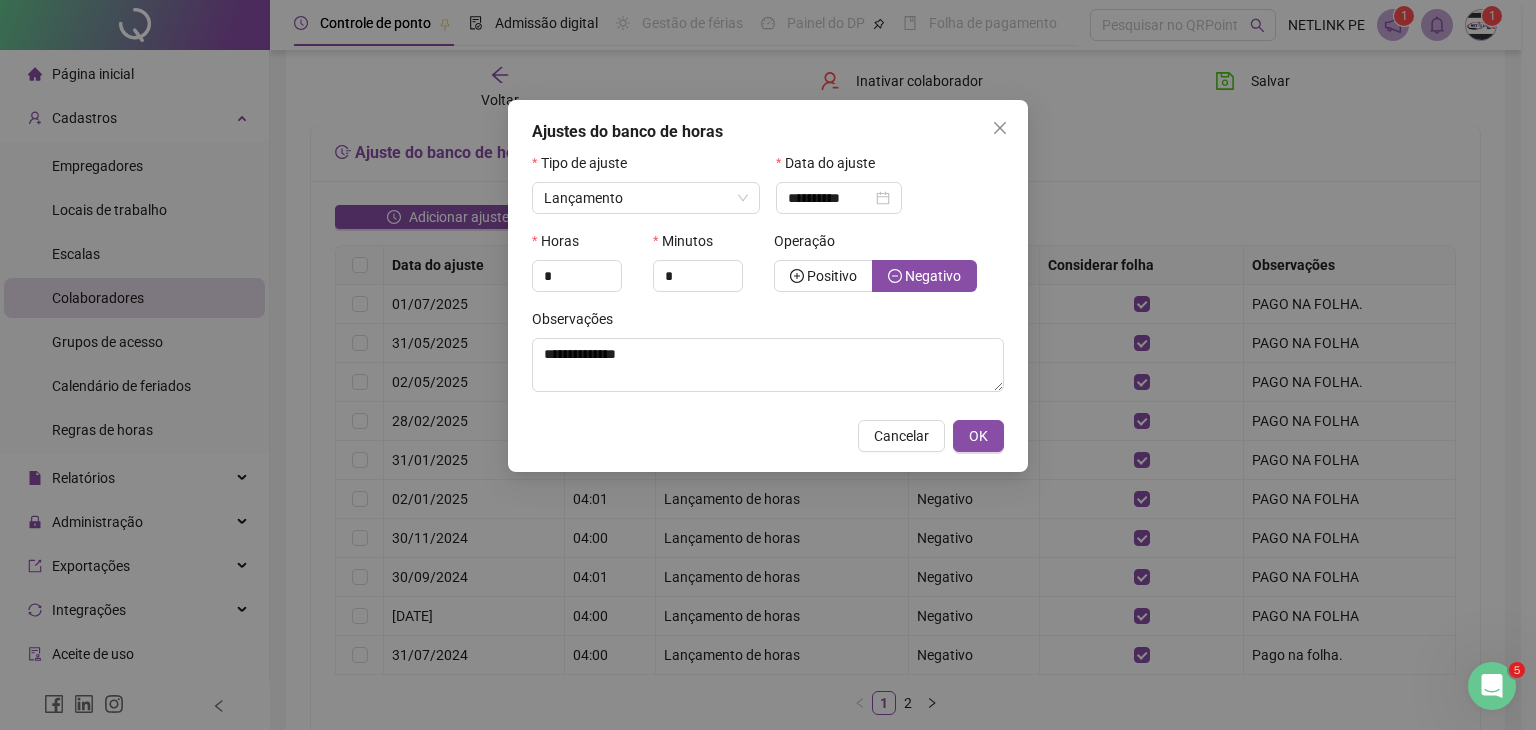 click on "Observações" at bounding box center (768, 323) 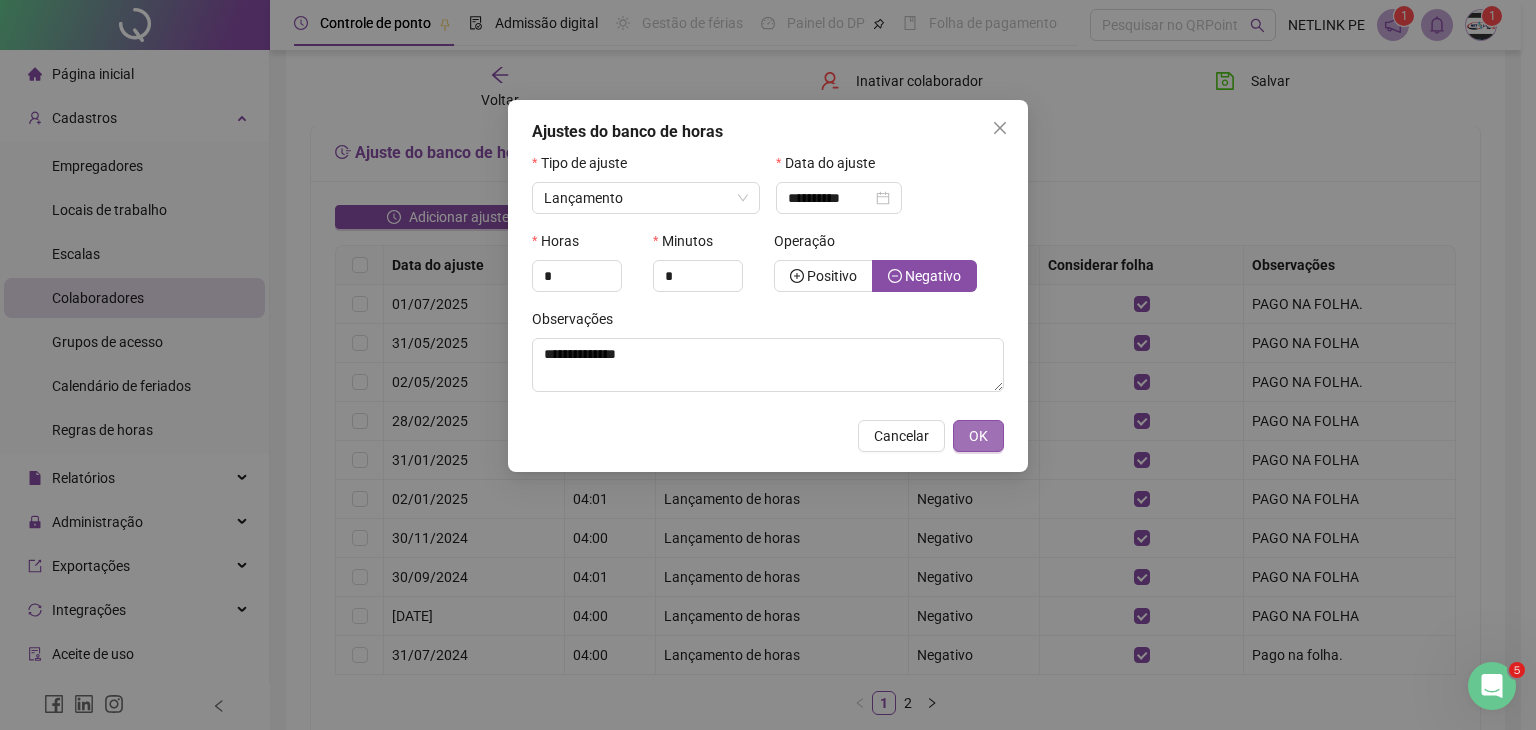 click on "OK" at bounding box center [978, 436] 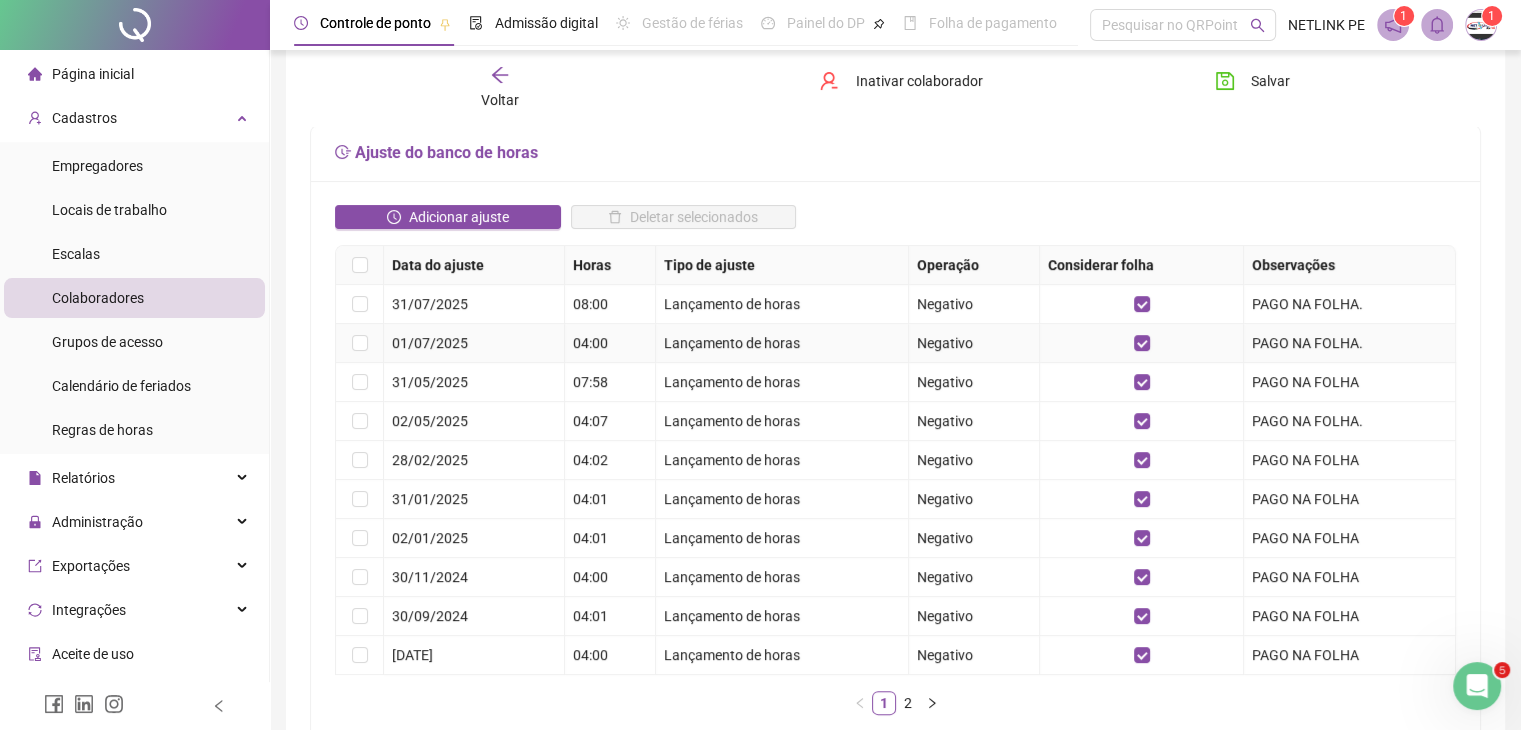click on "01/07/2025" at bounding box center (474, 343) 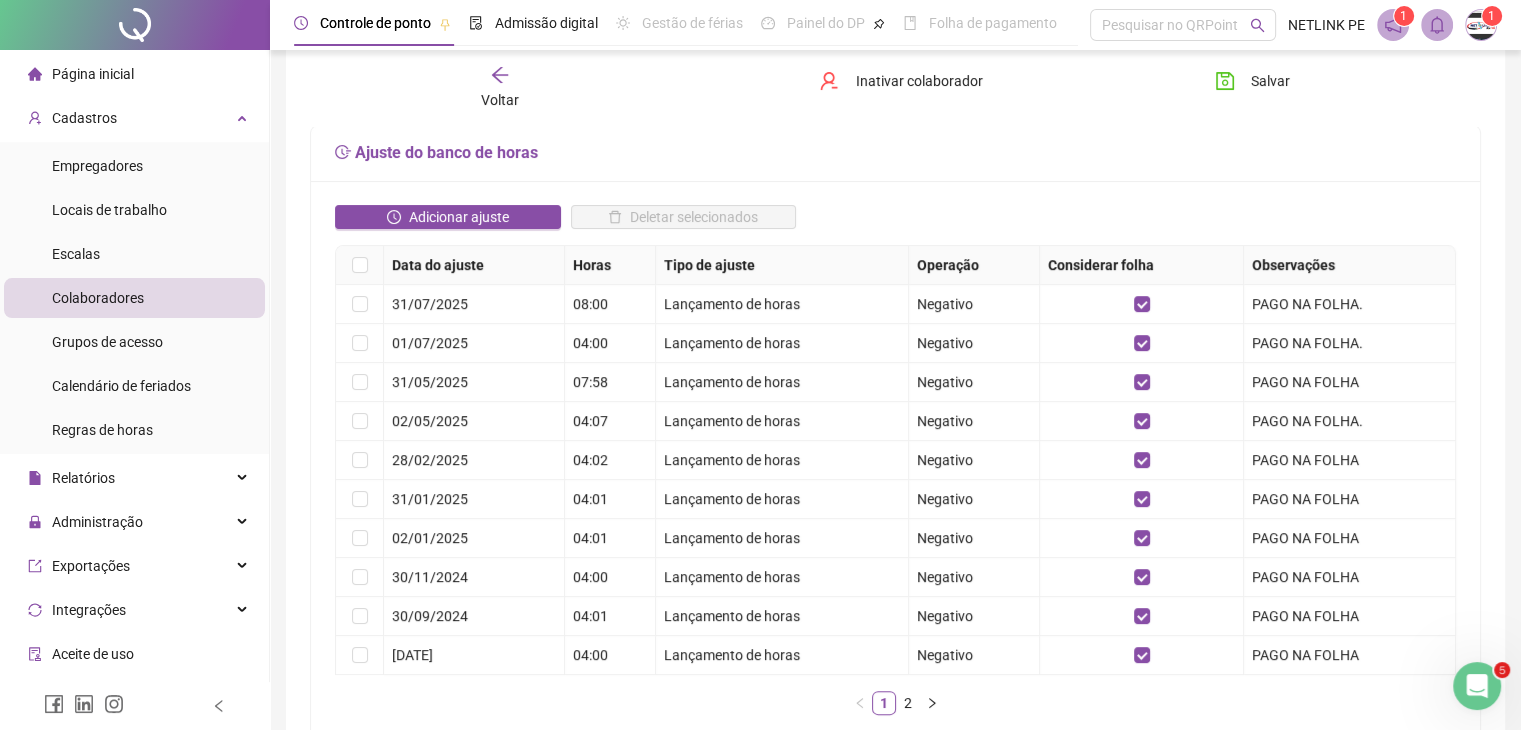 click on "Voltar" at bounding box center [500, 100] 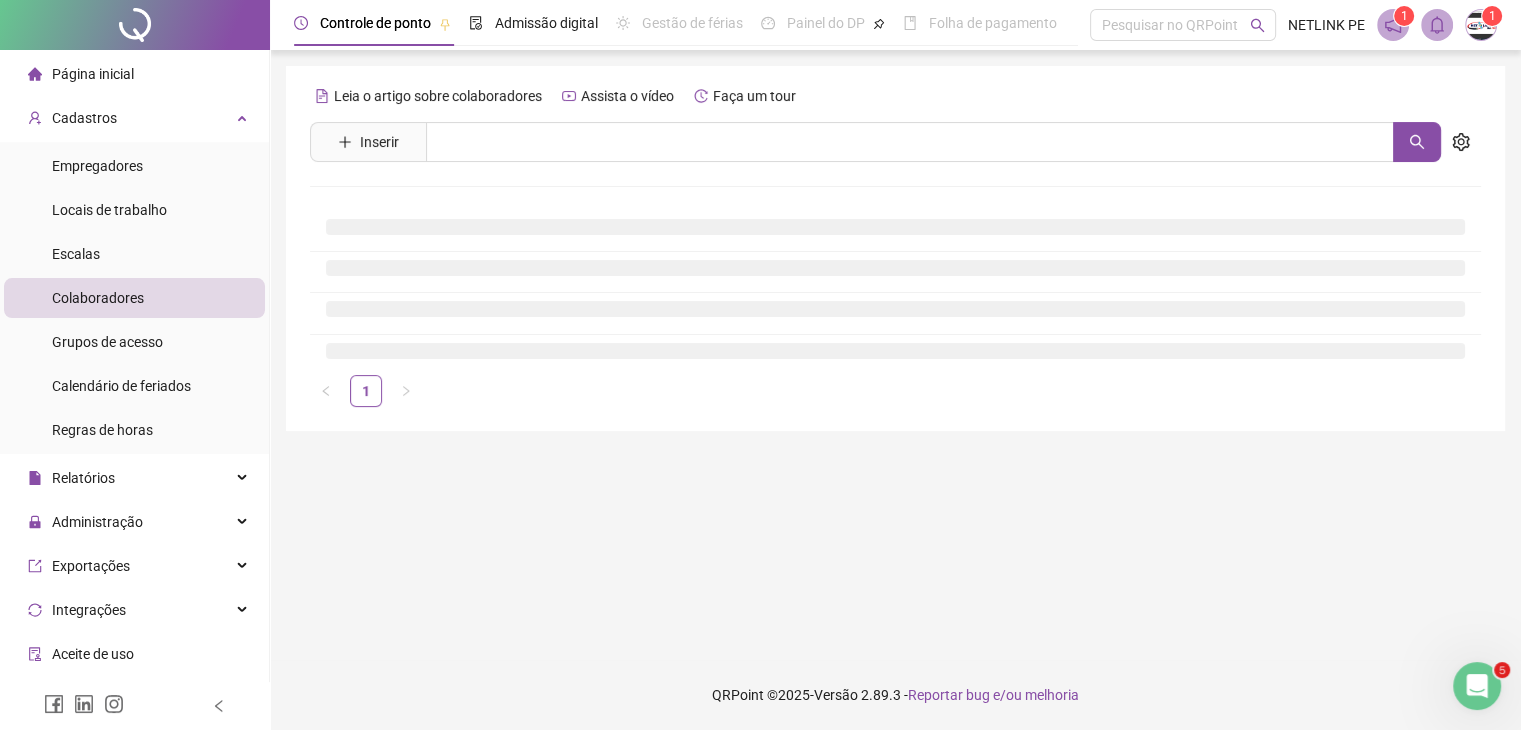 scroll, scrollTop: 0, scrollLeft: 0, axis: both 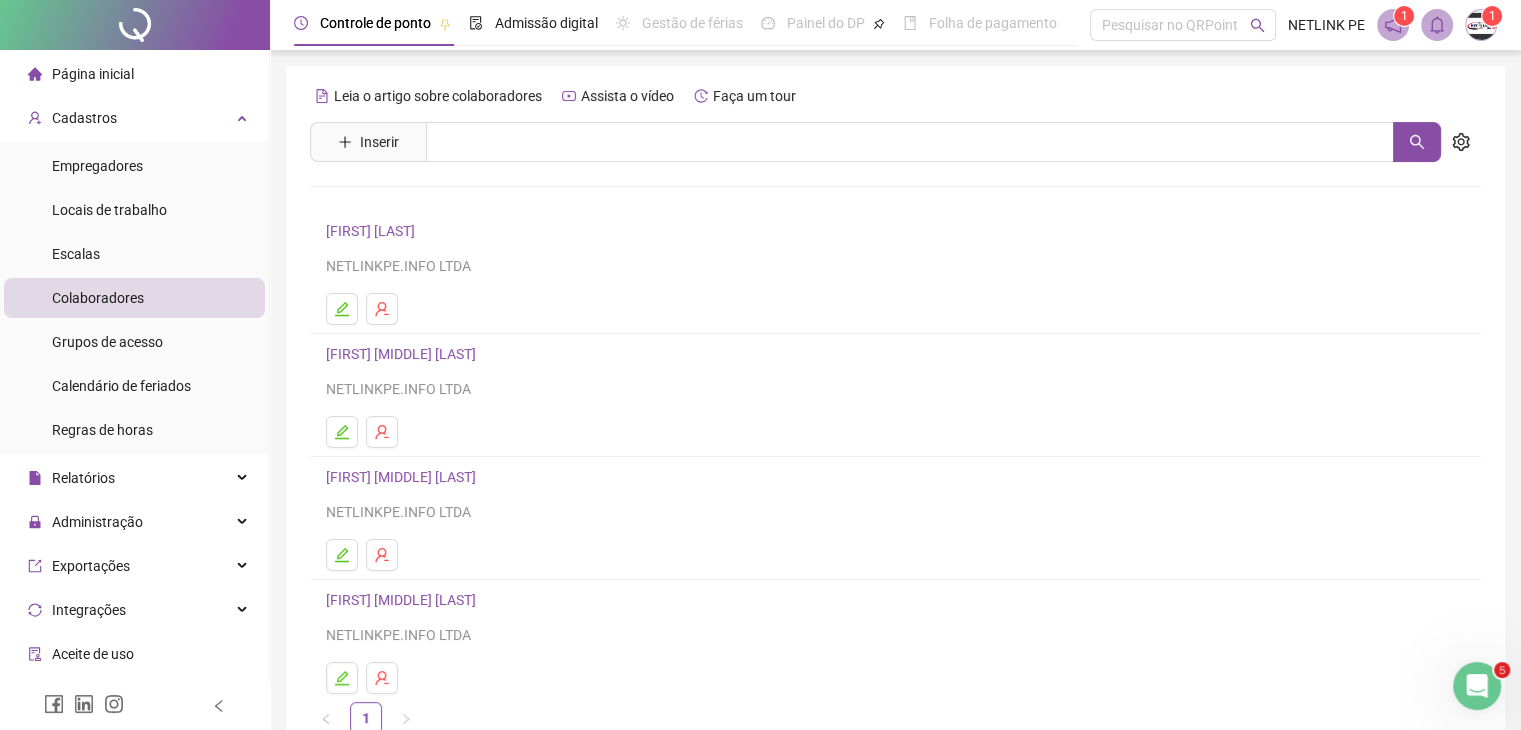 click on "[FIRST] [MIDDLE] [LAST]" at bounding box center [404, 477] 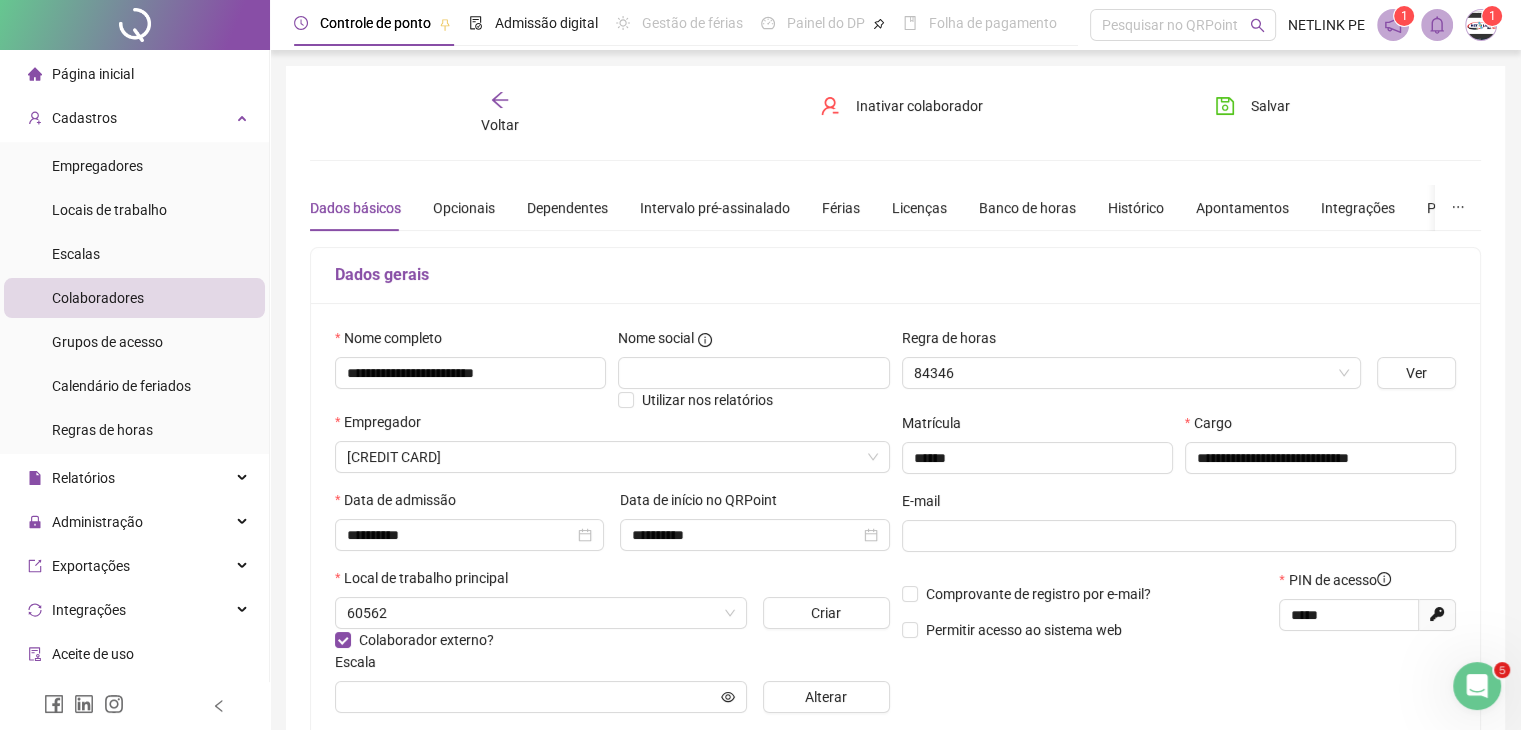 type on "**********" 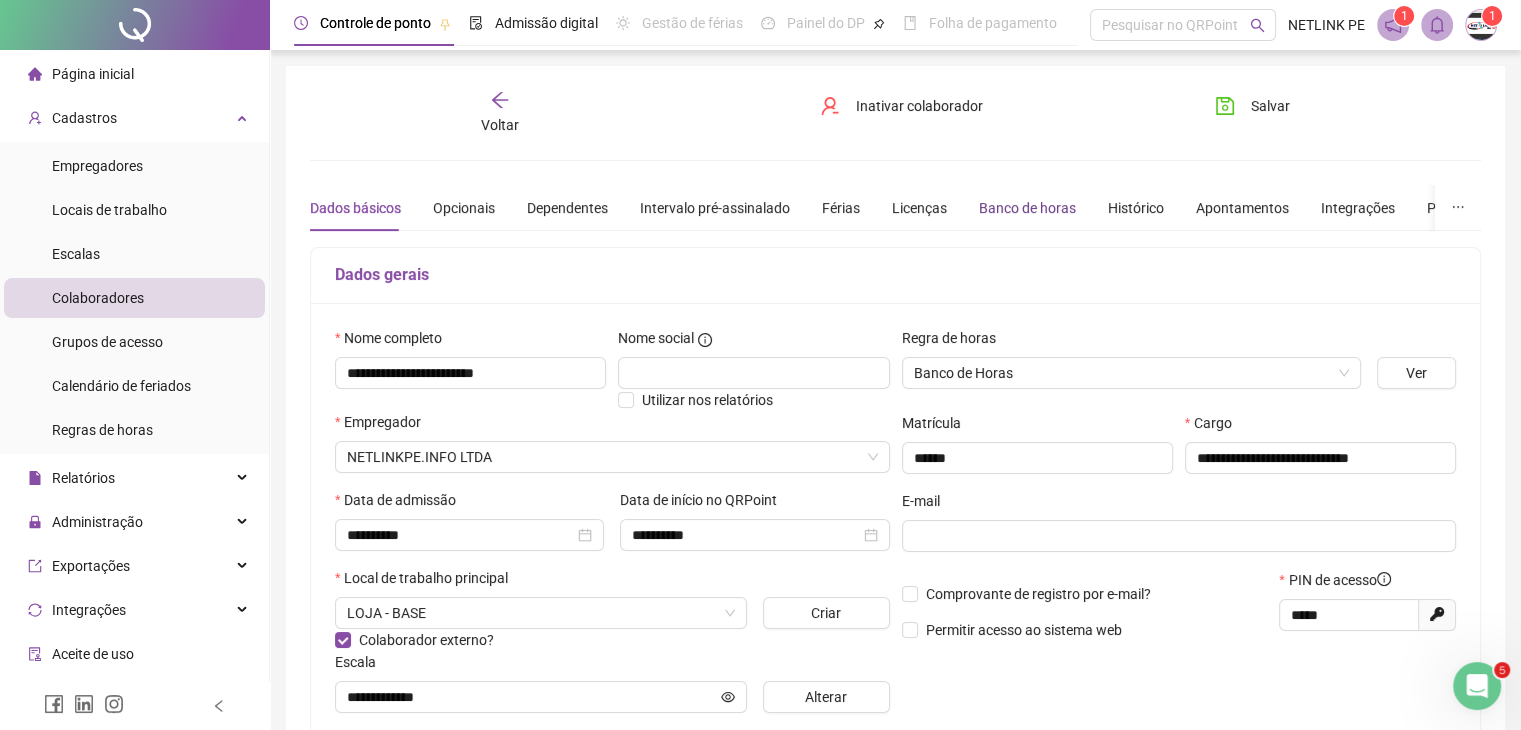 click on "Banco de horas" at bounding box center [1027, 208] 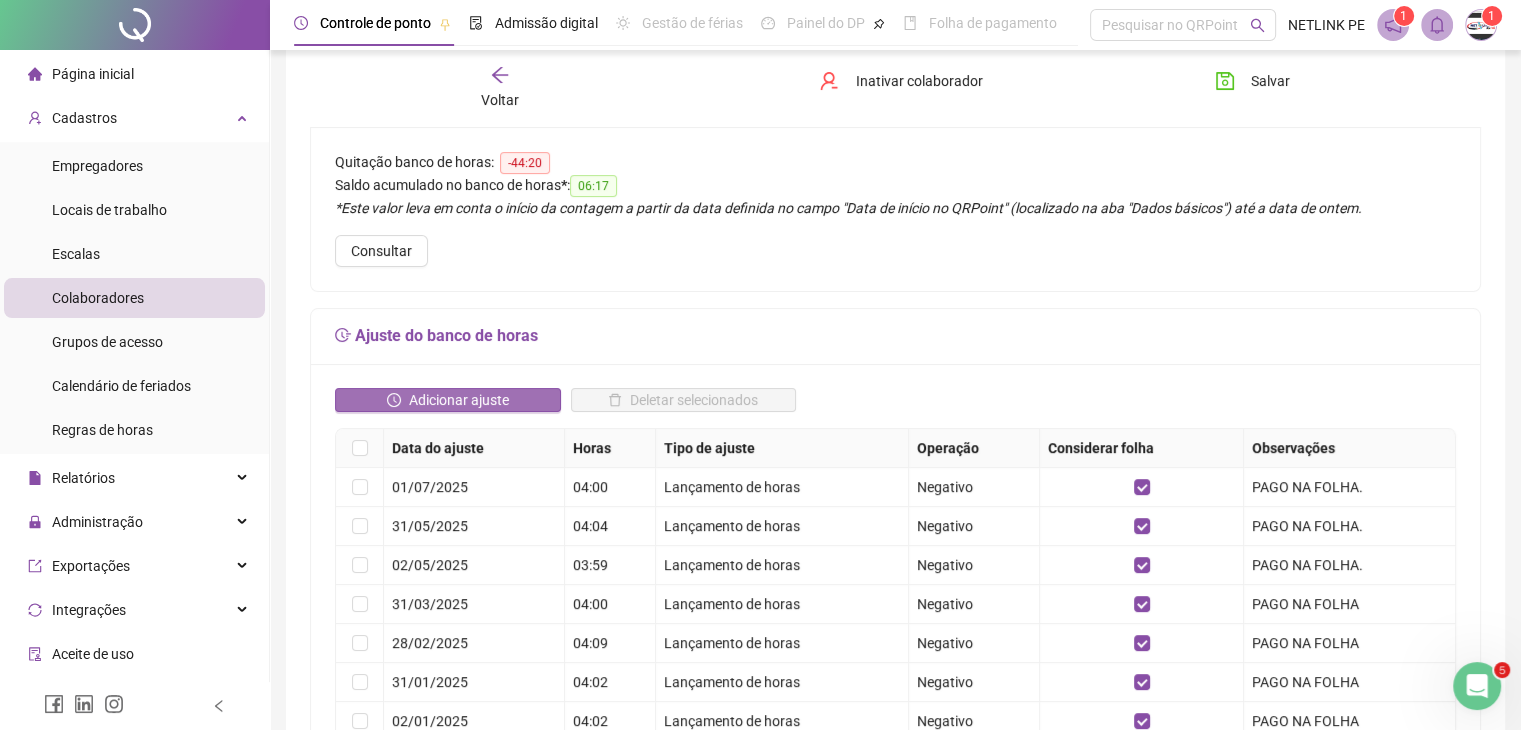 scroll, scrollTop: 176, scrollLeft: 0, axis: vertical 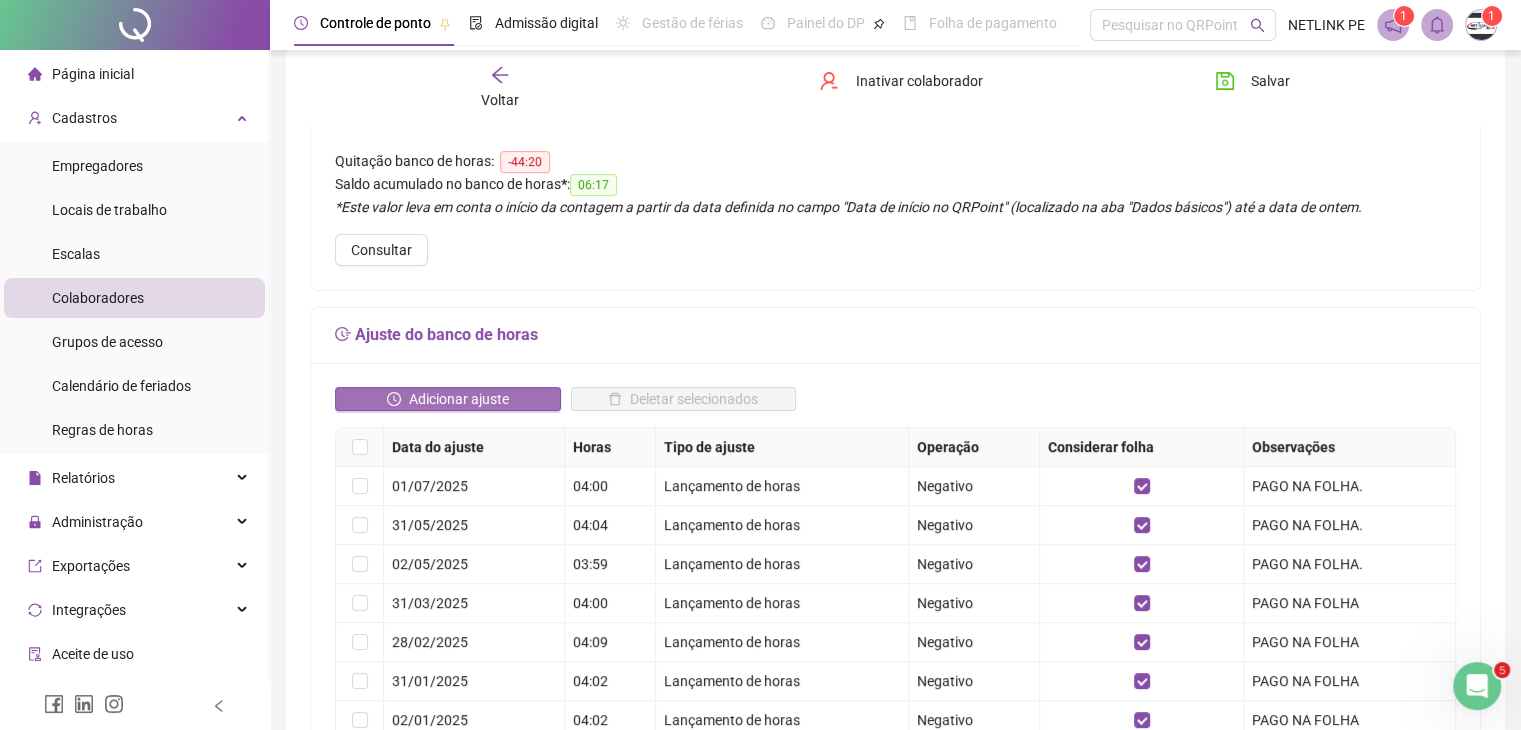 click on "Adicionar ajuste" at bounding box center [459, 399] 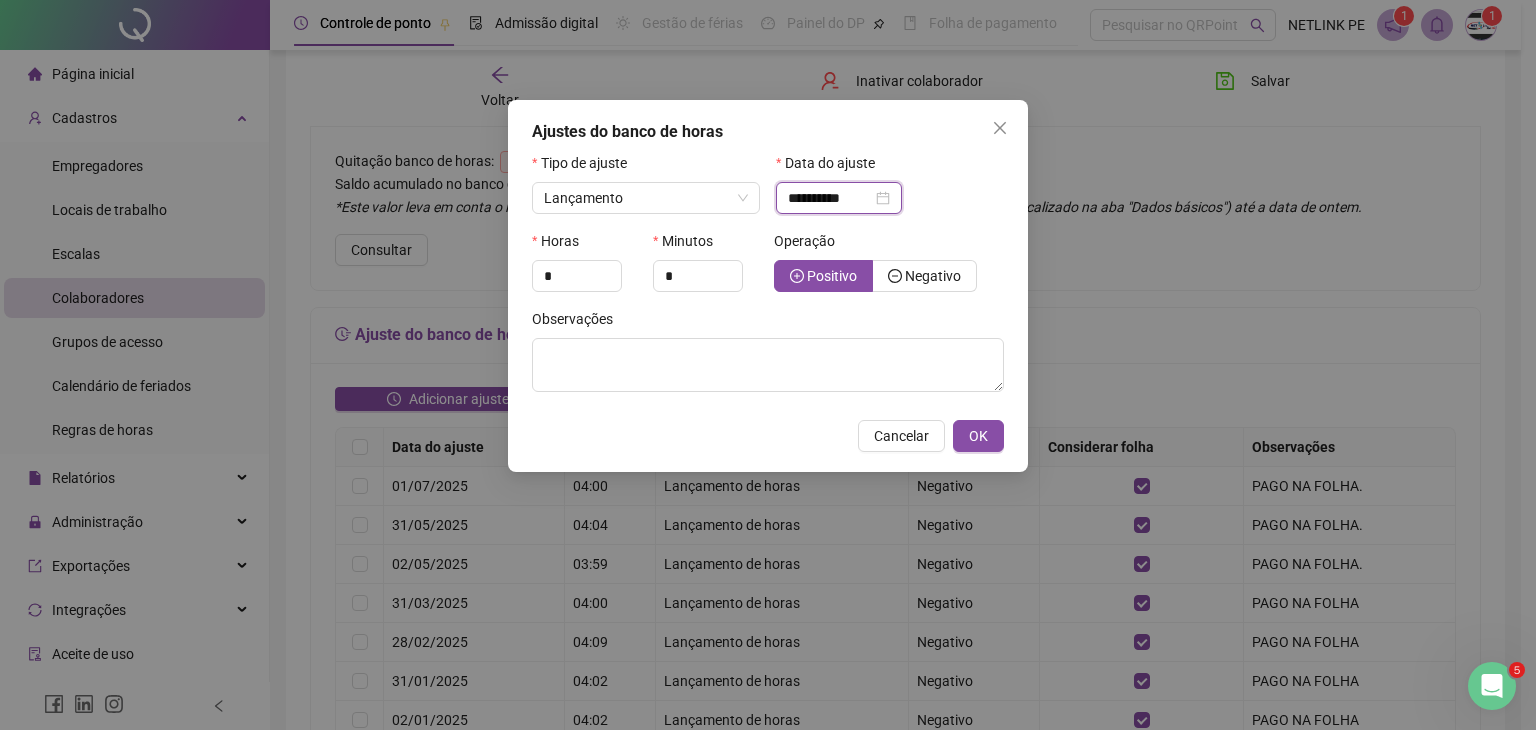 click on "**********" at bounding box center [830, 198] 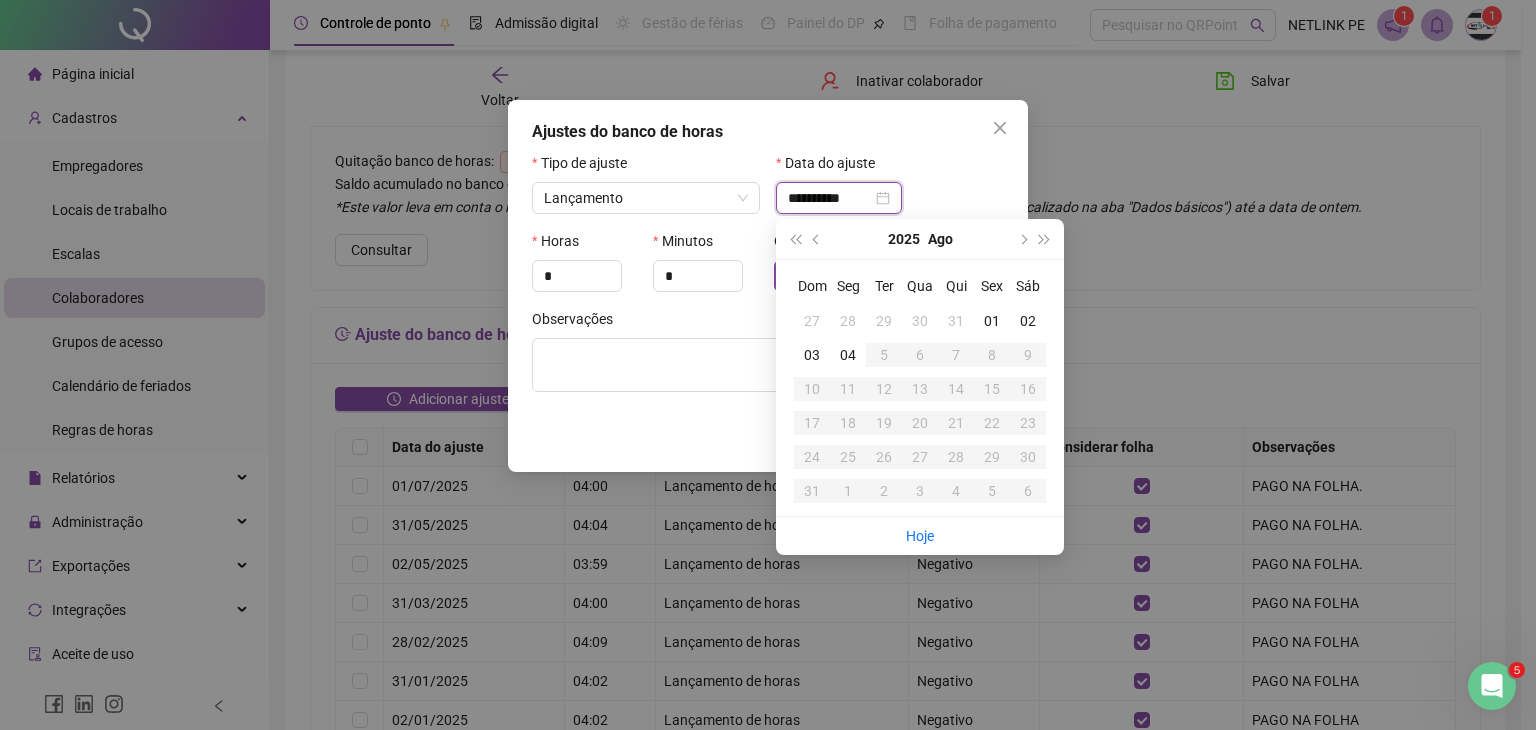 type on "**********" 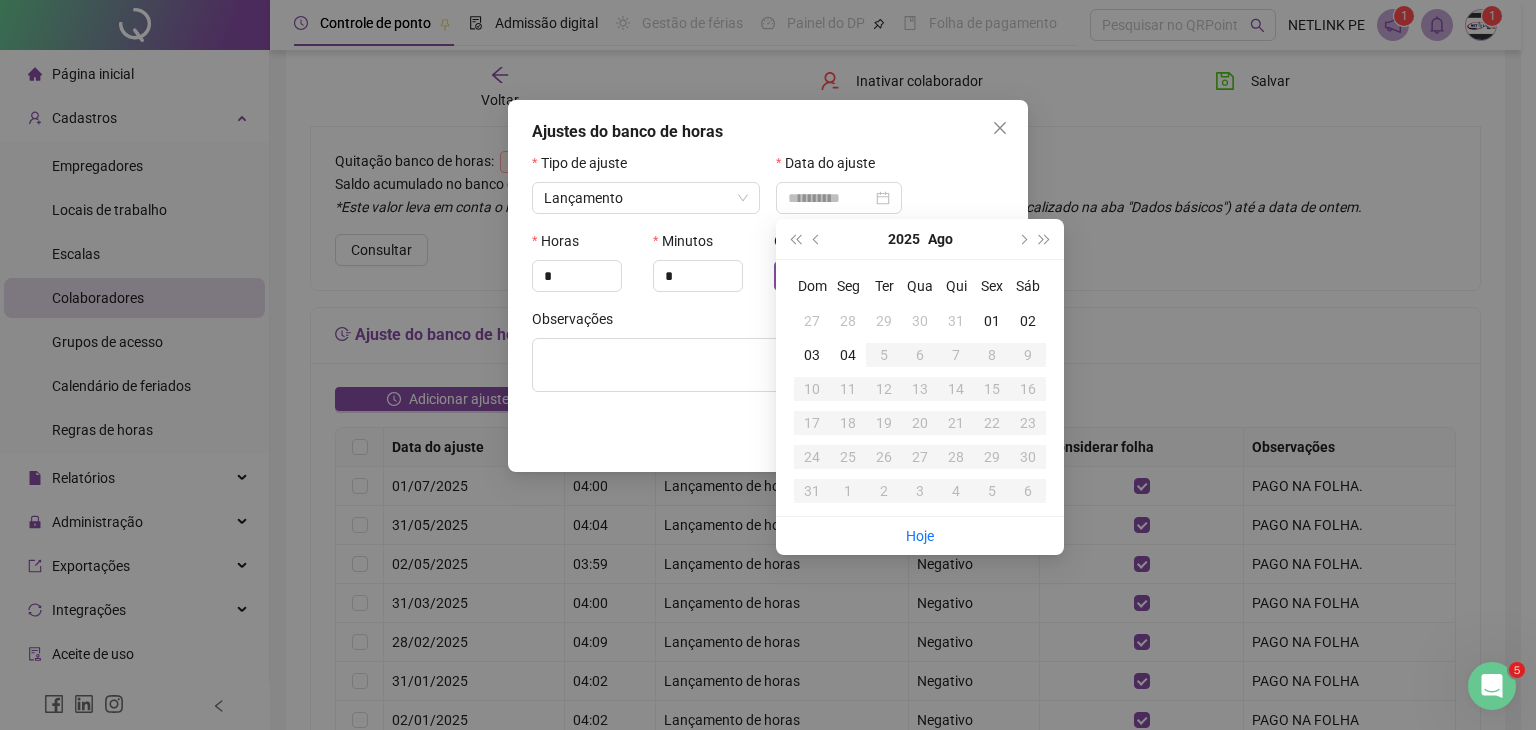 click on "31" at bounding box center [956, 321] 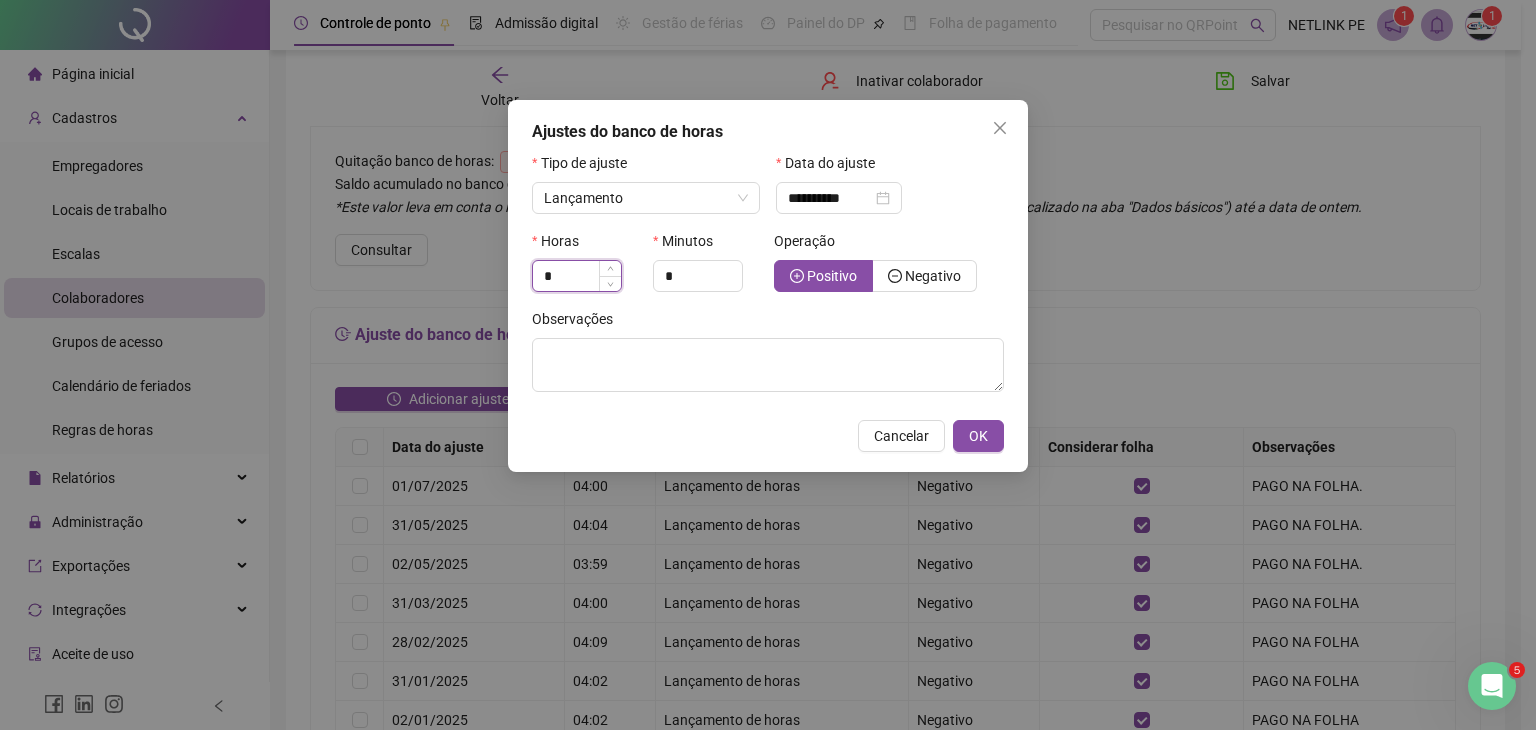 click on "*" at bounding box center [577, 276] 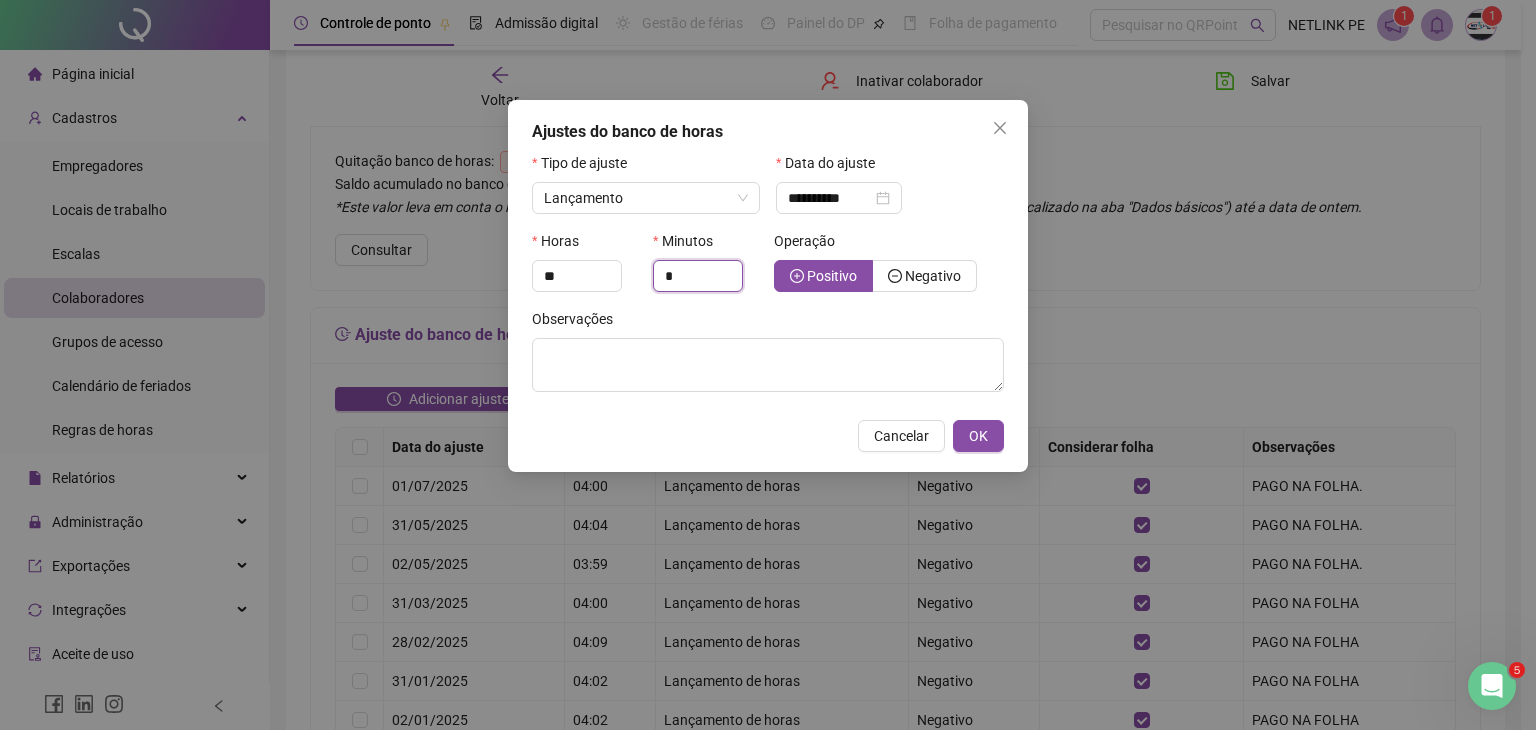 type on "*" 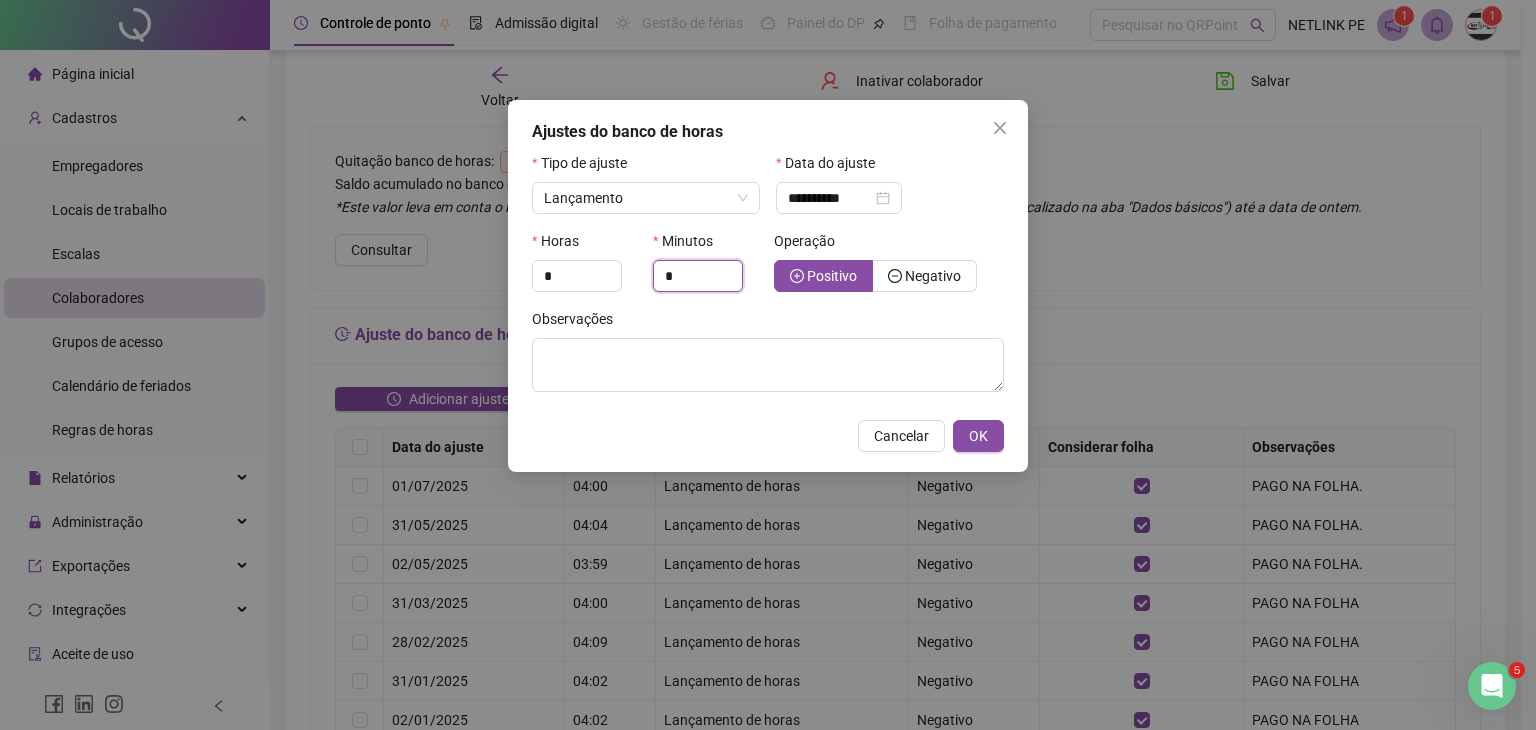 type on "*" 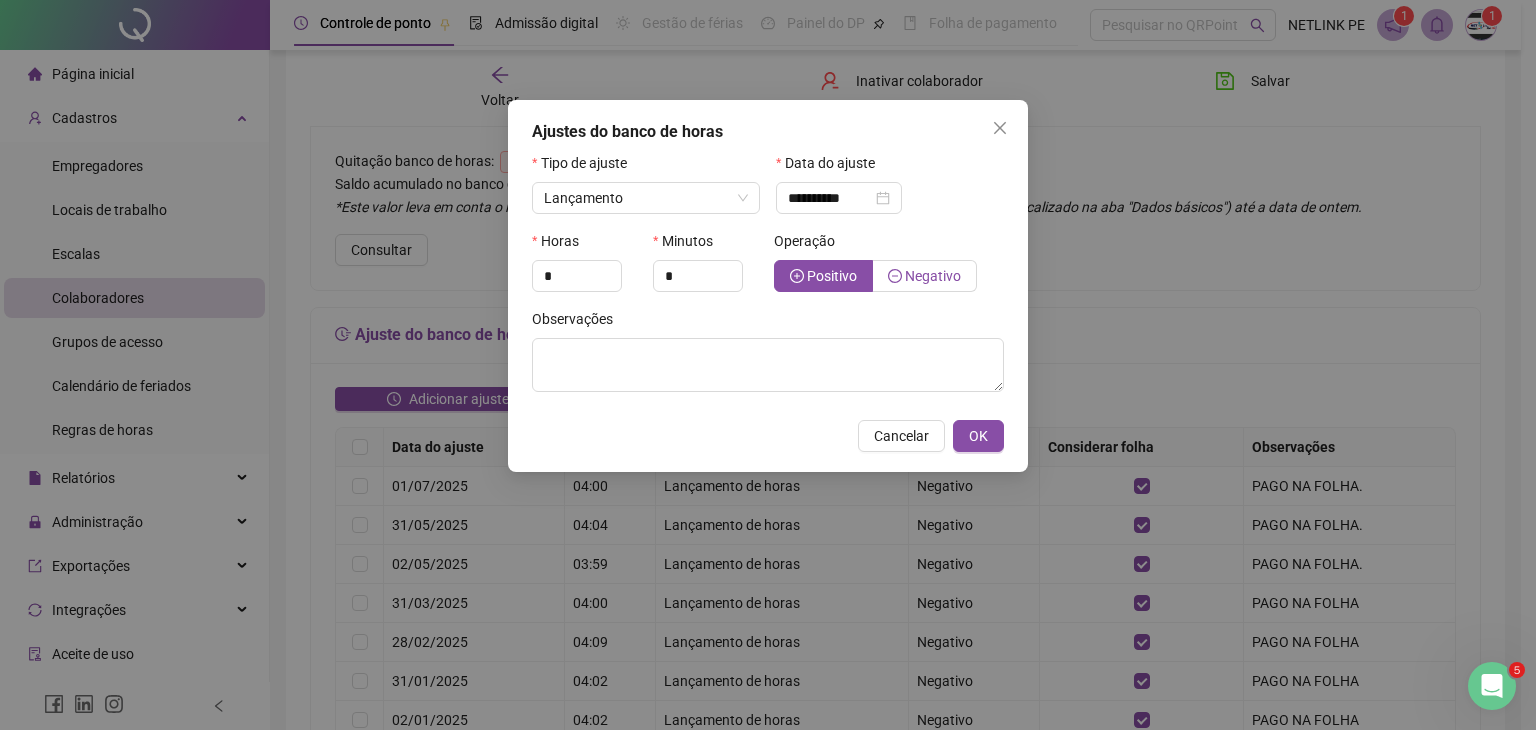 click on "Negativo" at bounding box center (925, 276) 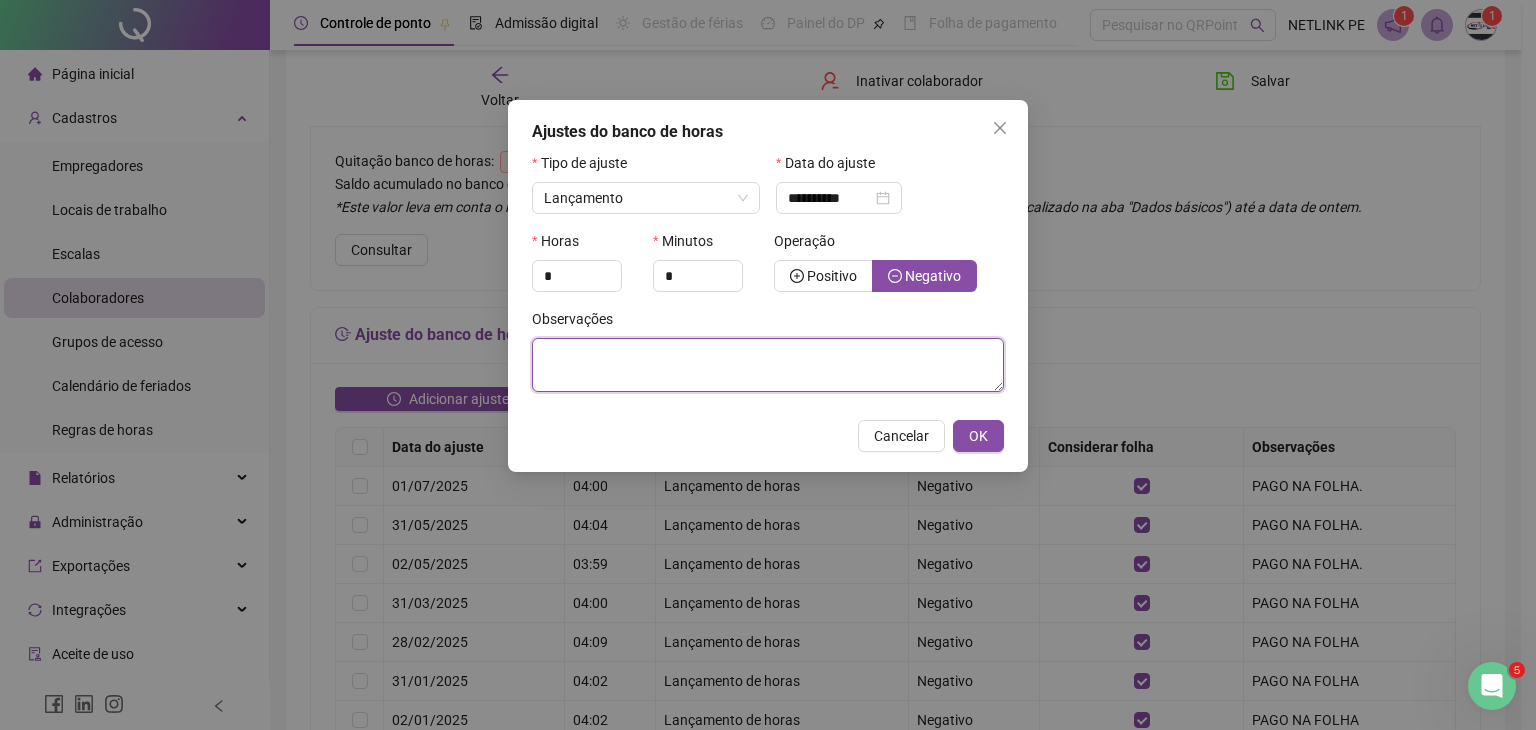 click at bounding box center (768, 365) 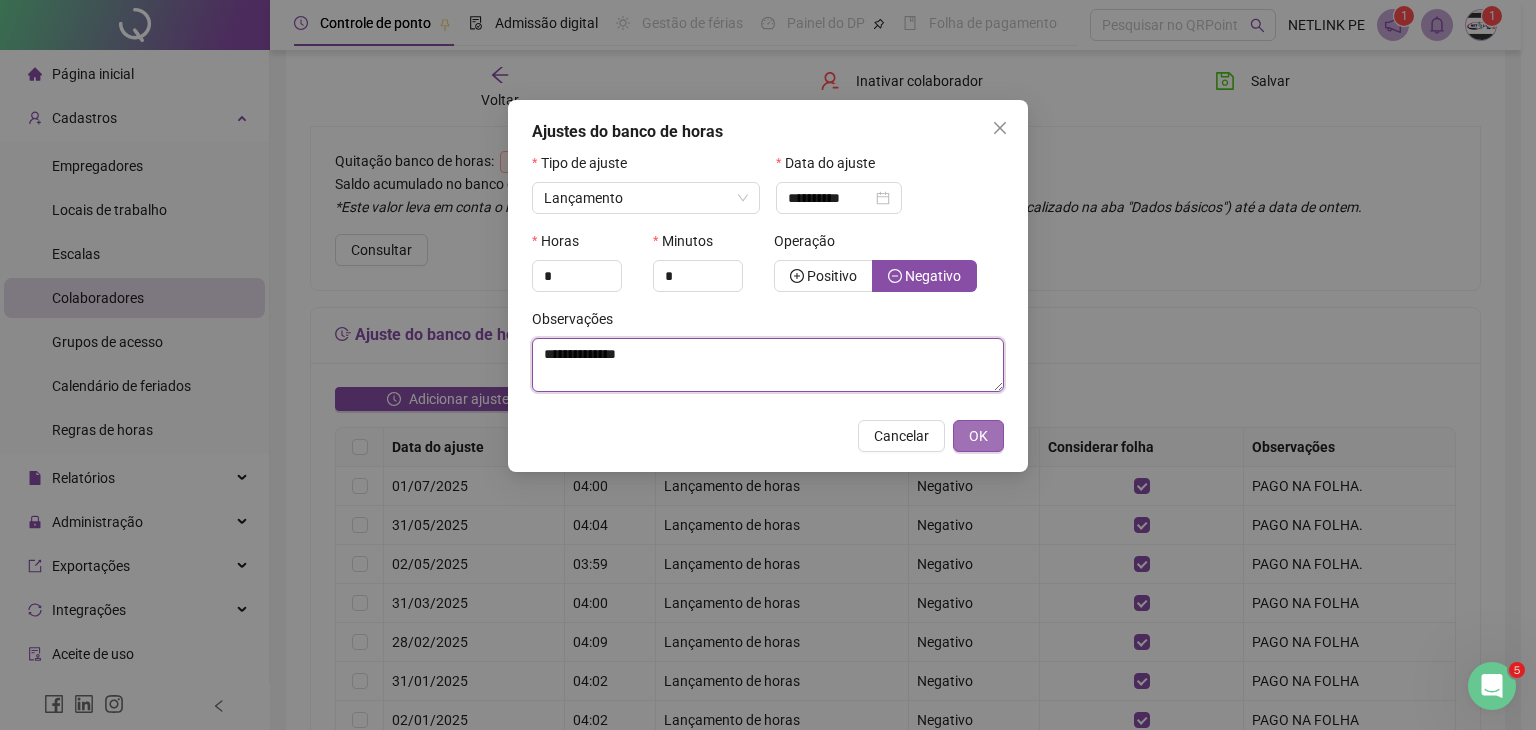 type on "**********" 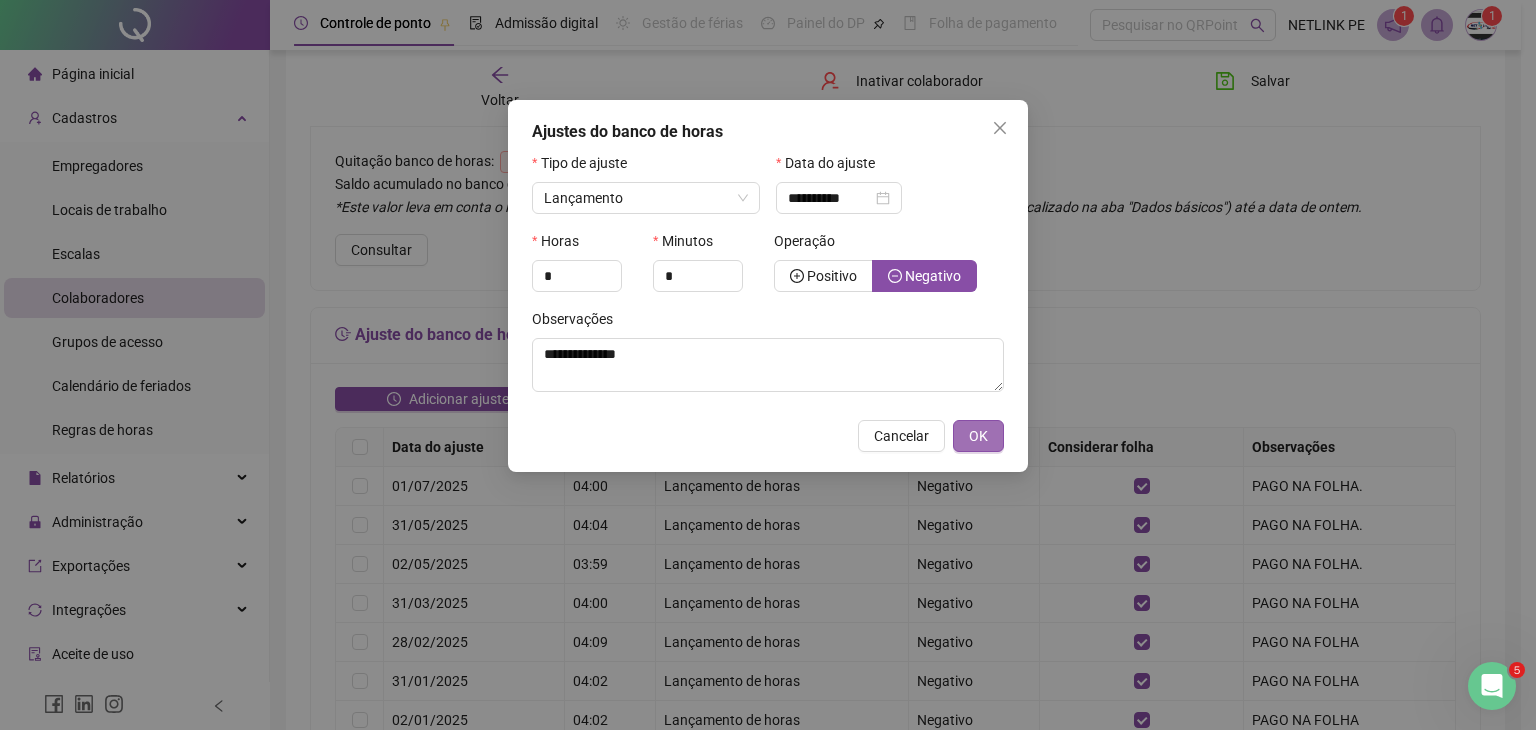 click on "OK" at bounding box center [978, 436] 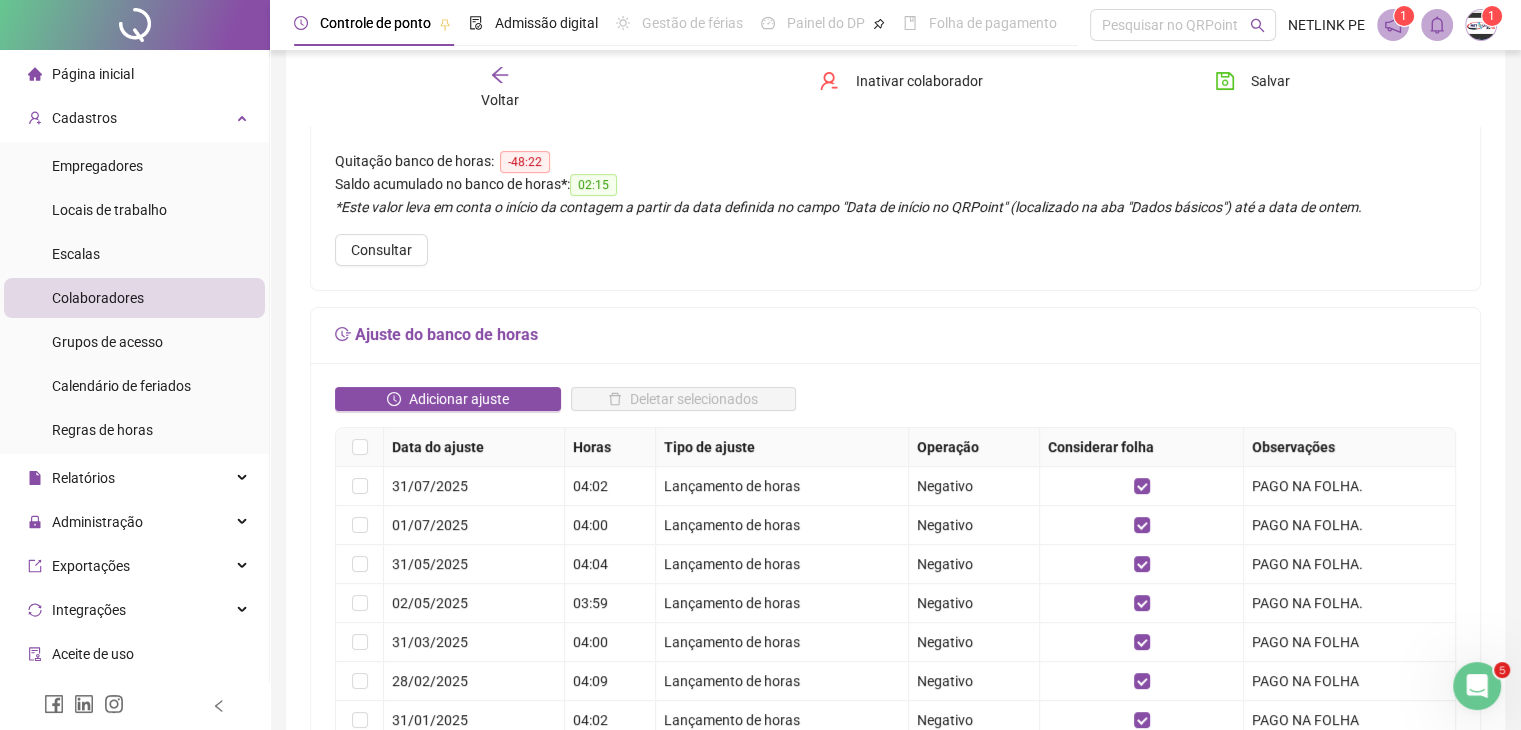 click on "Voltar" at bounding box center [500, 100] 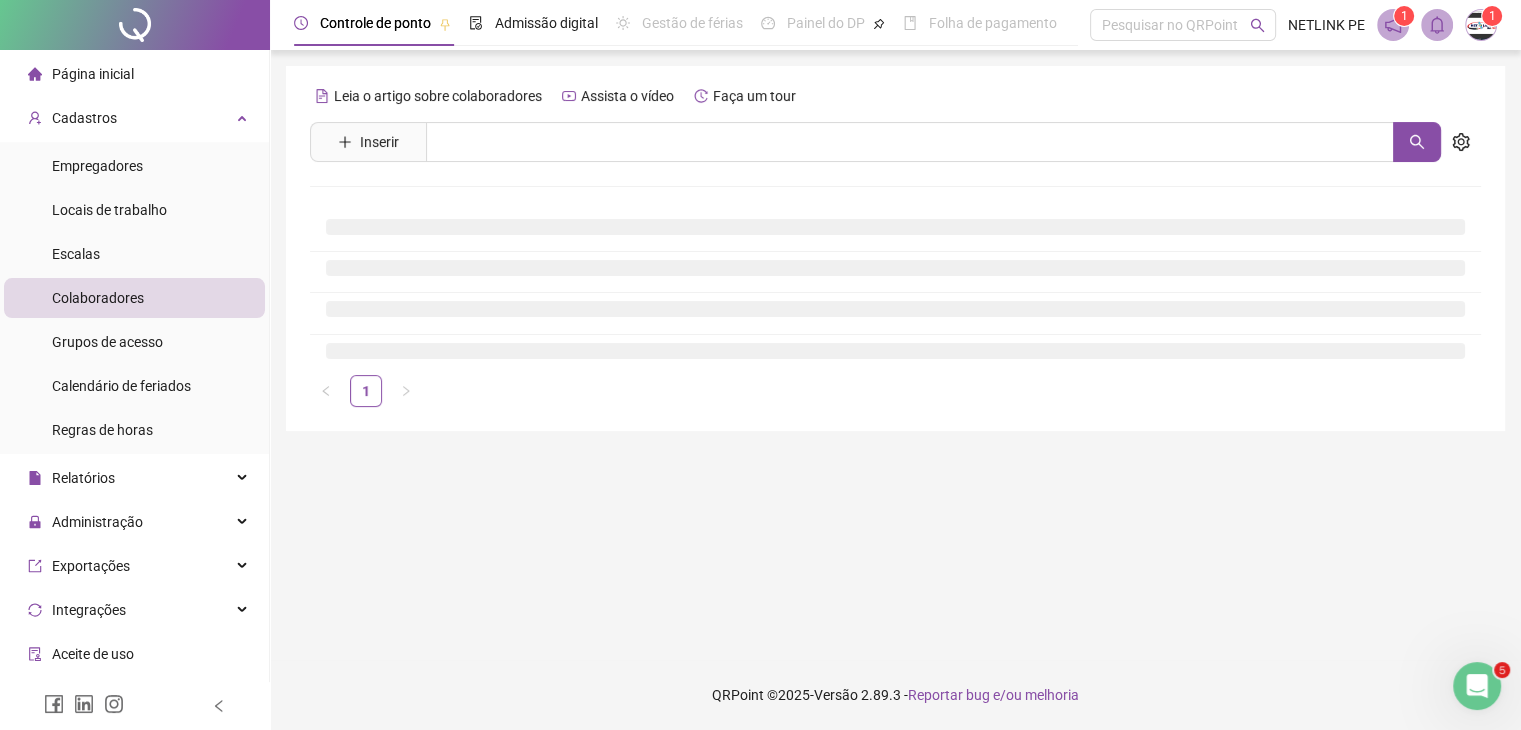 scroll, scrollTop: 0, scrollLeft: 0, axis: both 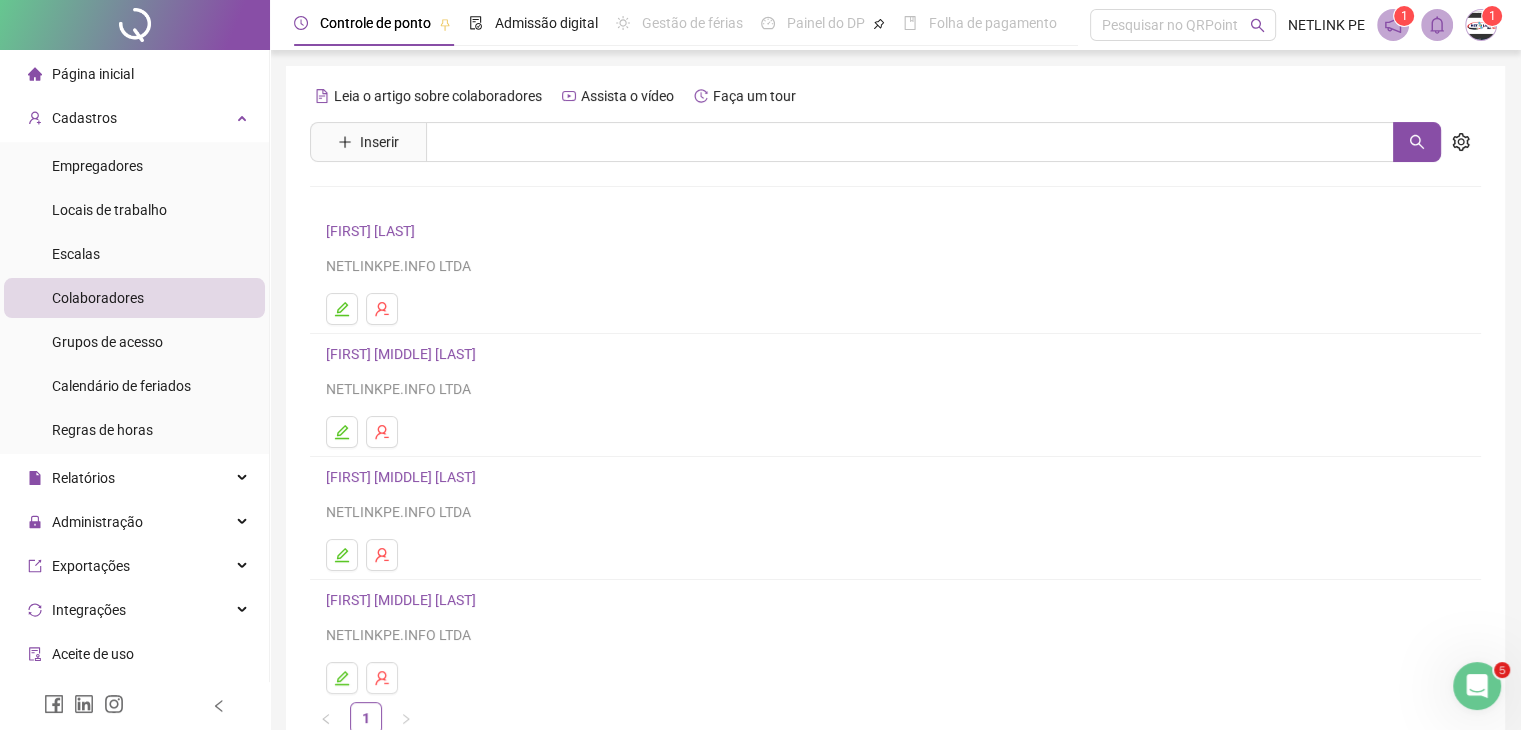 click on "[FIRST] [MIDDLE] [LAST]" at bounding box center [404, 600] 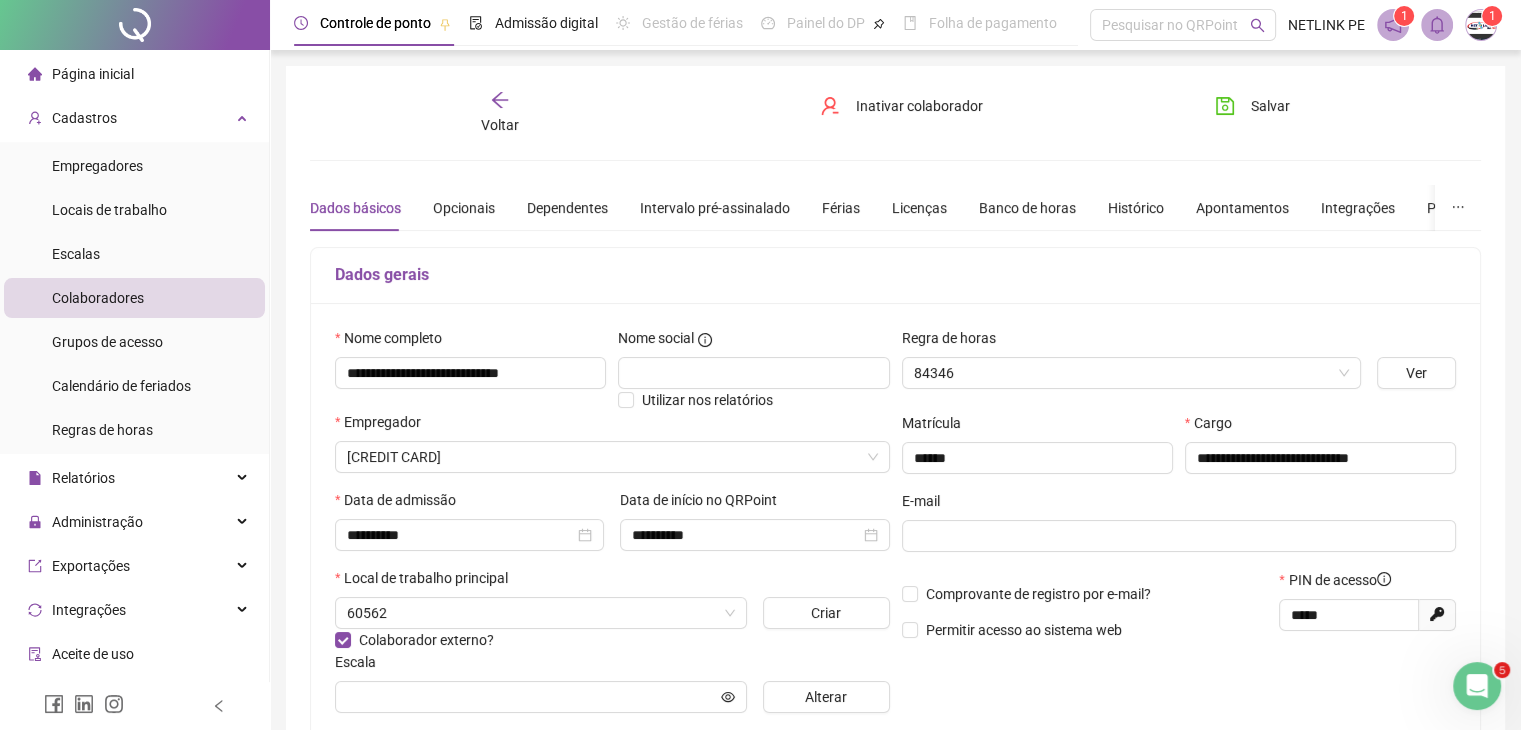 type on "**********" 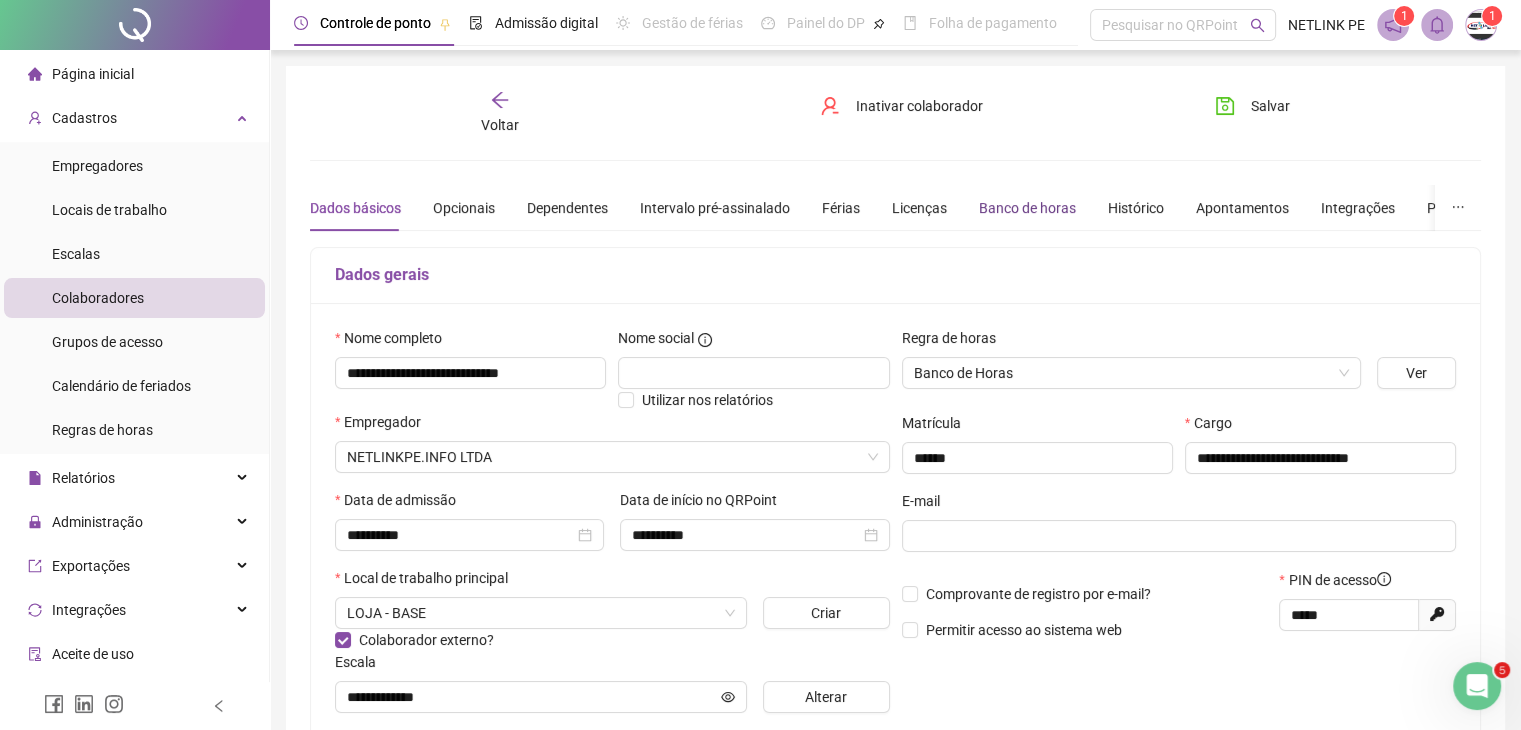 click on "Banco de horas" at bounding box center [1027, 208] 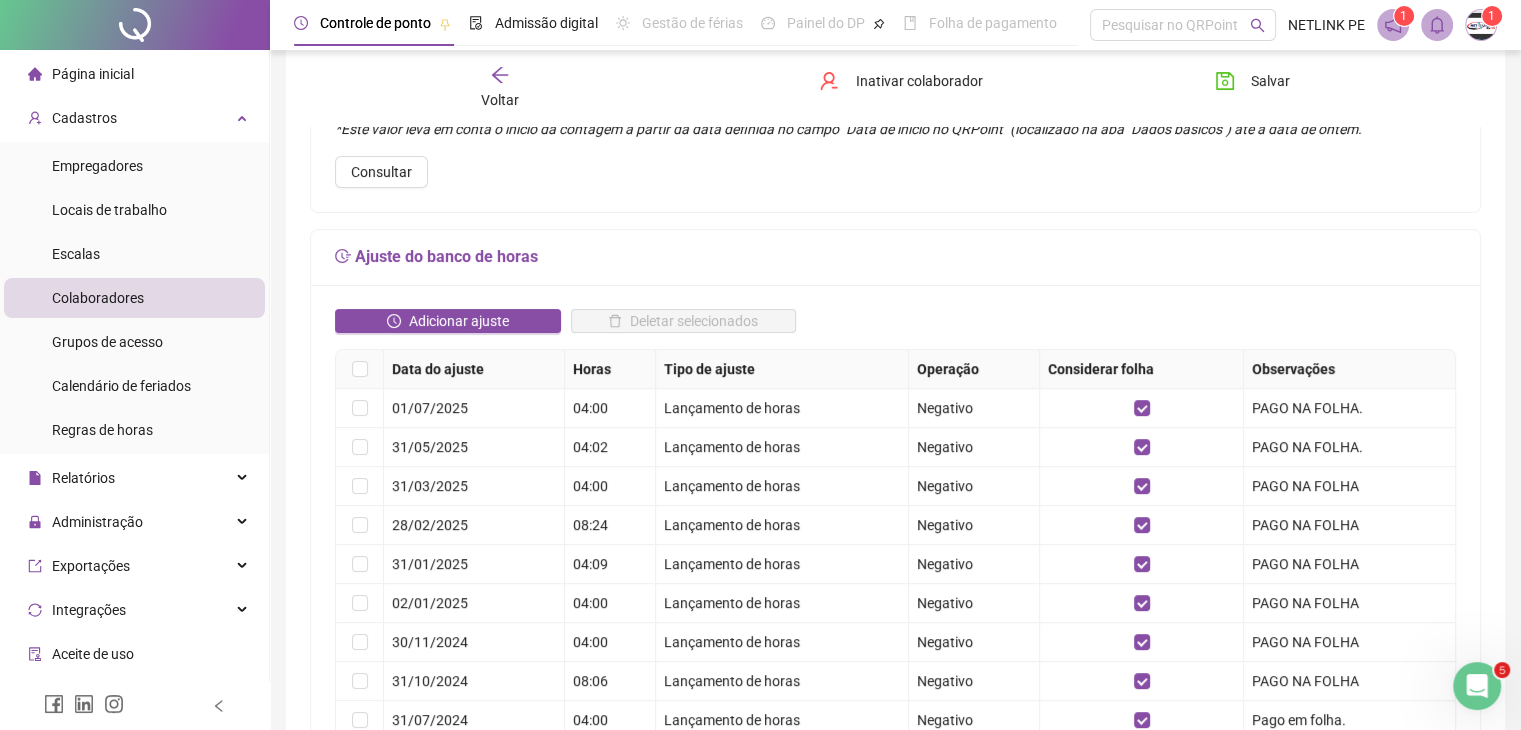 scroll, scrollTop: 276, scrollLeft: 0, axis: vertical 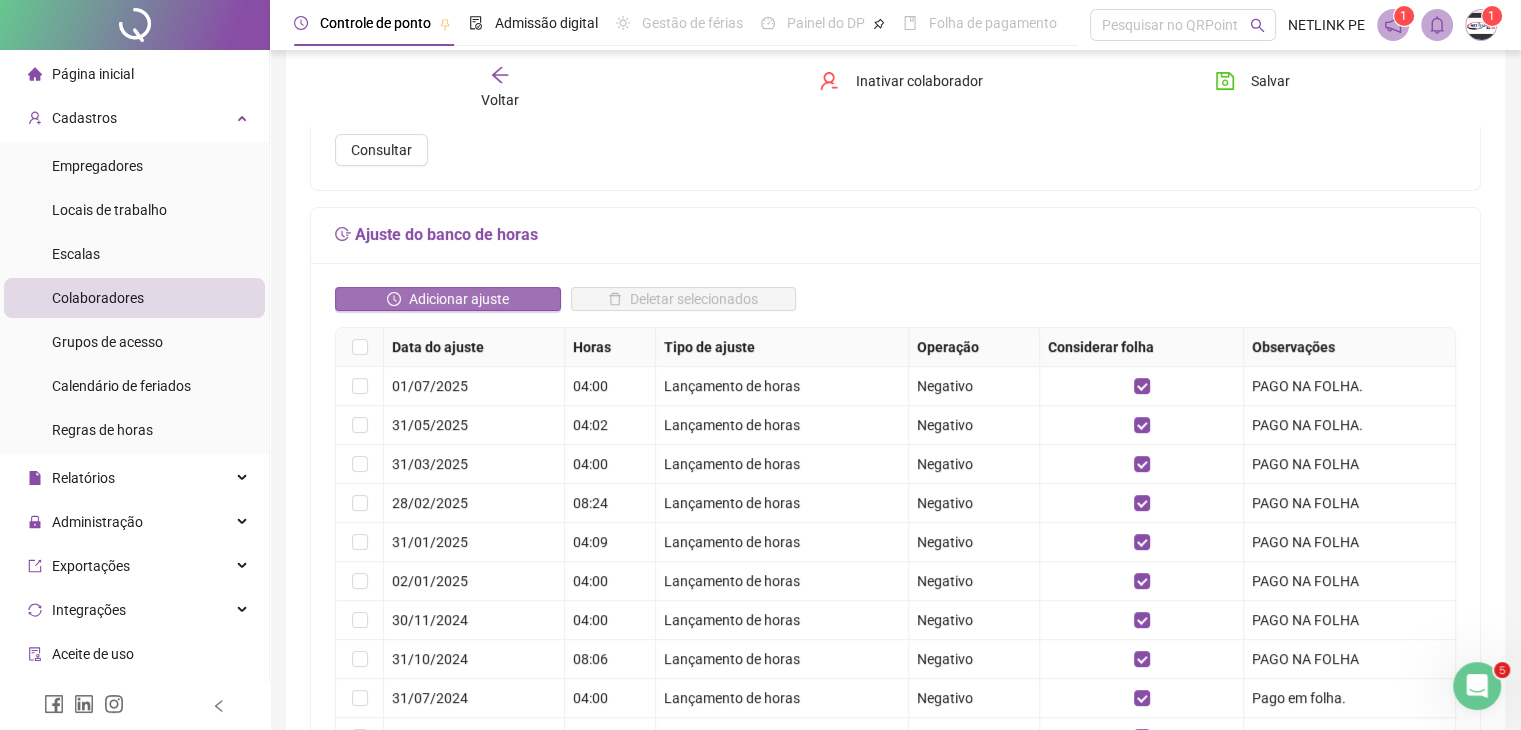 click on "Adicionar ajuste" at bounding box center (459, 299) 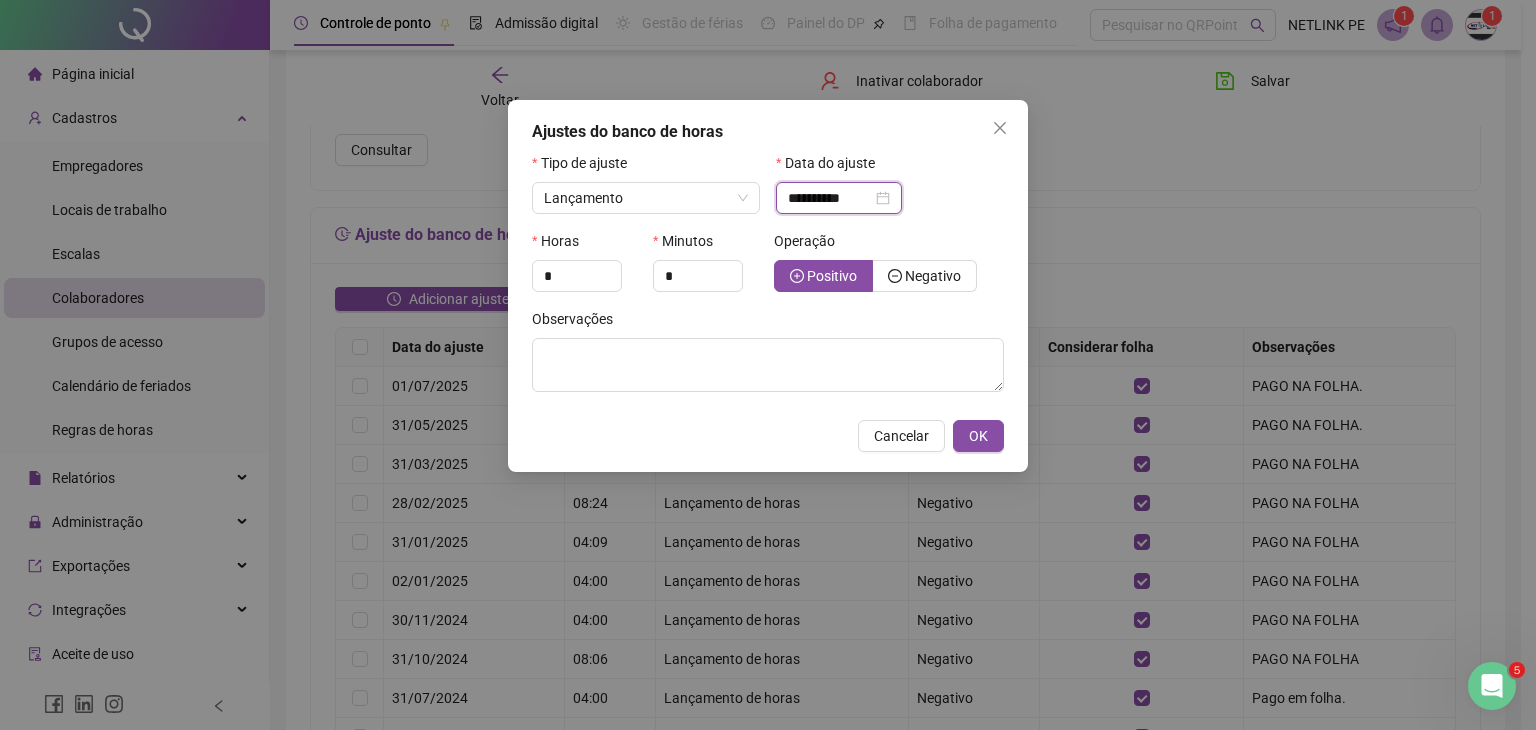 click on "**********" at bounding box center [830, 198] 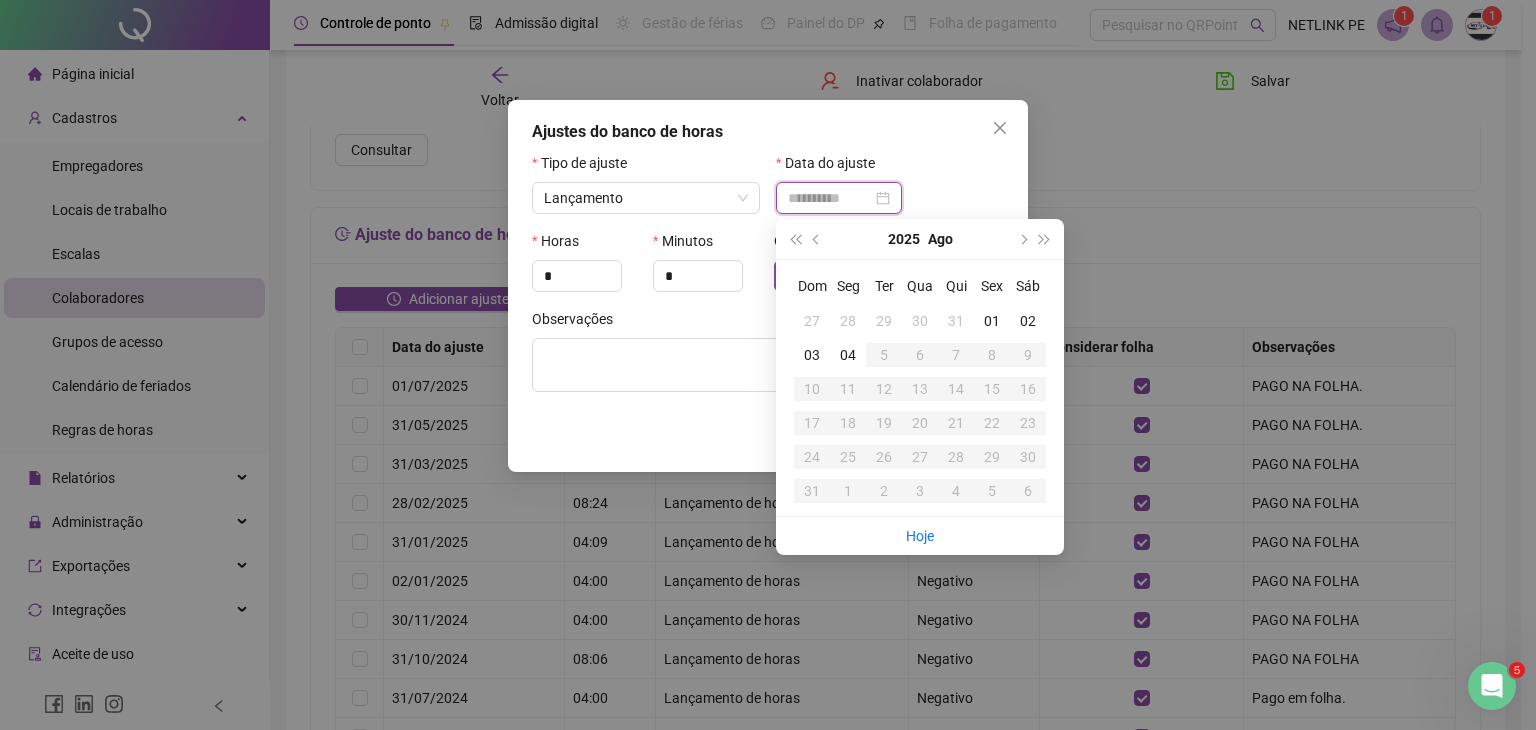 type on "**********" 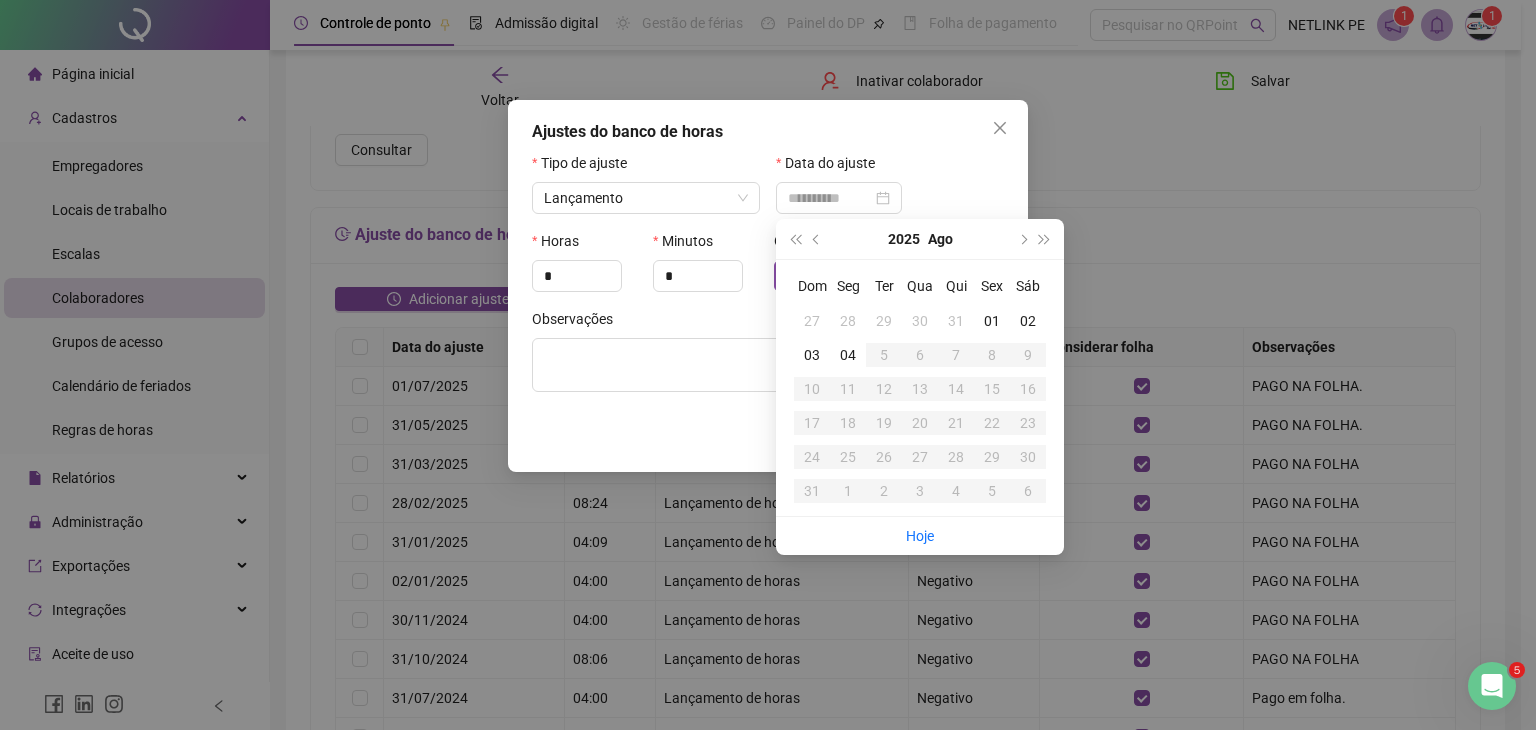 click on "31" at bounding box center (956, 321) 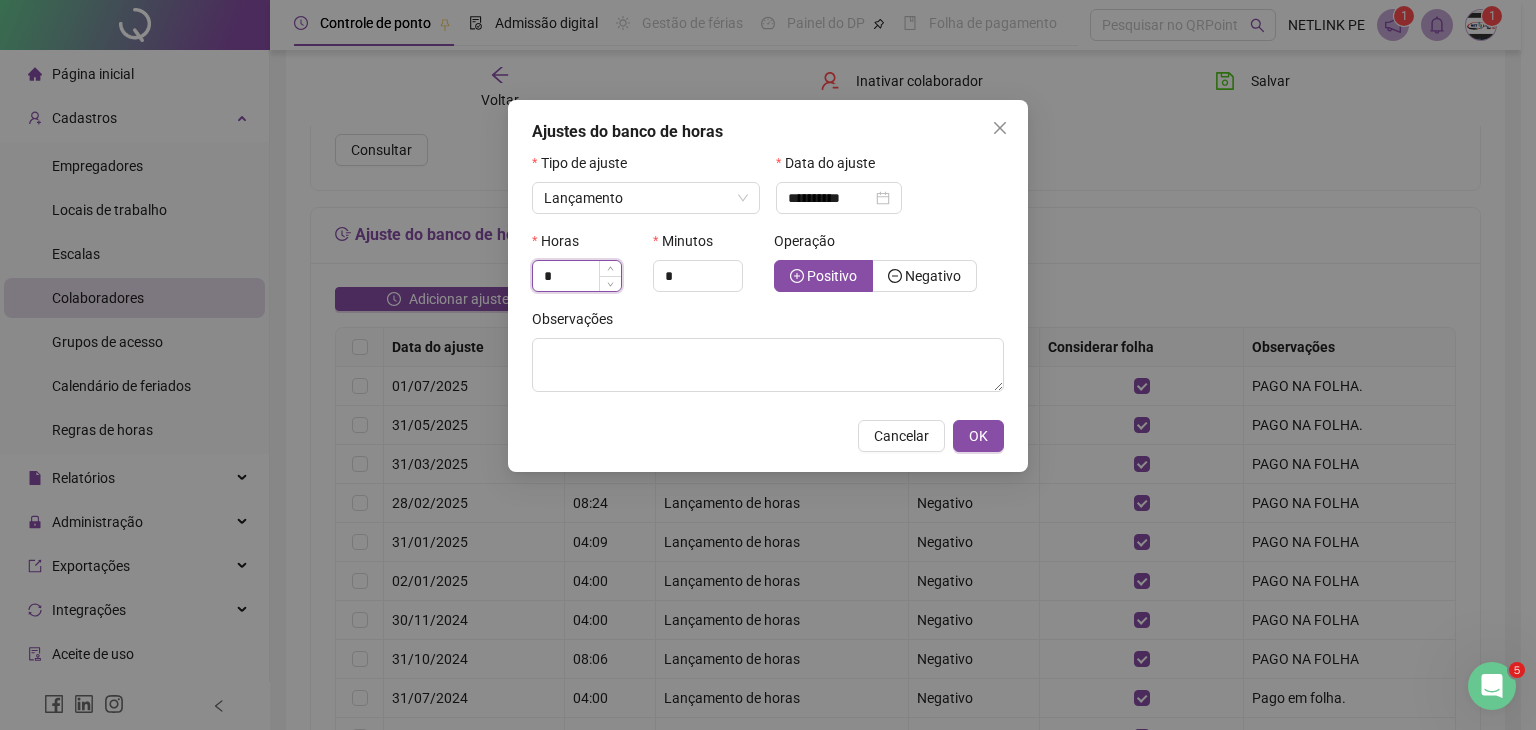 click on "*" at bounding box center [577, 276] 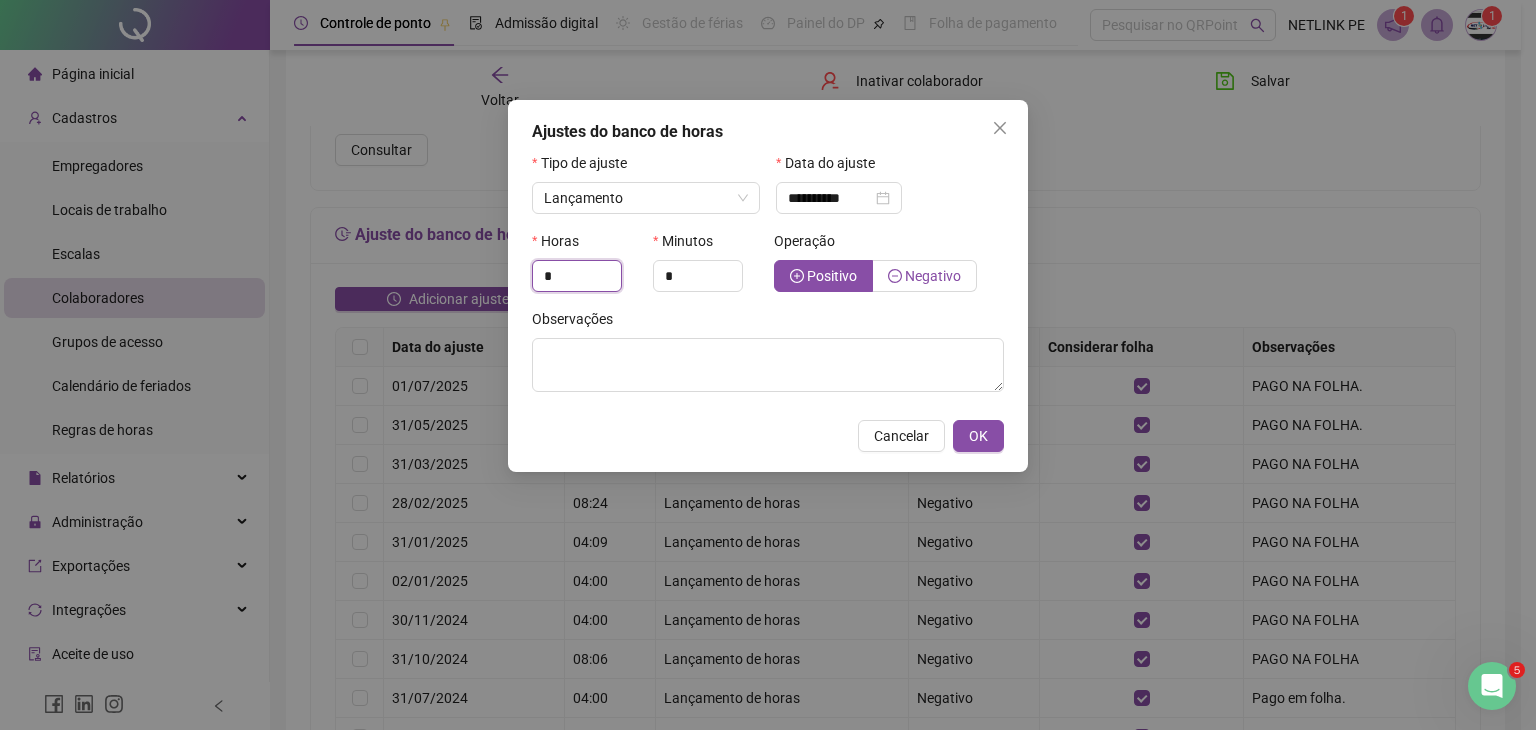 type on "*" 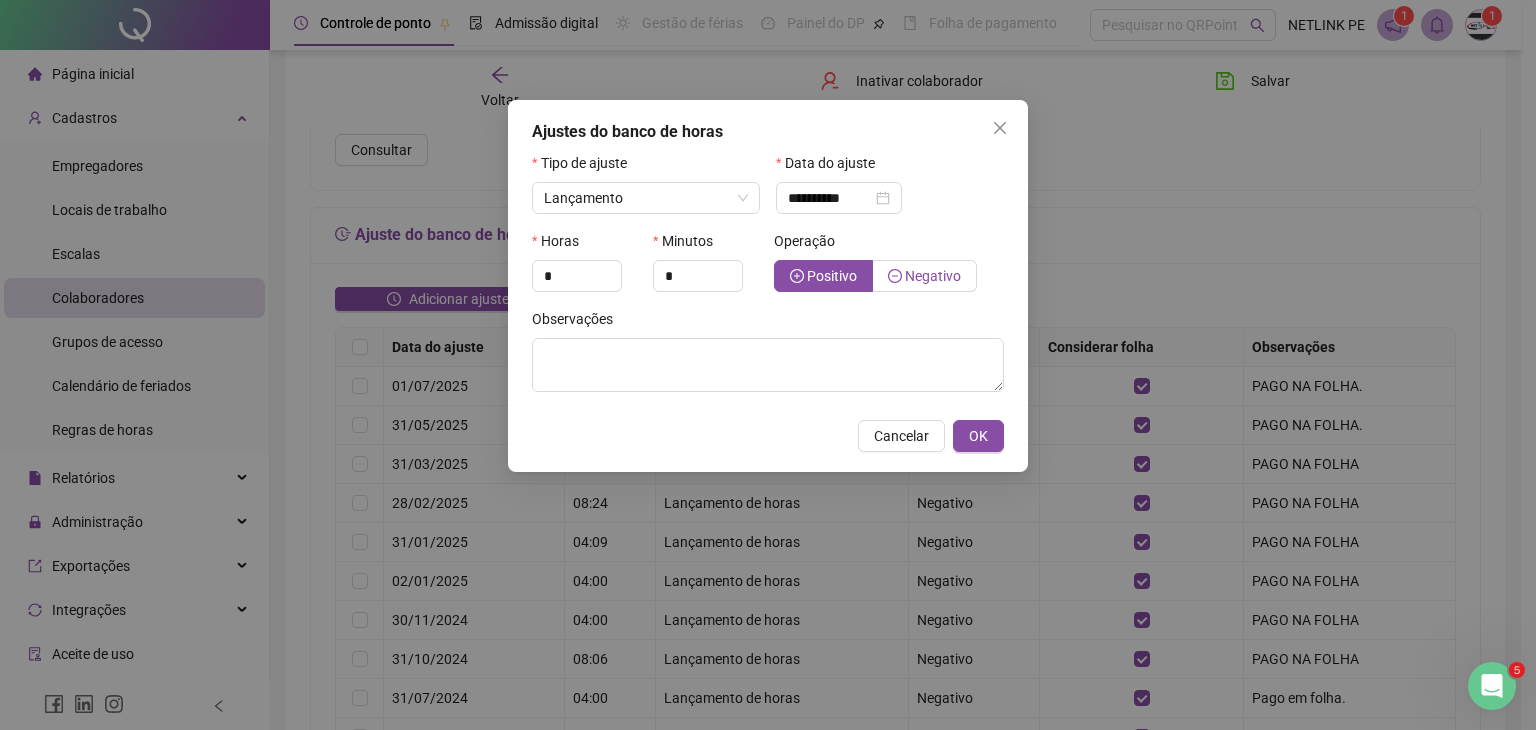 click on "Negativo" at bounding box center [925, 276] 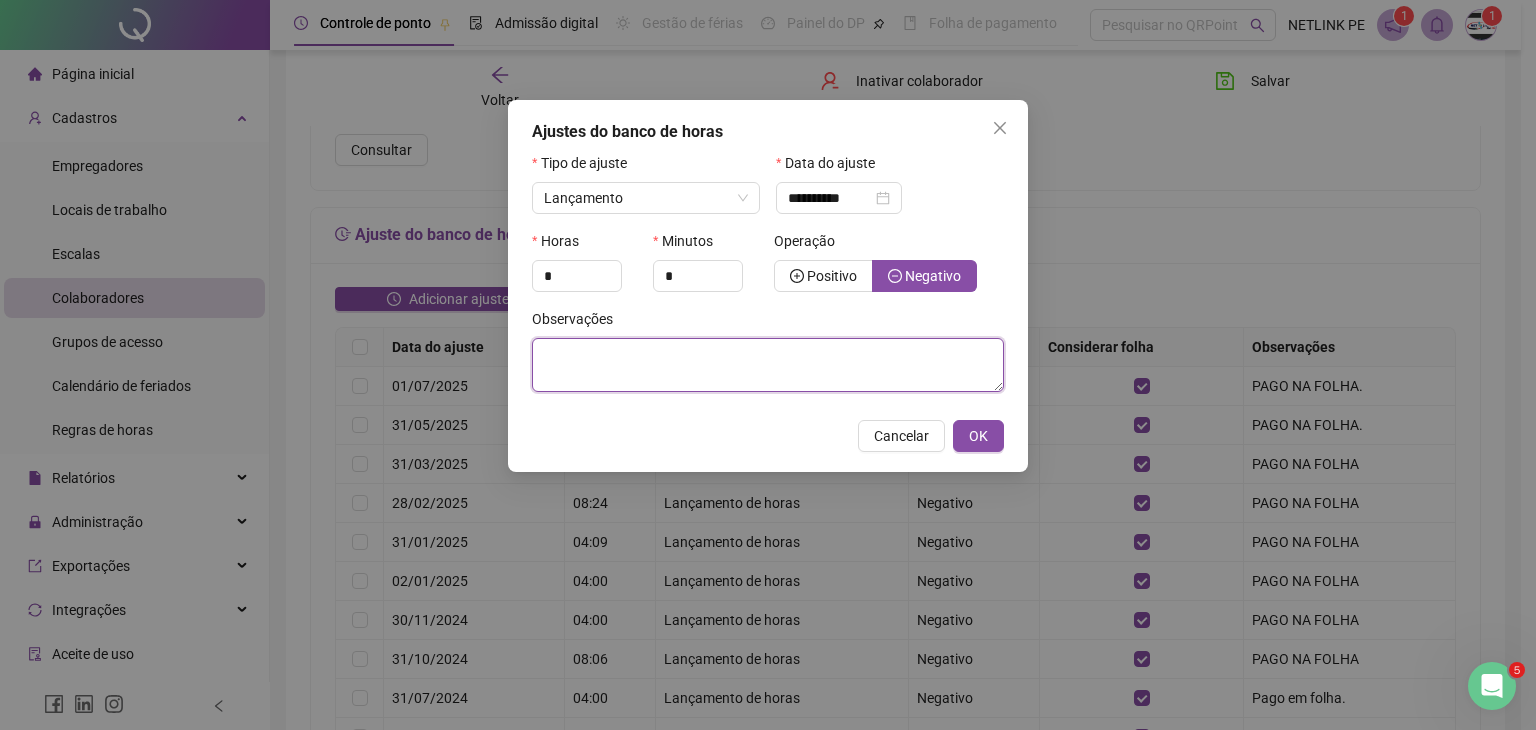 click at bounding box center (768, 365) 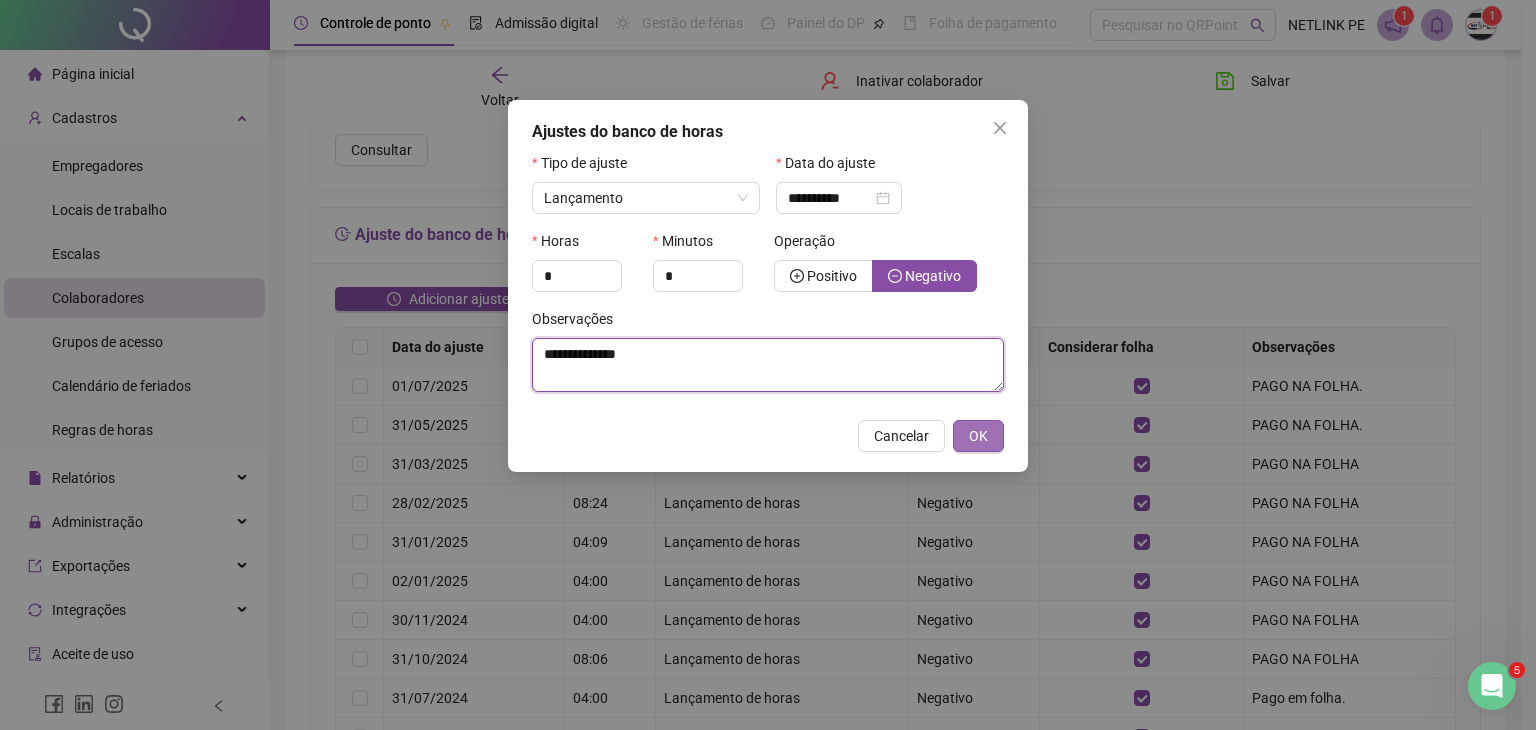 type on "**********" 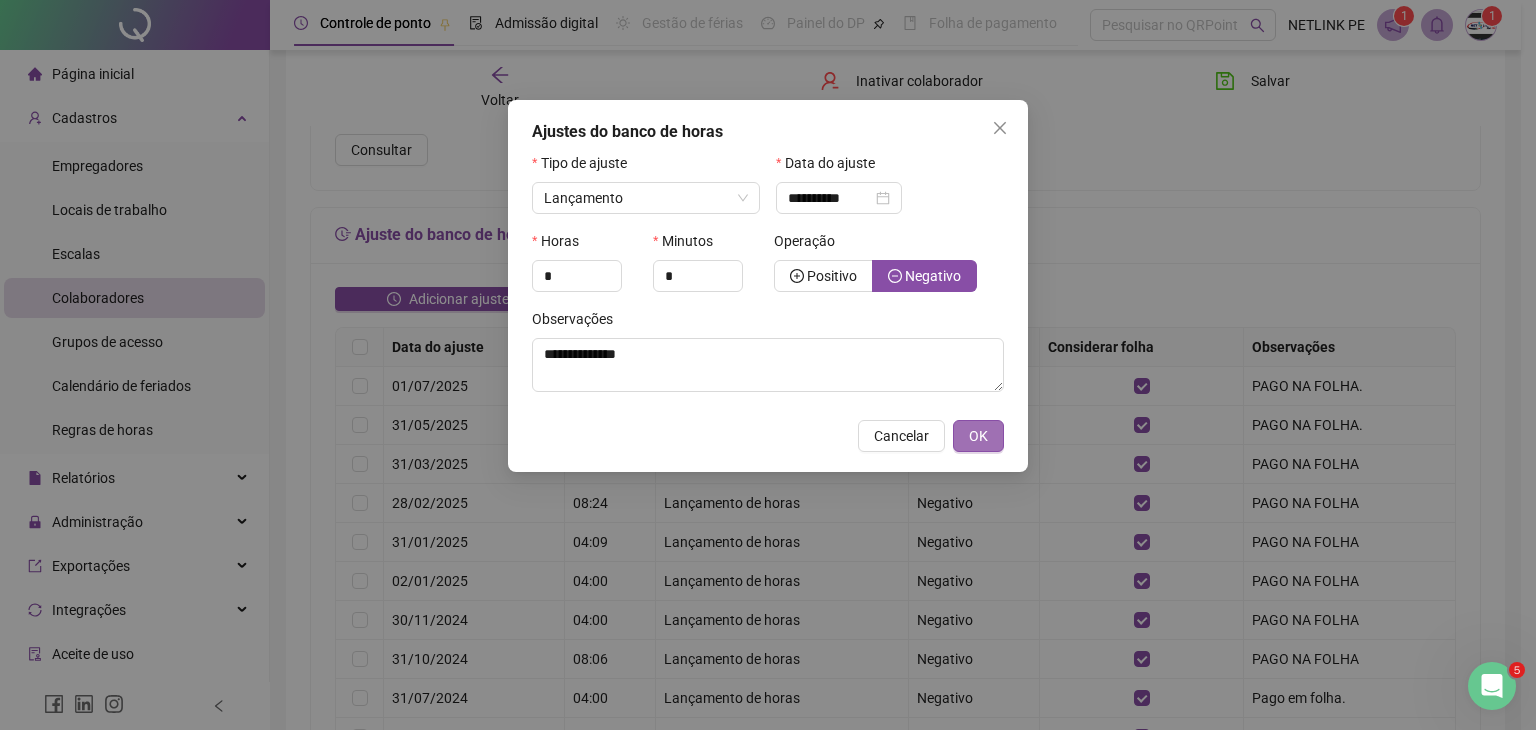 click on "OK" at bounding box center (978, 436) 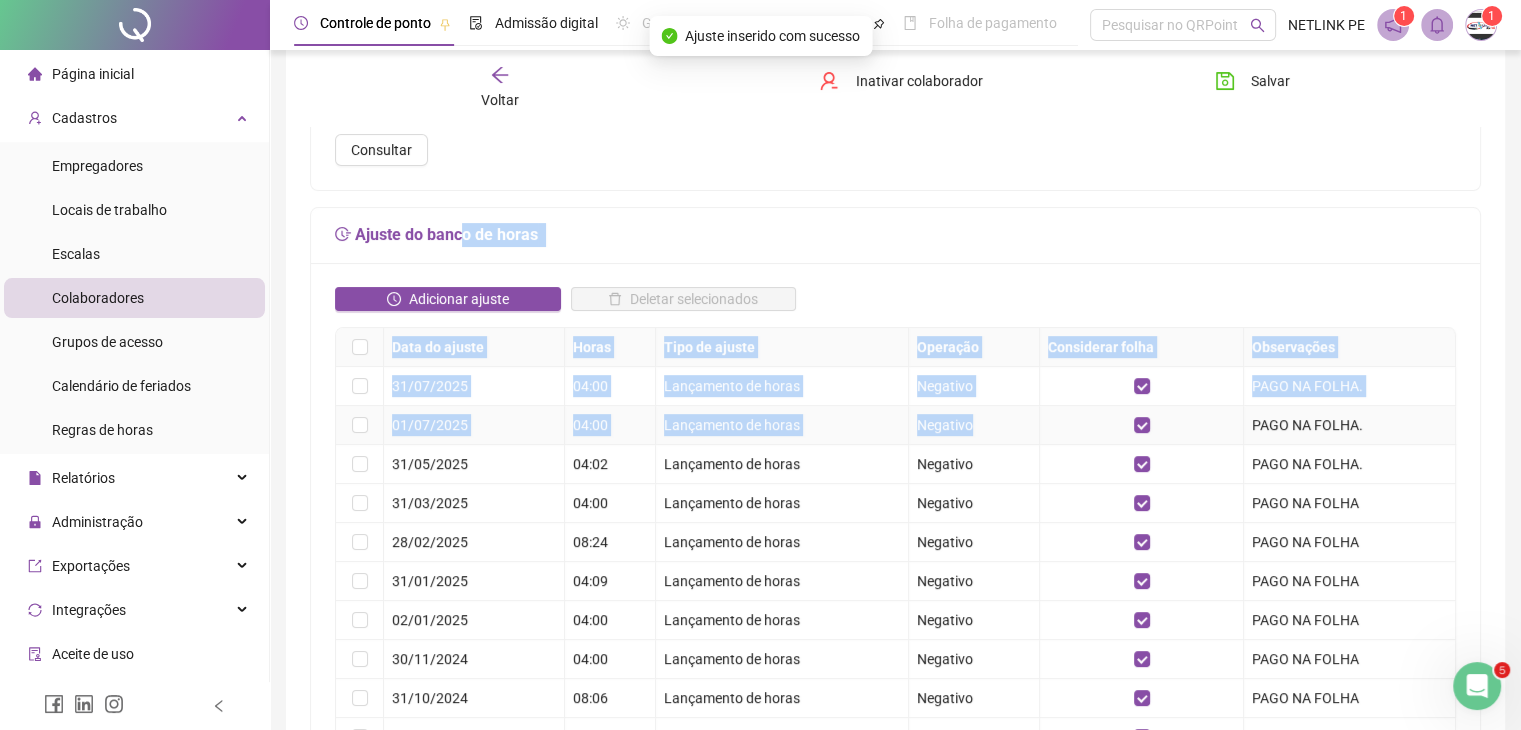 drag, startPoint x: 976, startPoint y: 440, endPoint x: 464, endPoint y: 192, distance: 568.9007 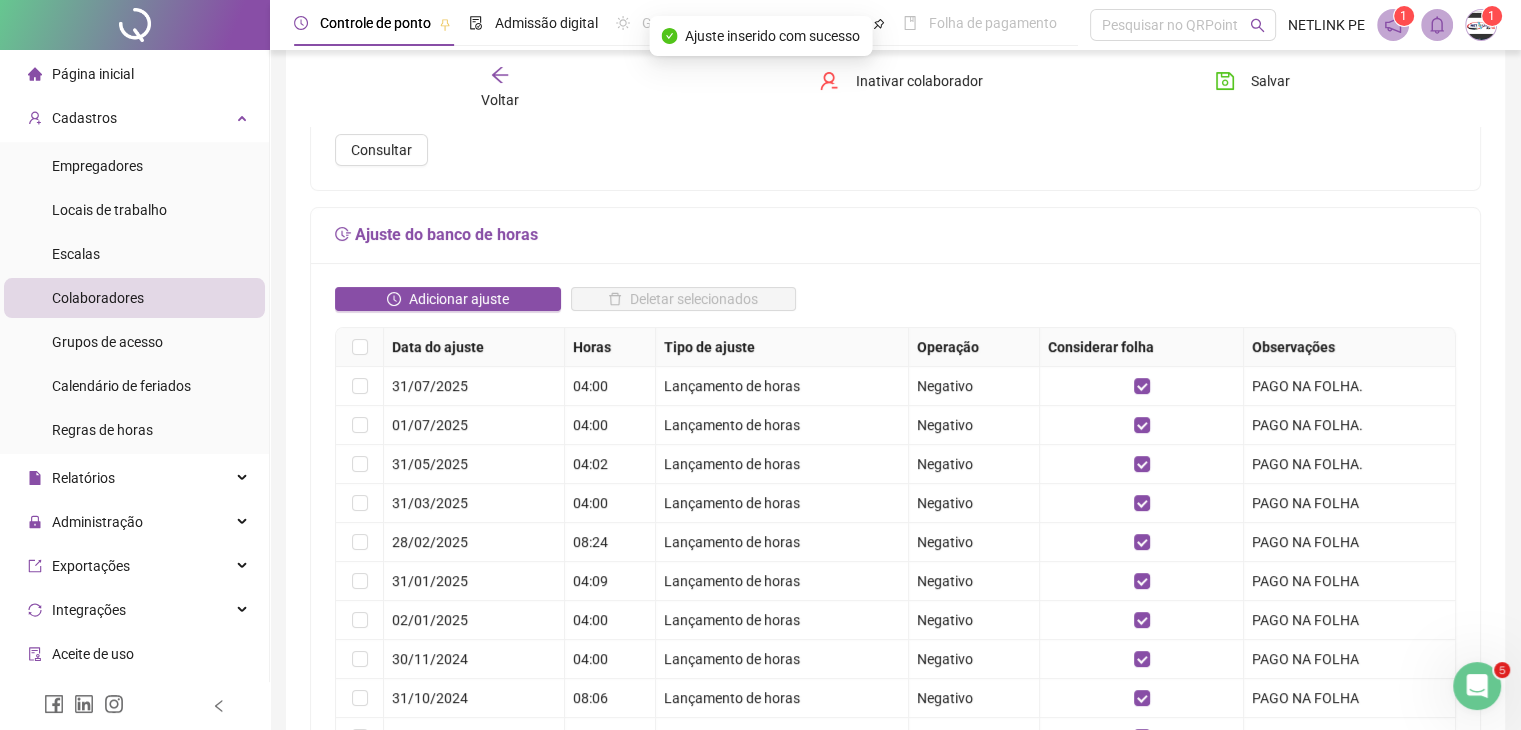 click on "Voltar" at bounding box center (500, 100) 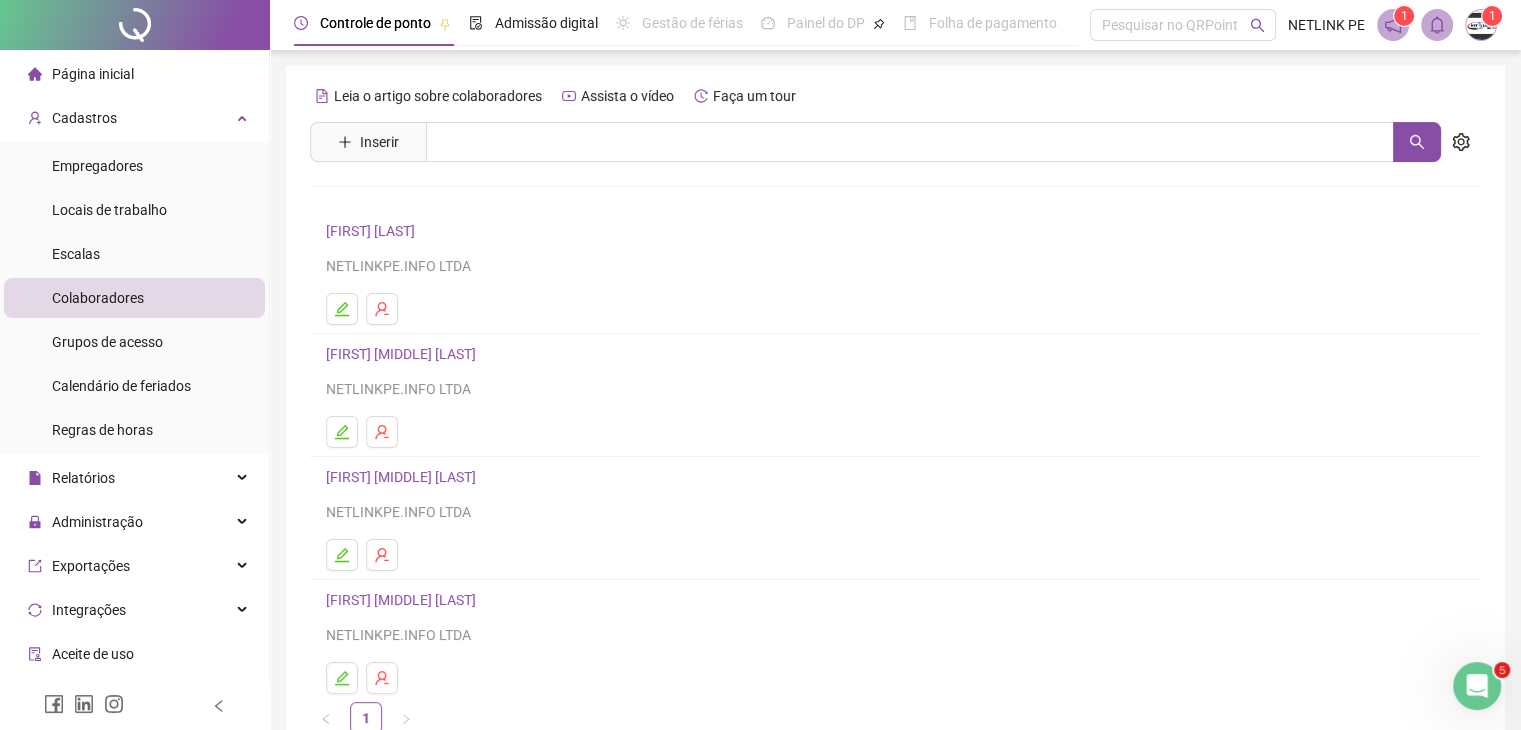 click on "[FIRST] [MIDDLE] [LAST]" at bounding box center [404, 354] 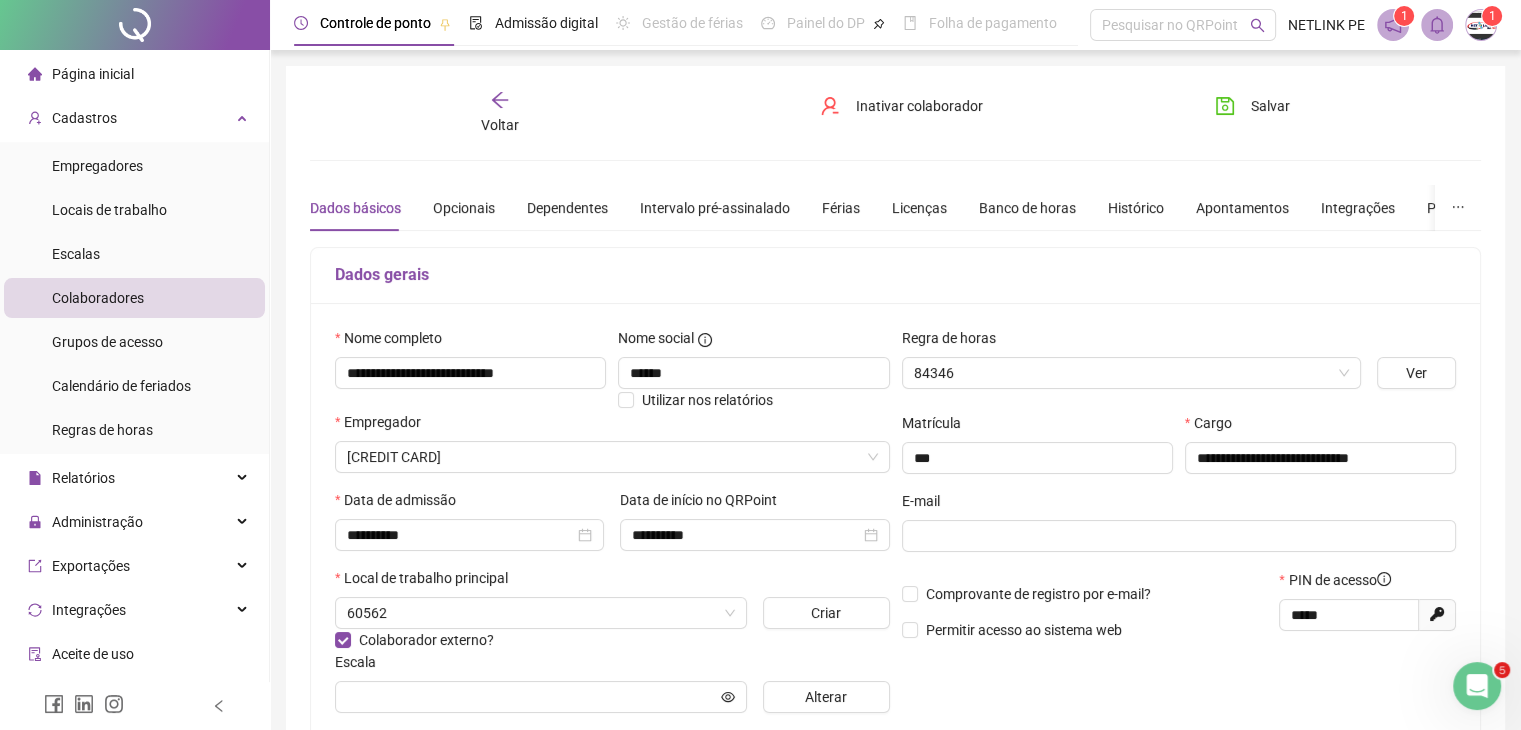 type on "**********" 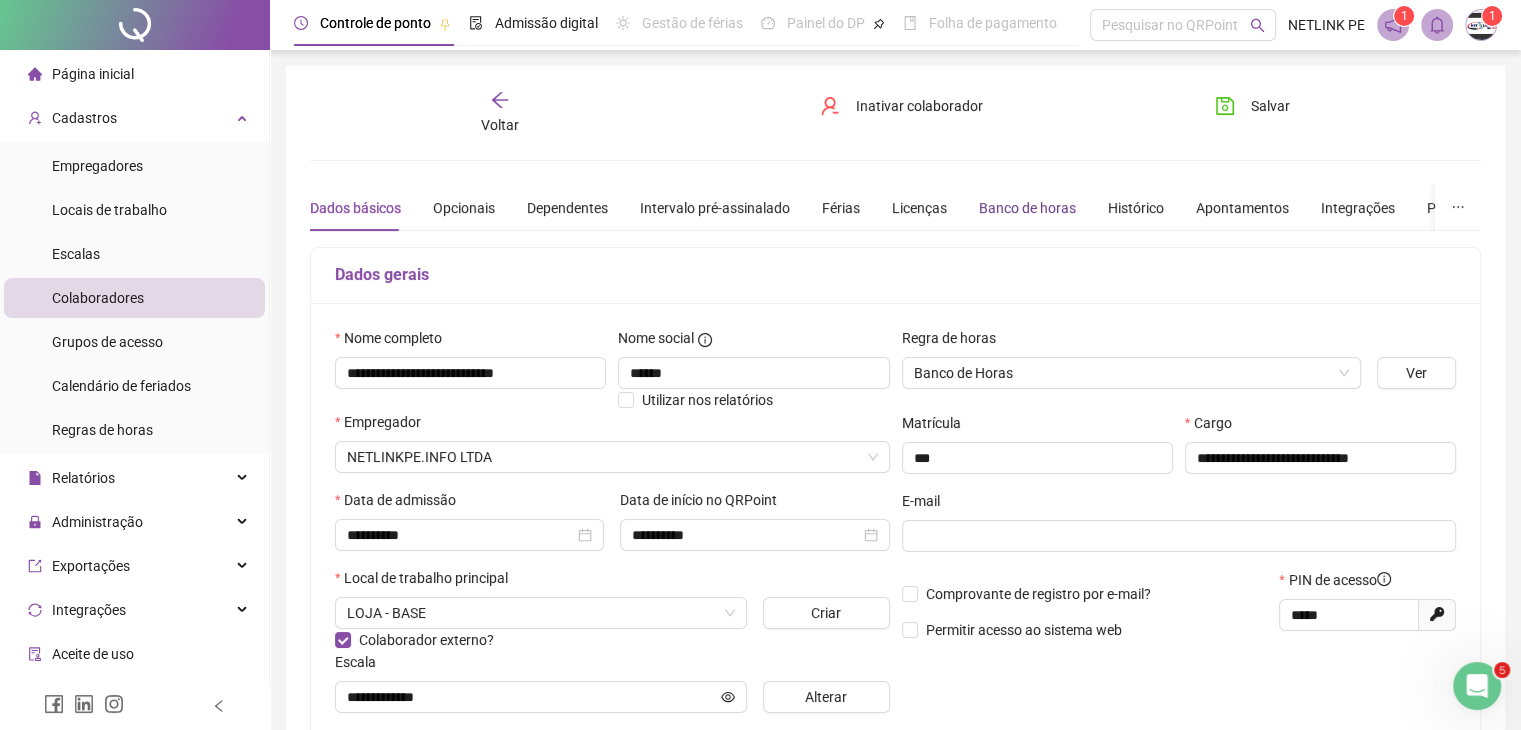 click on "Banco de horas" at bounding box center (1027, 208) 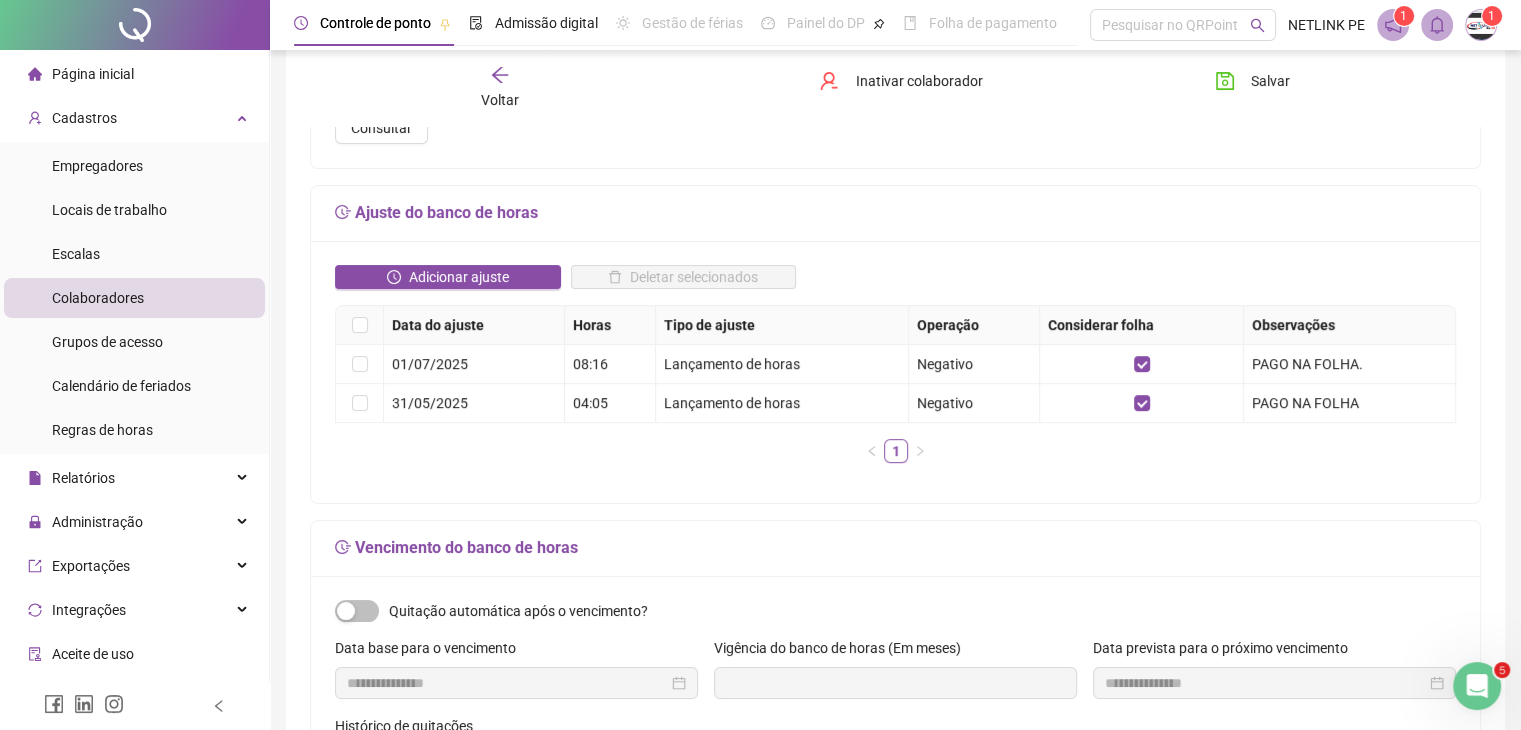 scroll, scrollTop: 300, scrollLeft: 0, axis: vertical 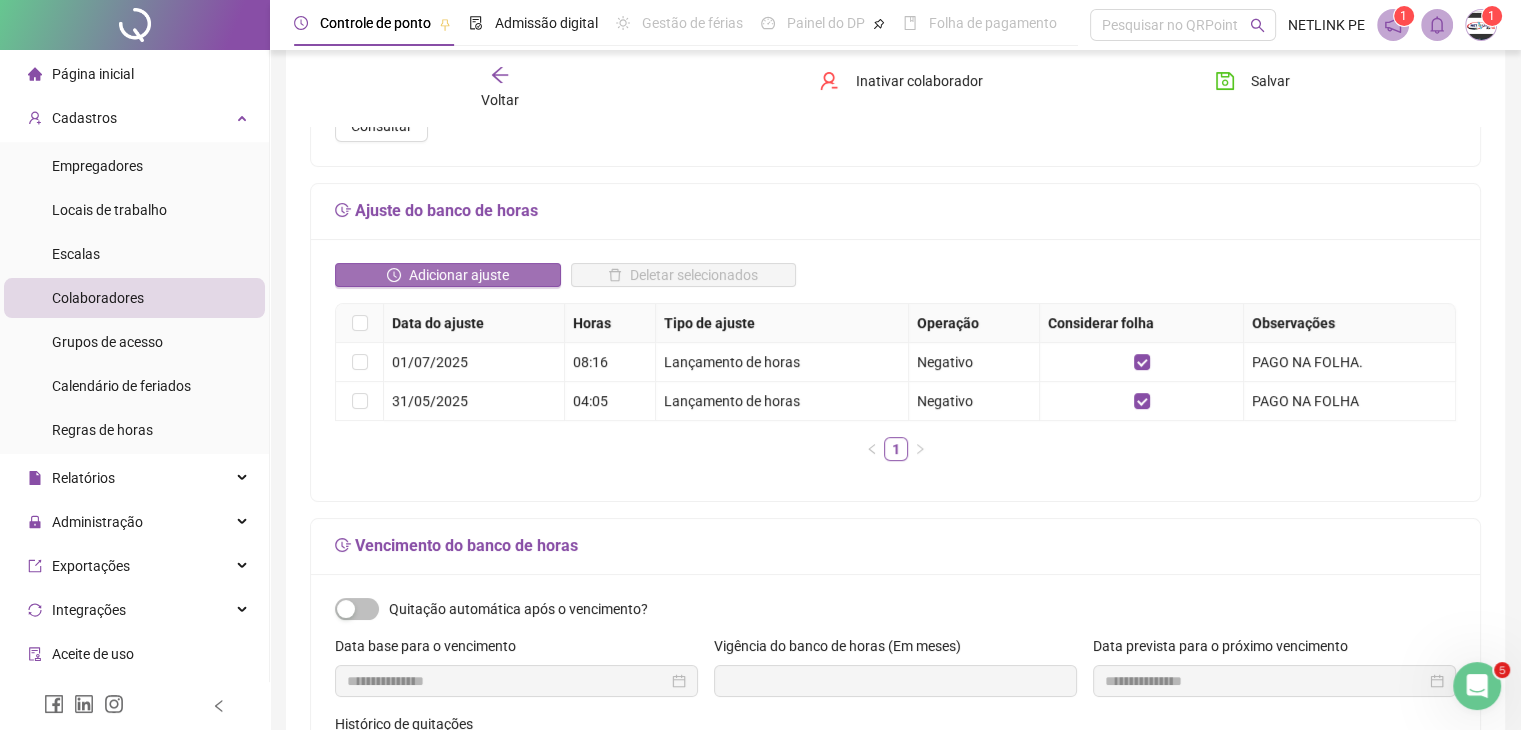 click on "Adicionar ajuste" at bounding box center (459, 275) 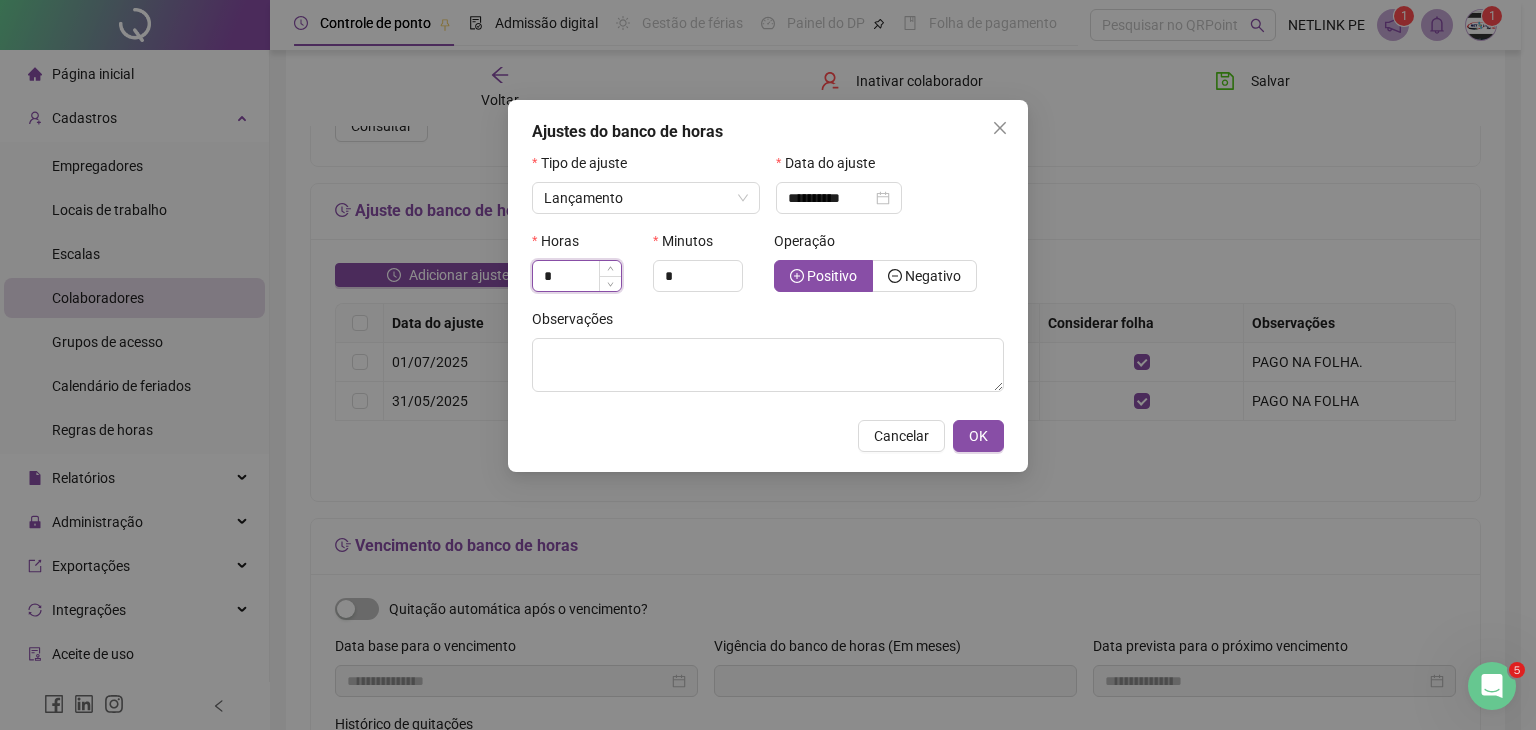 click on "*" at bounding box center [577, 276] 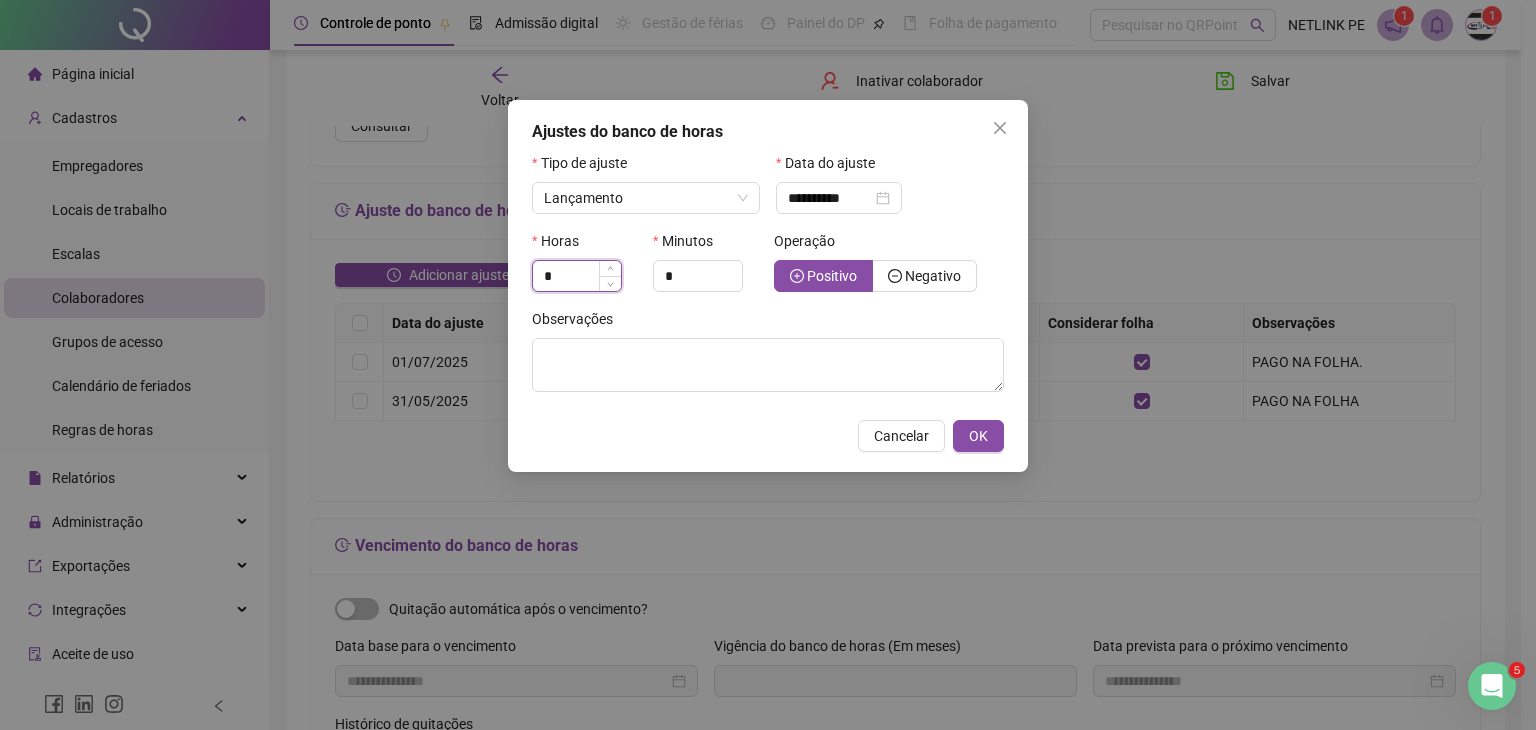 type on "*" 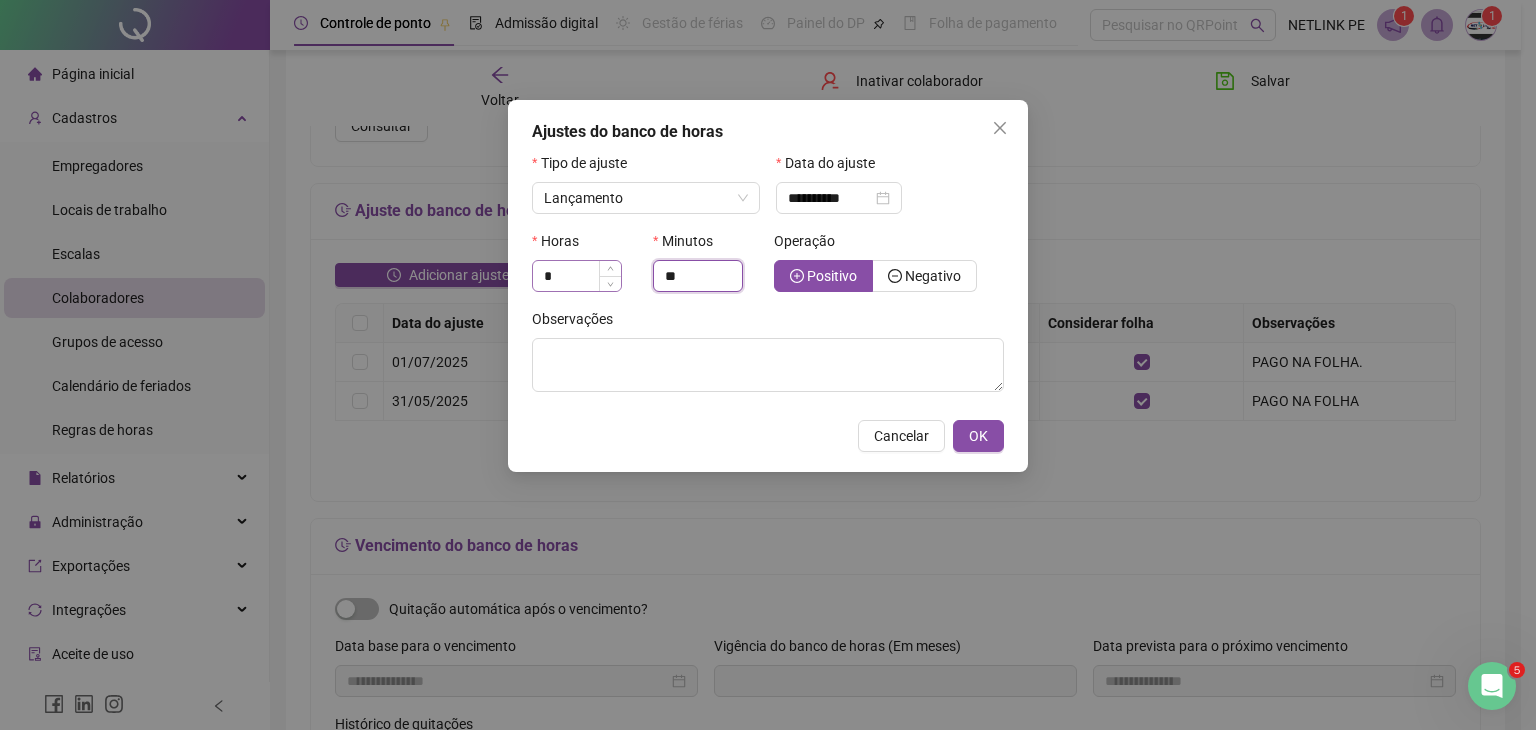 type on "**" 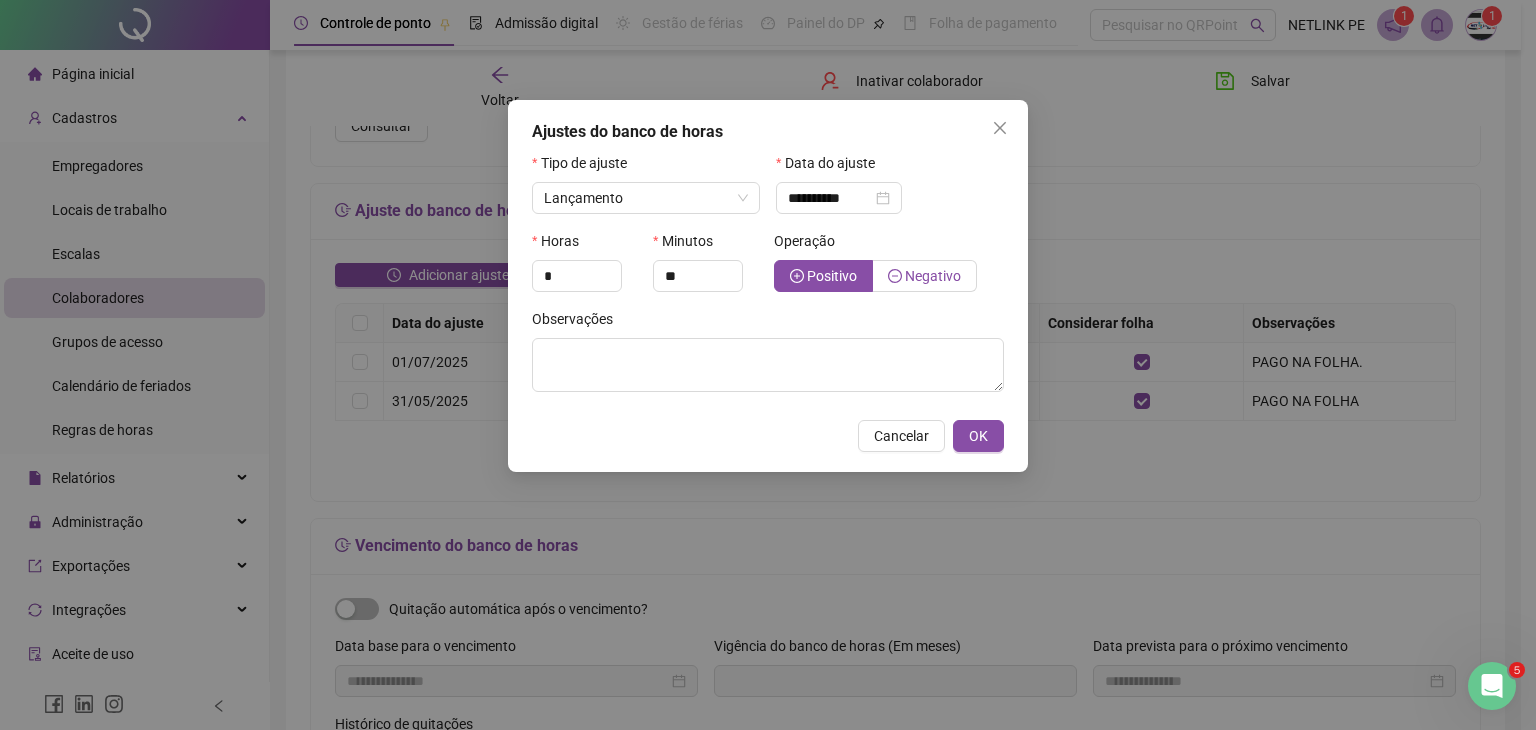 click on "Negativo" at bounding box center [933, 276] 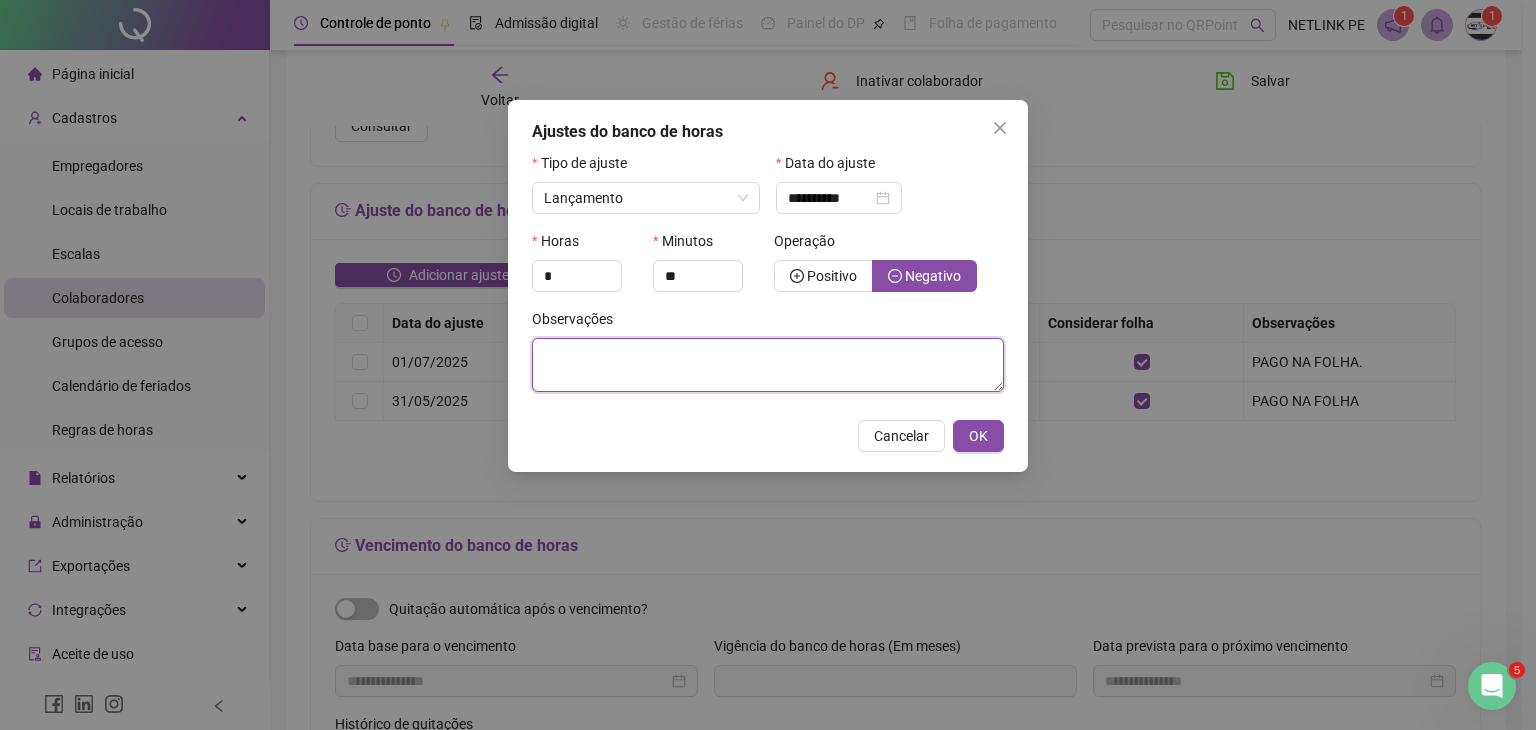 click at bounding box center (768, 365) 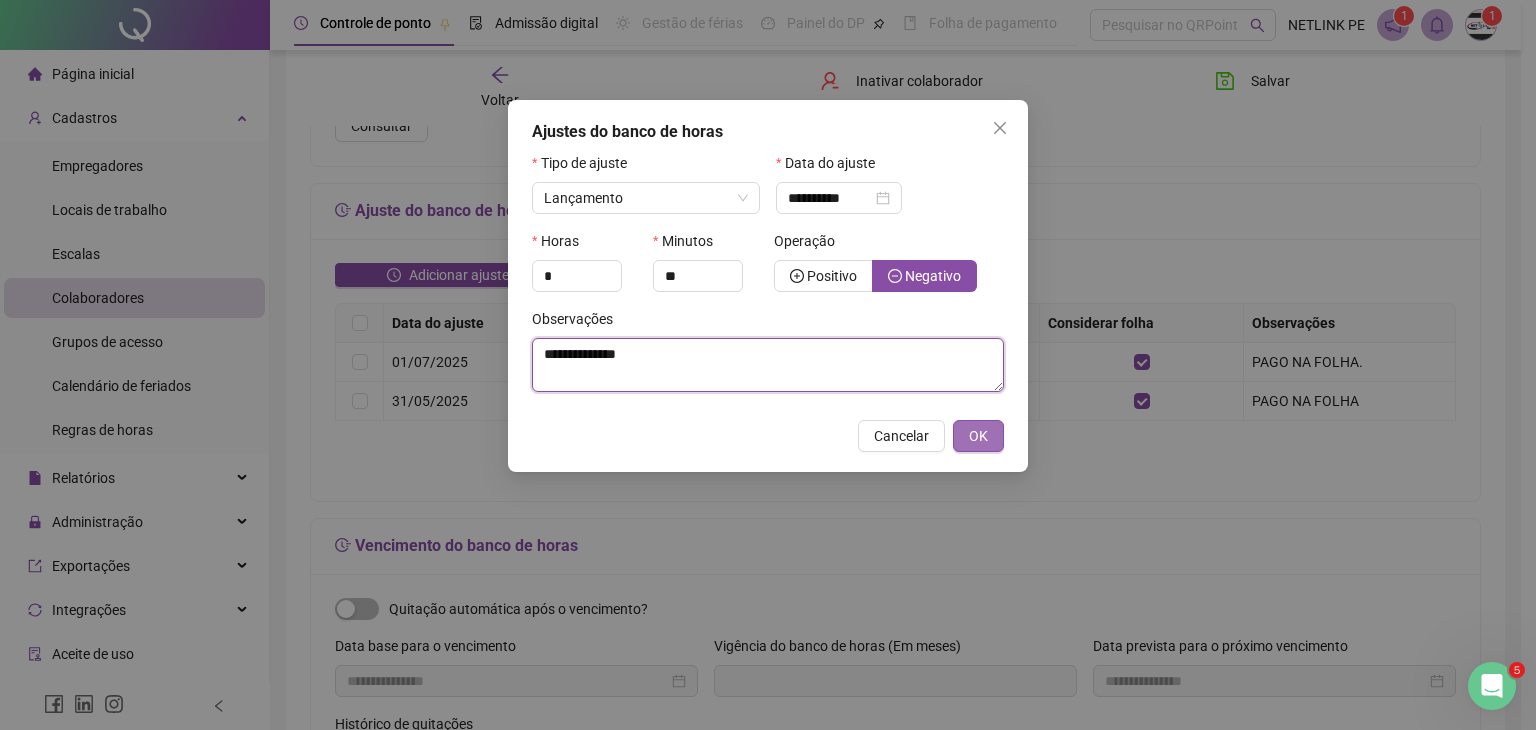 type on "**********" 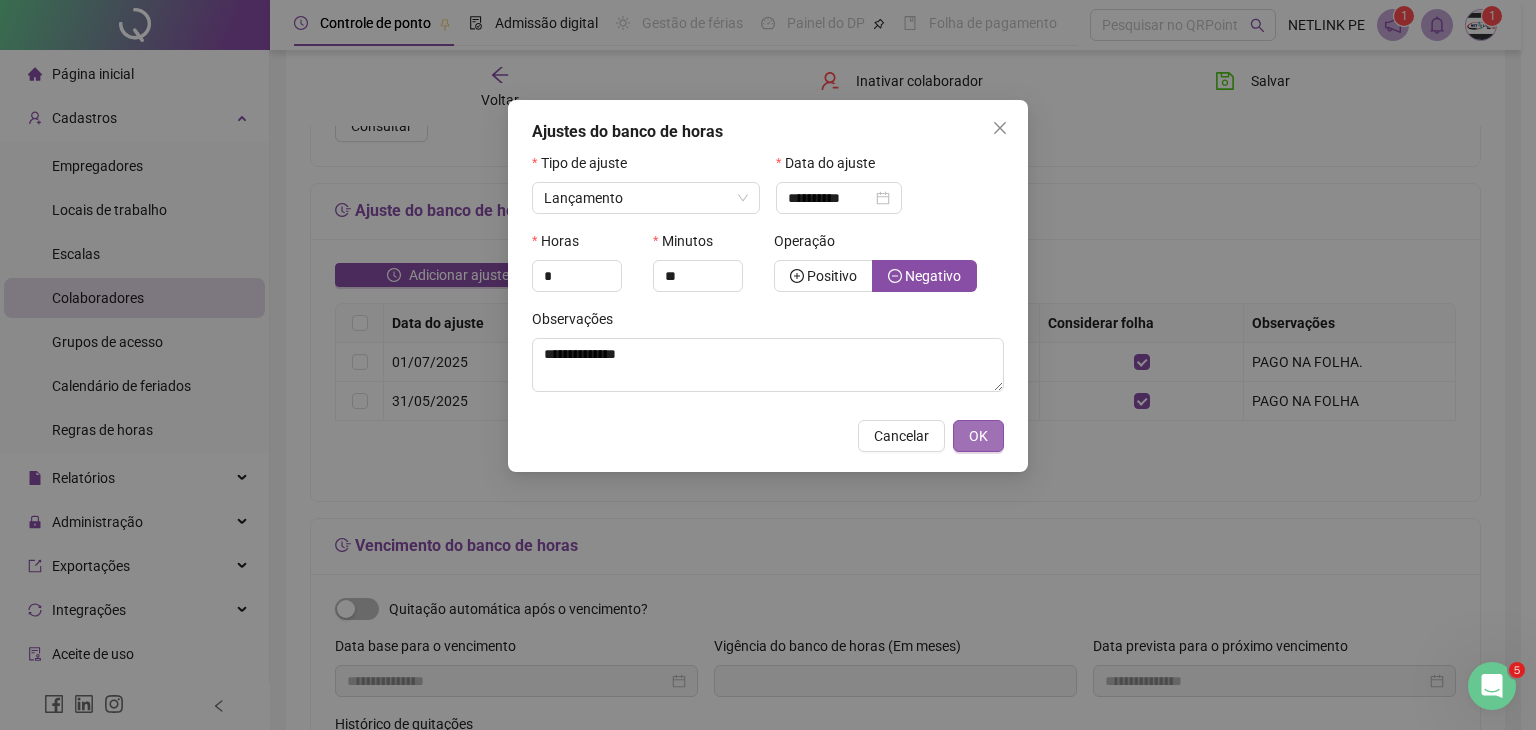click on "OK" at bounding box center (978, 436) 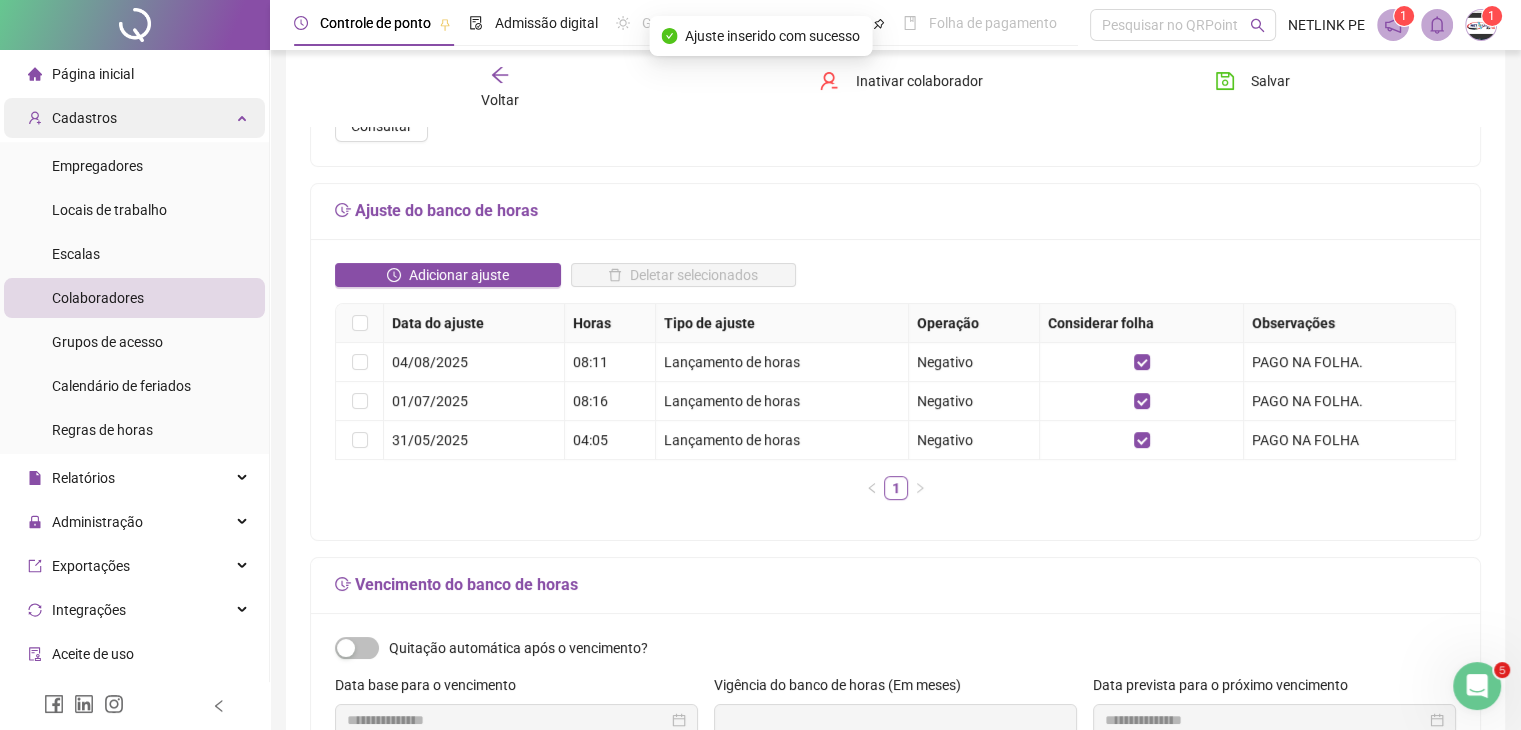 click on "Cadastros" at bounding box center (84, 118) 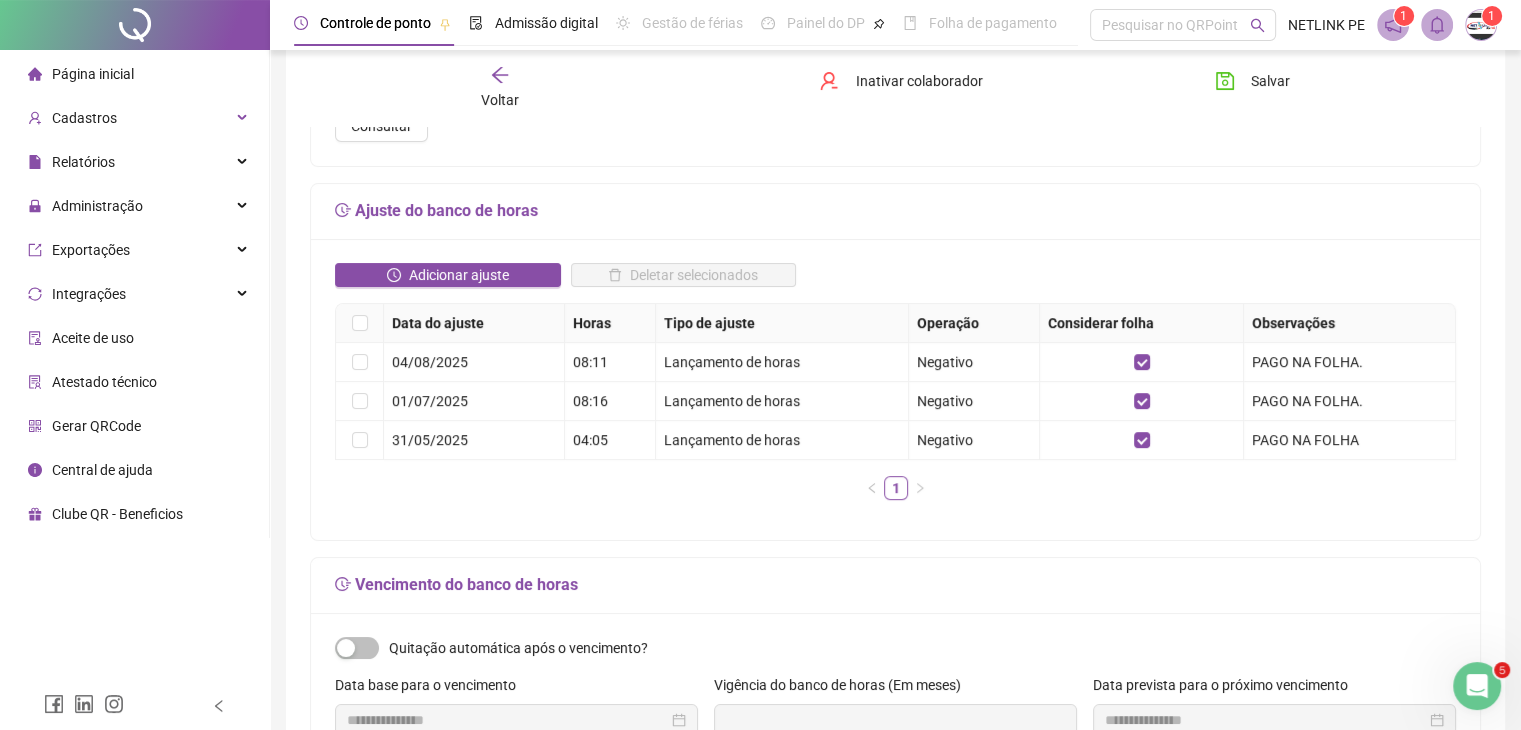 click on "Página inicial" at bounding box center [134, 74] 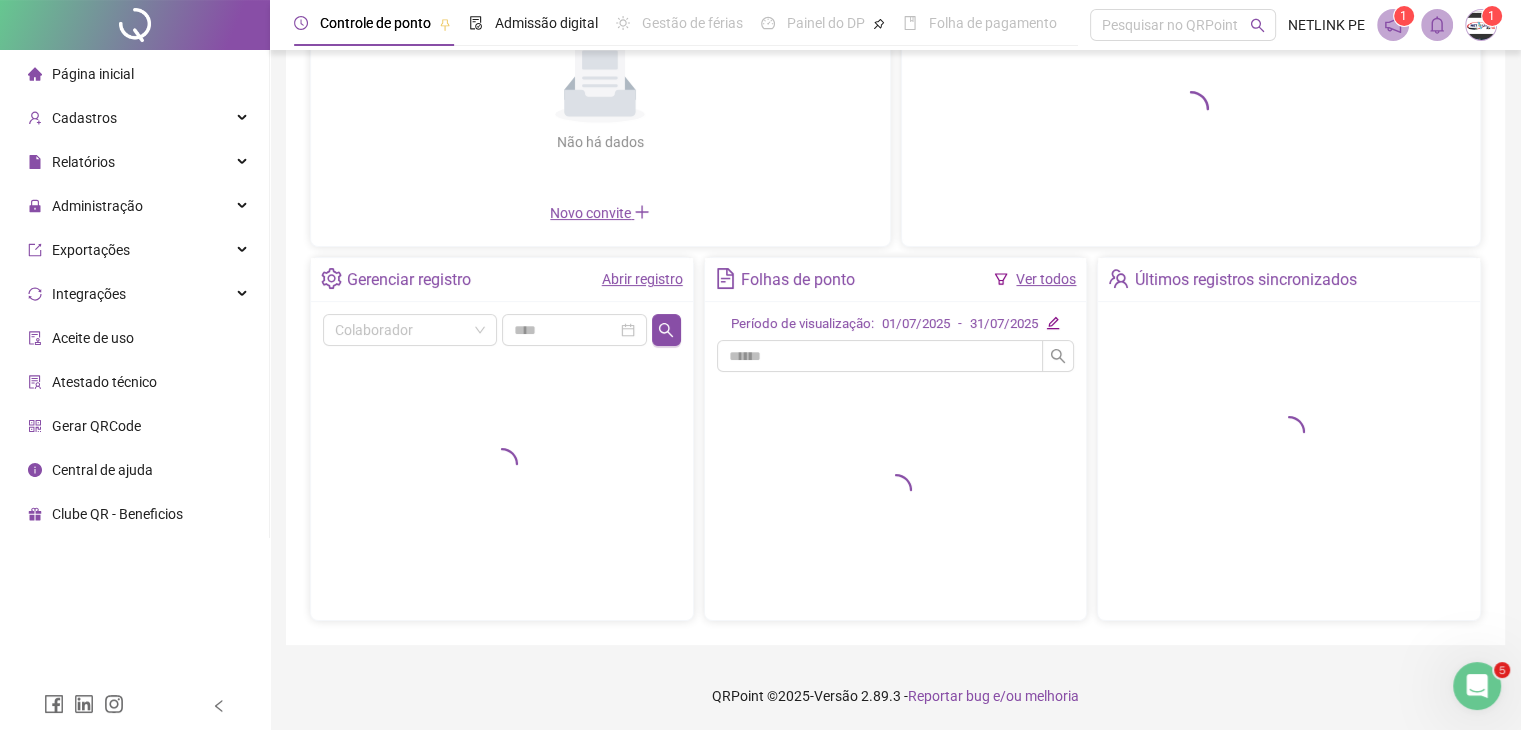 scroll, scrollTop: 232, scrollLeft: 0, axis: vertical 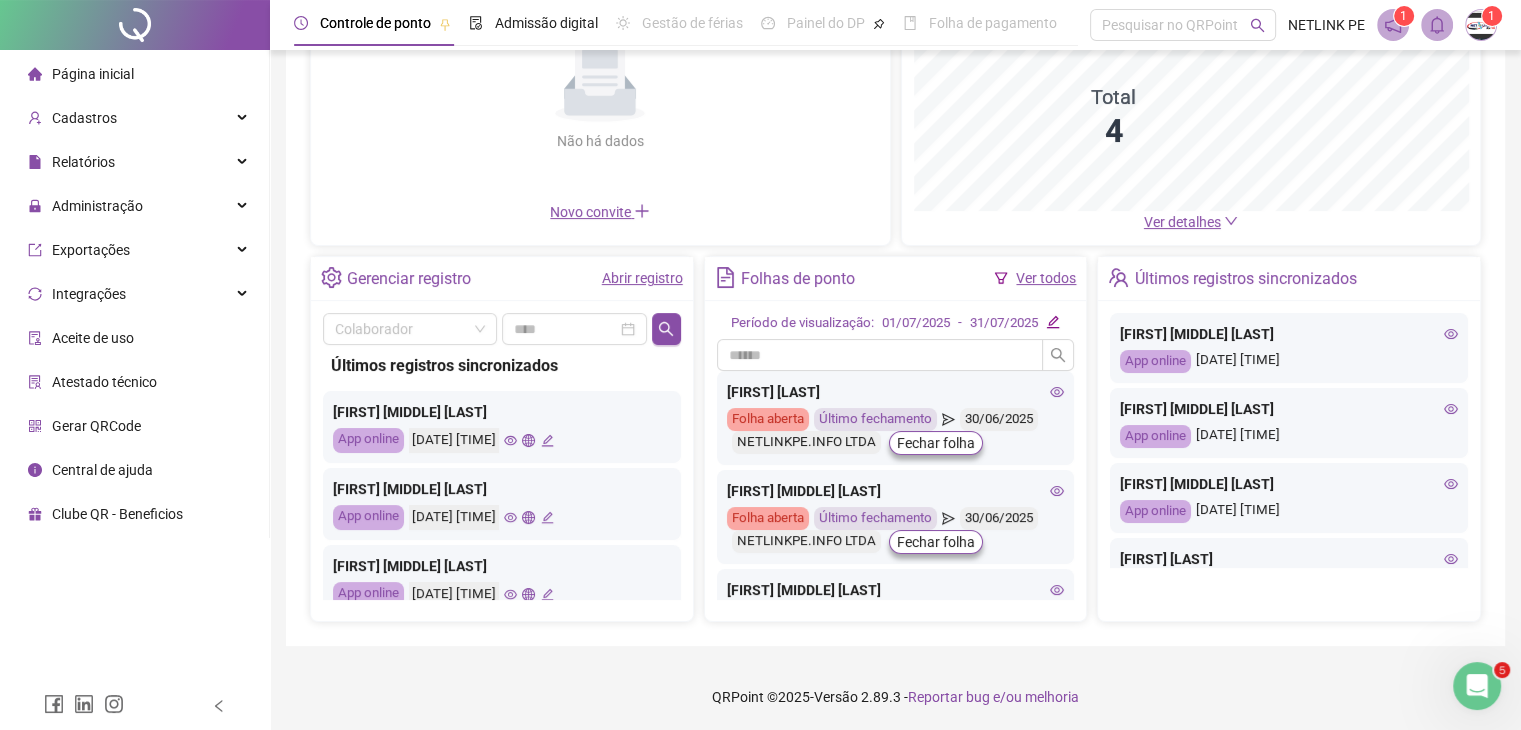 click on "Ver todos" at bounding box center (1046, 278) 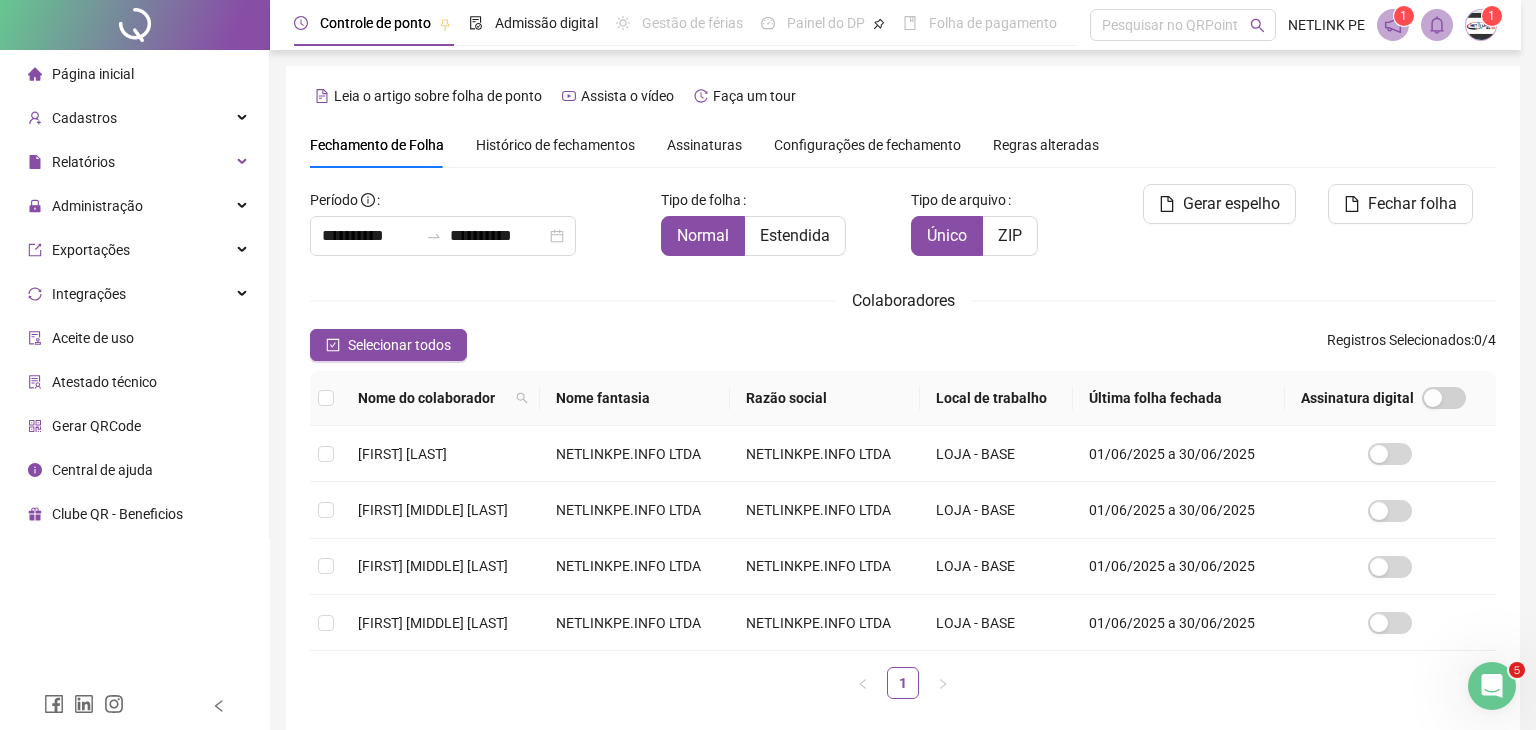 scroll, scrollTop: 33, scrollLeft: 0, axis: vertical 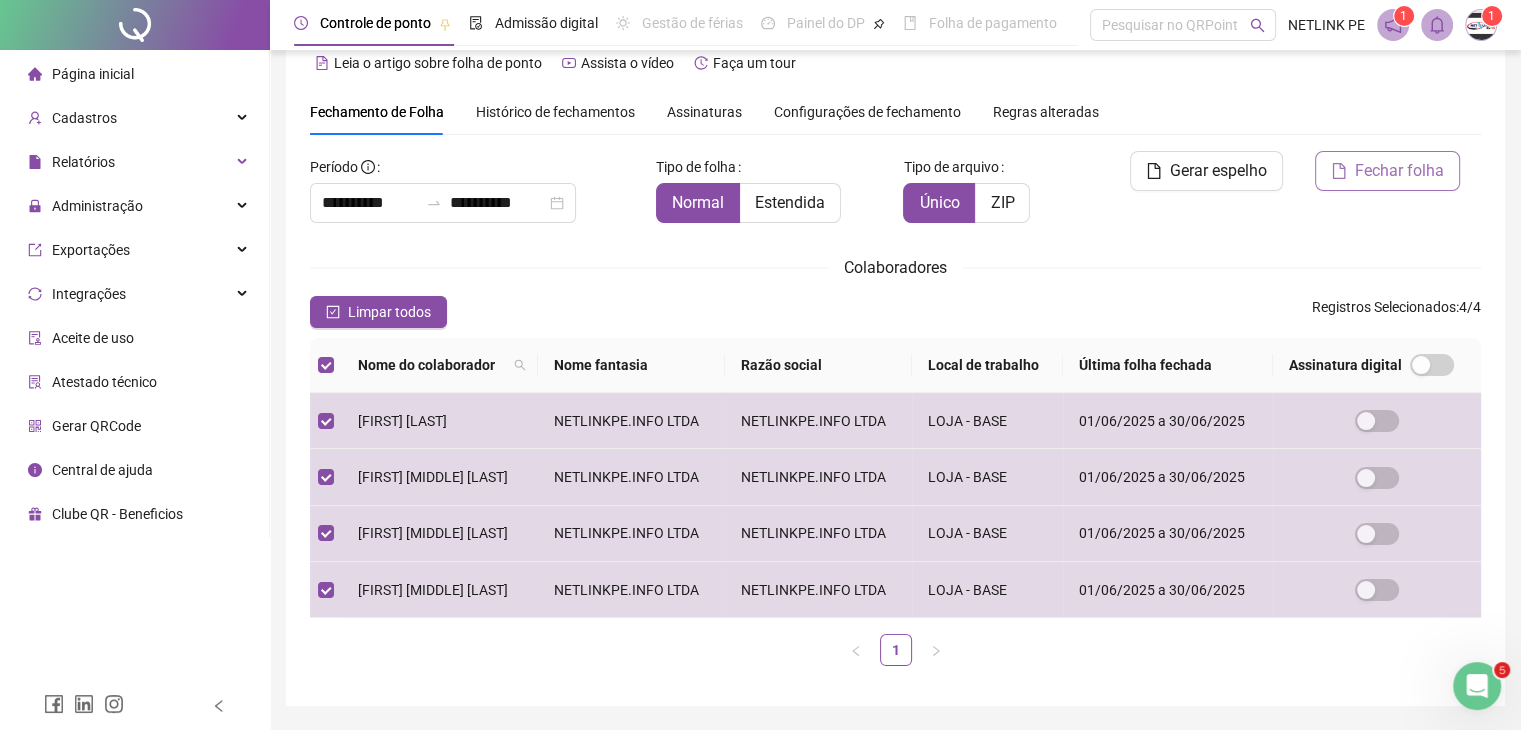 click on "Fechar folha" at bounding box center (1399, 171) 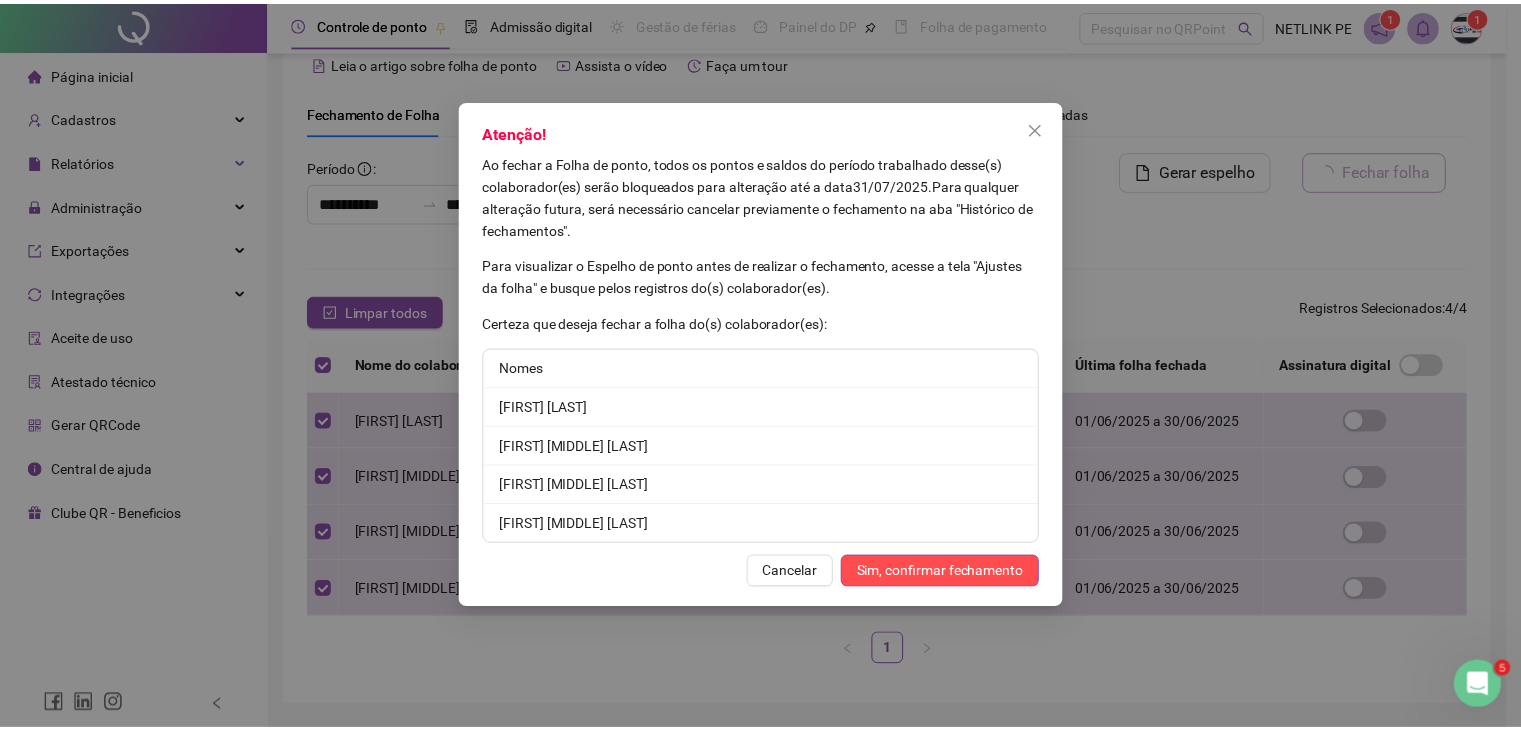 scroll, scrollTop: 44, scrollLeft: 0, axis: vertical 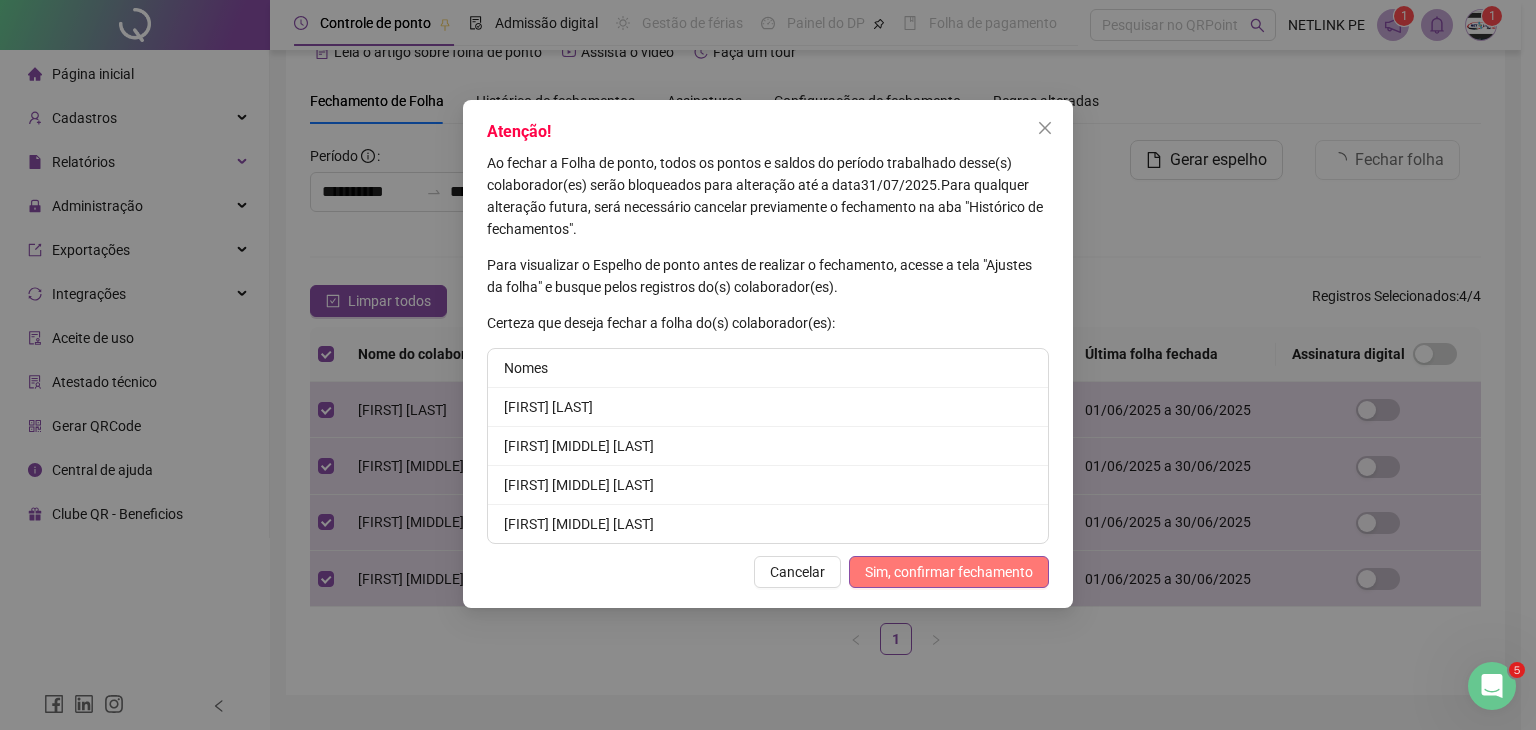 click on "Sim, confirmar fechamento" at bounding box center [949, 572] 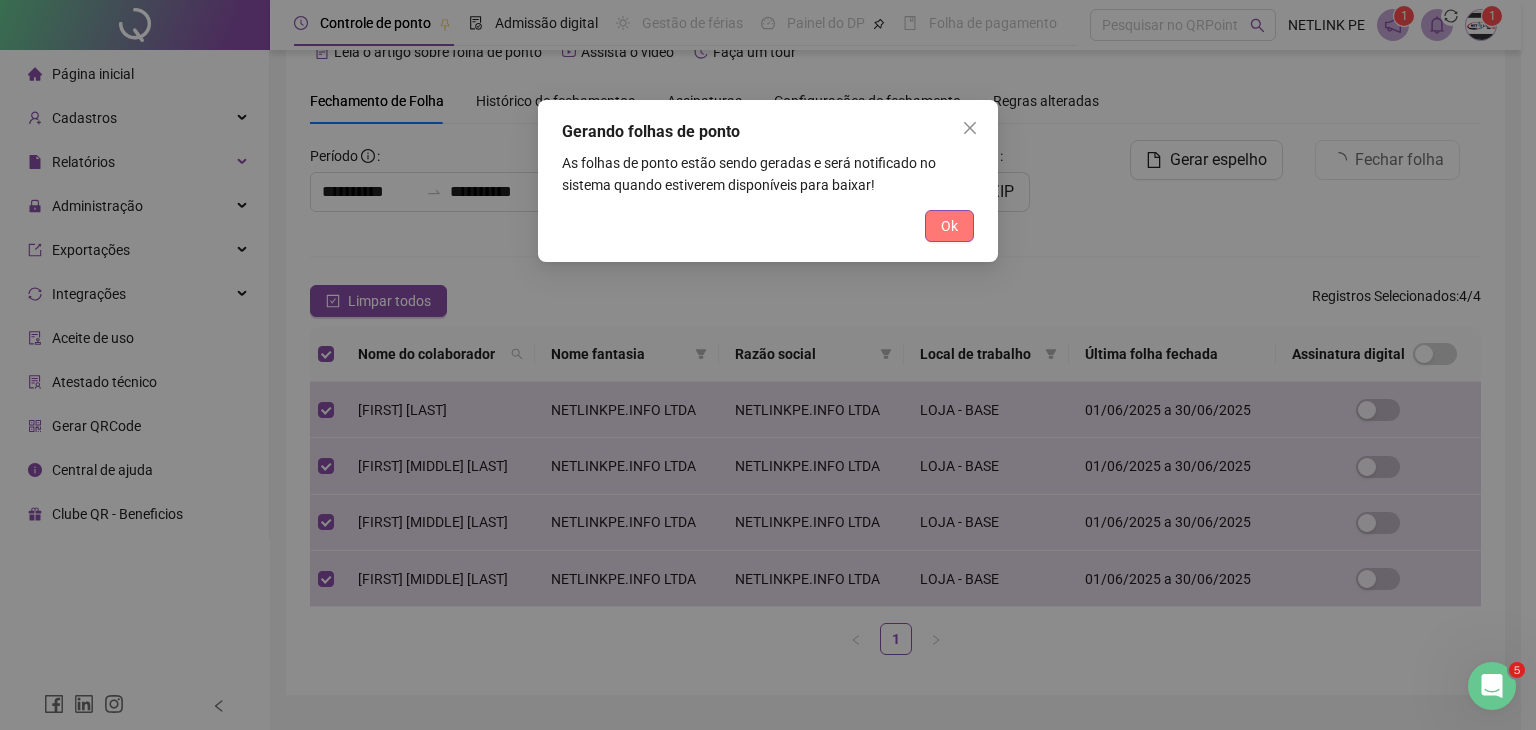 click on "Ok" at bounding box center (949, 226) 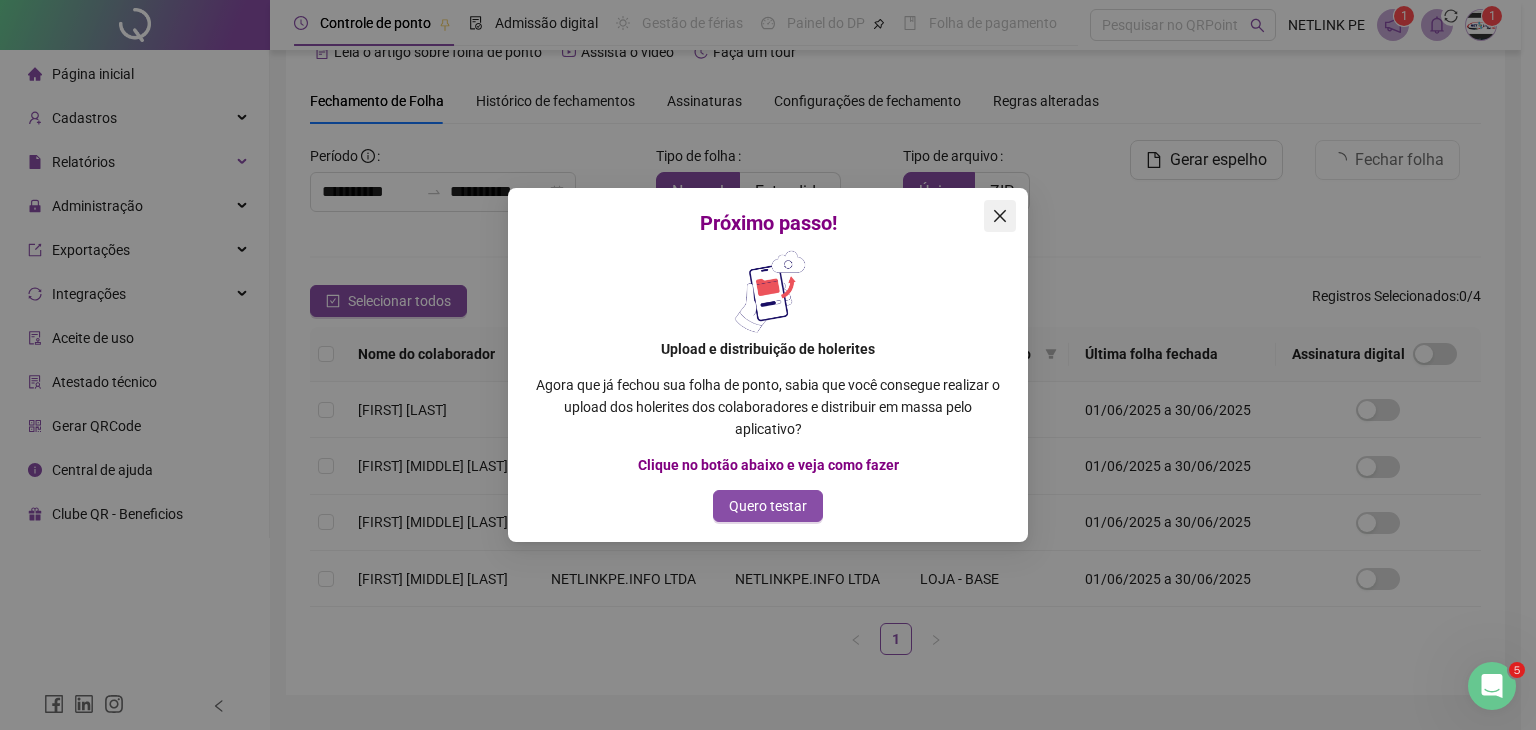click 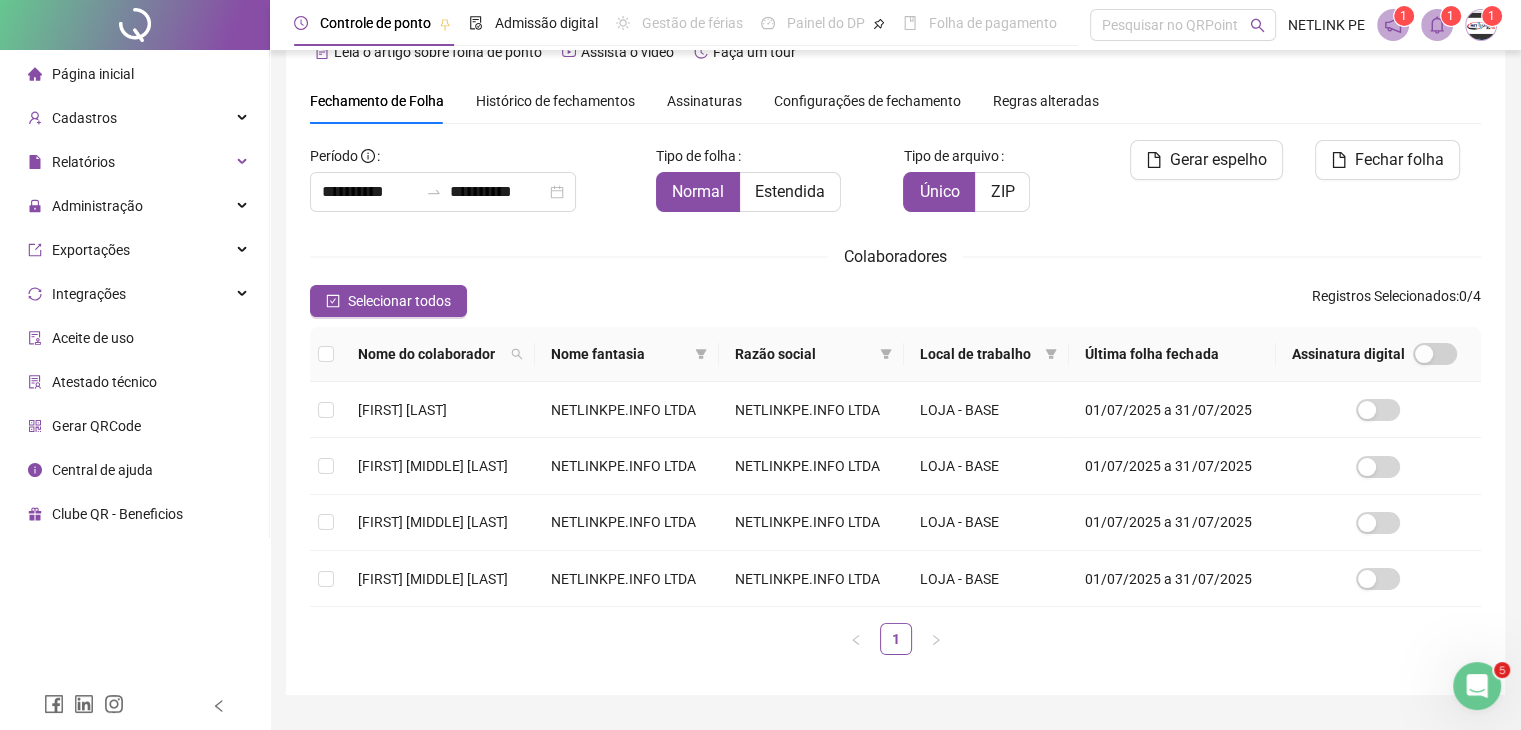 scroll, scrollTop: 0, scrollLeft: 0, axis: both 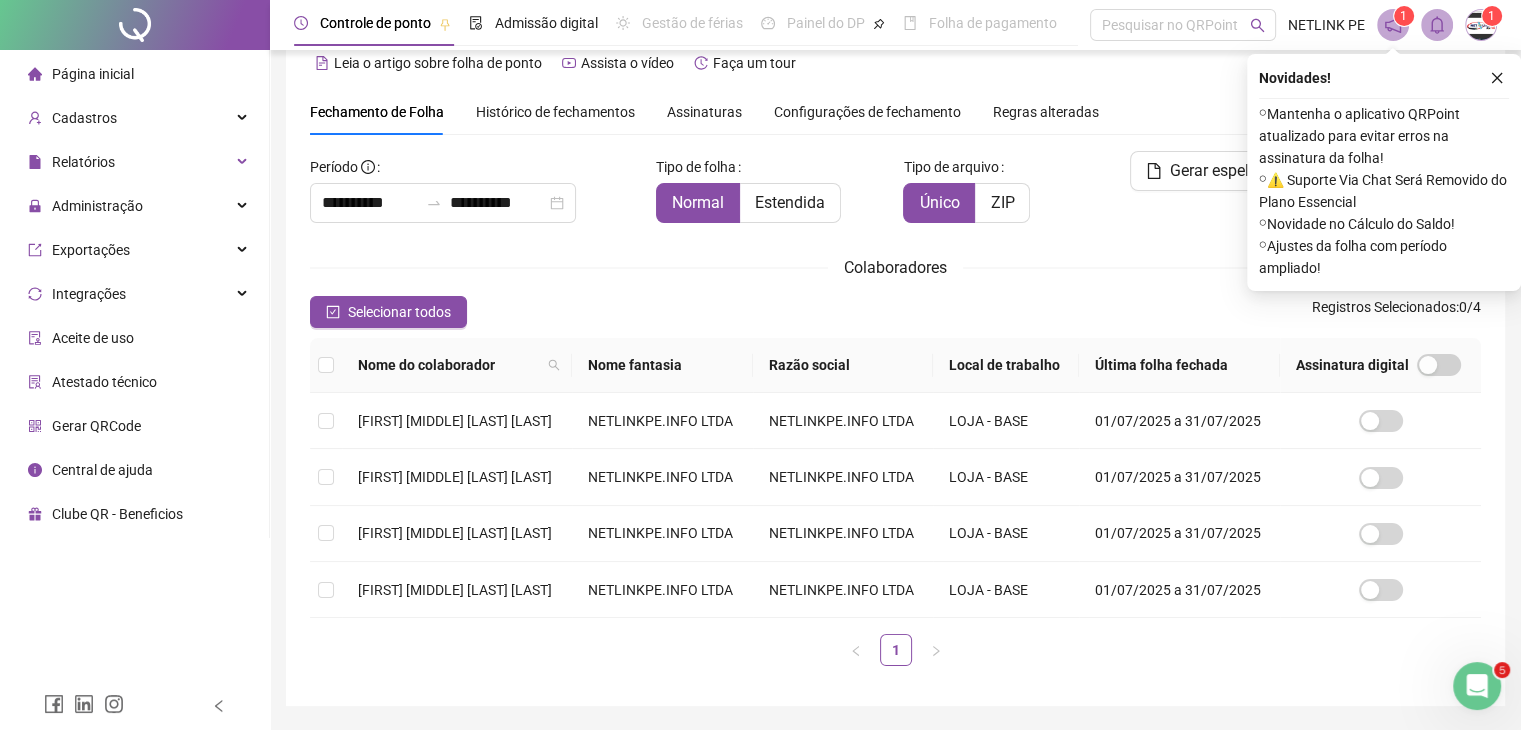 click on "Página inicial" at bounding box center [93, 74] 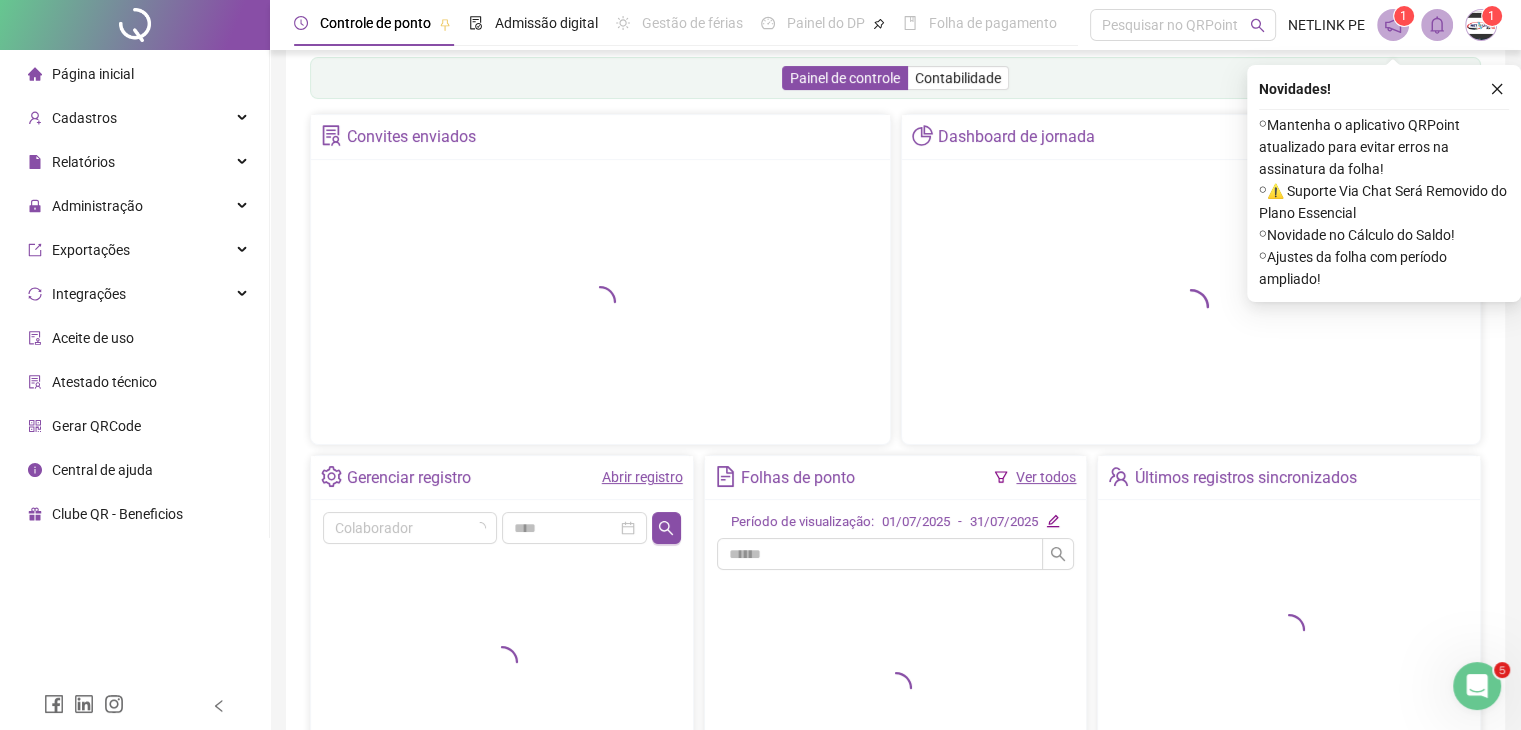 scroll, scrollTop: 44, scrollLeft: 0, axis: vertical 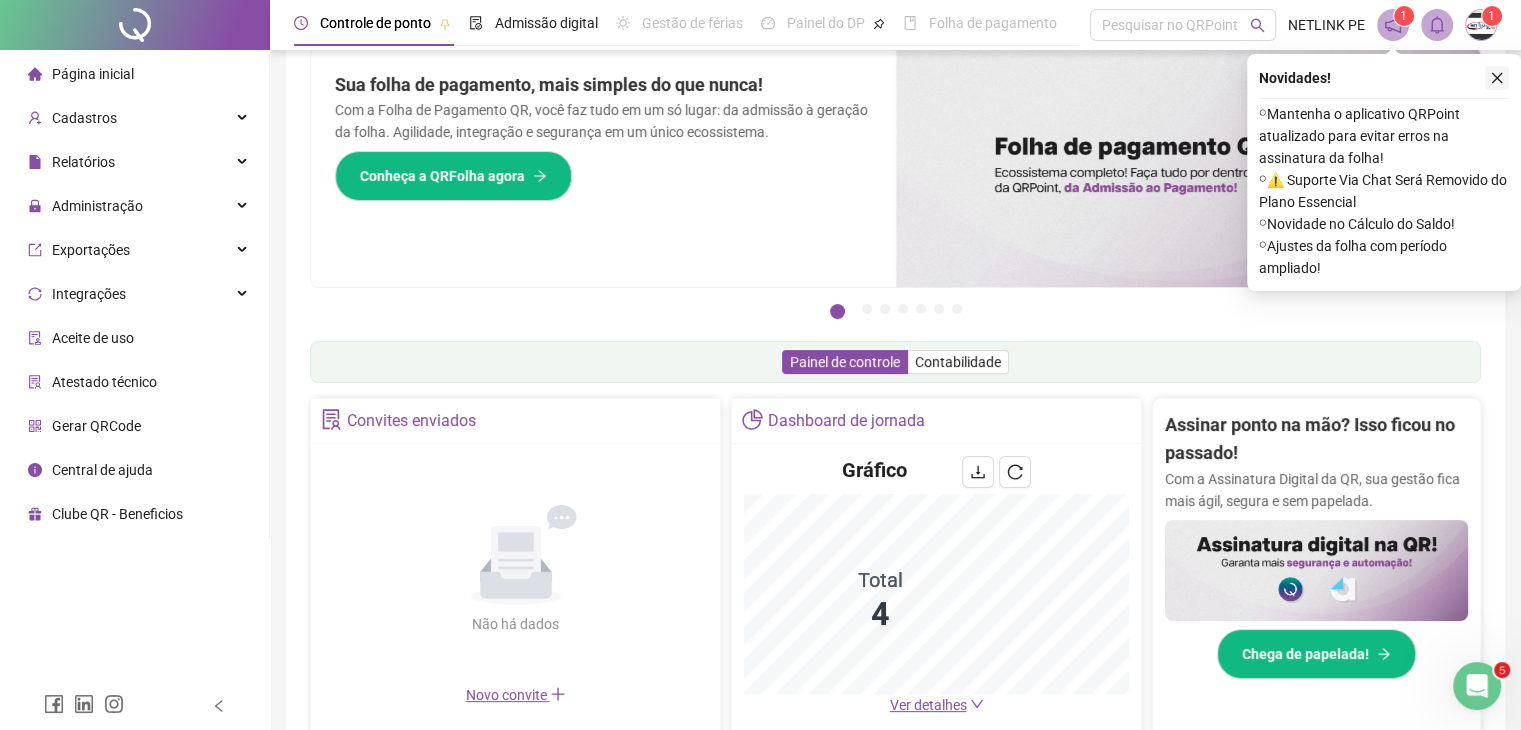 click 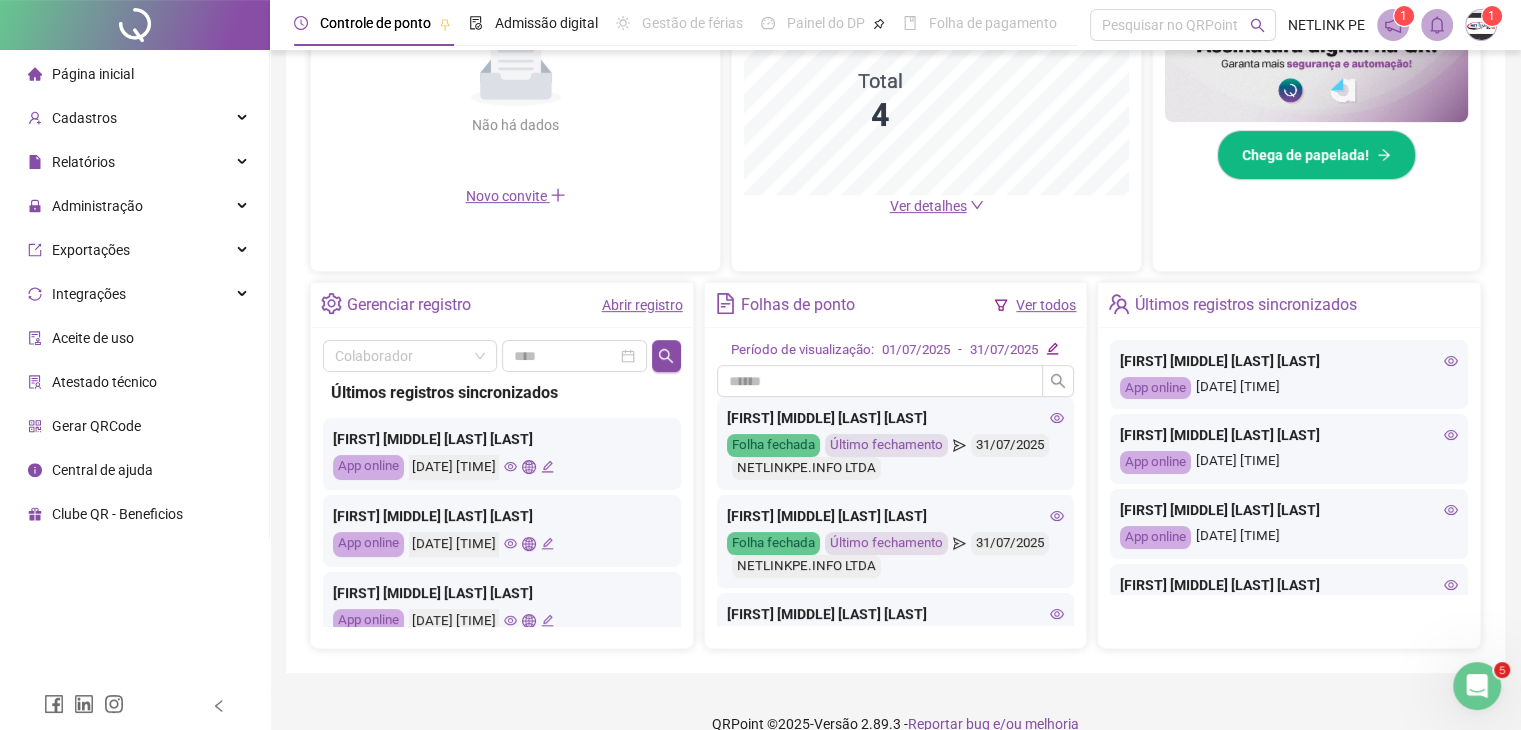 scroll, scrollTop: 570, scrollLeft: 0, axis: vertical 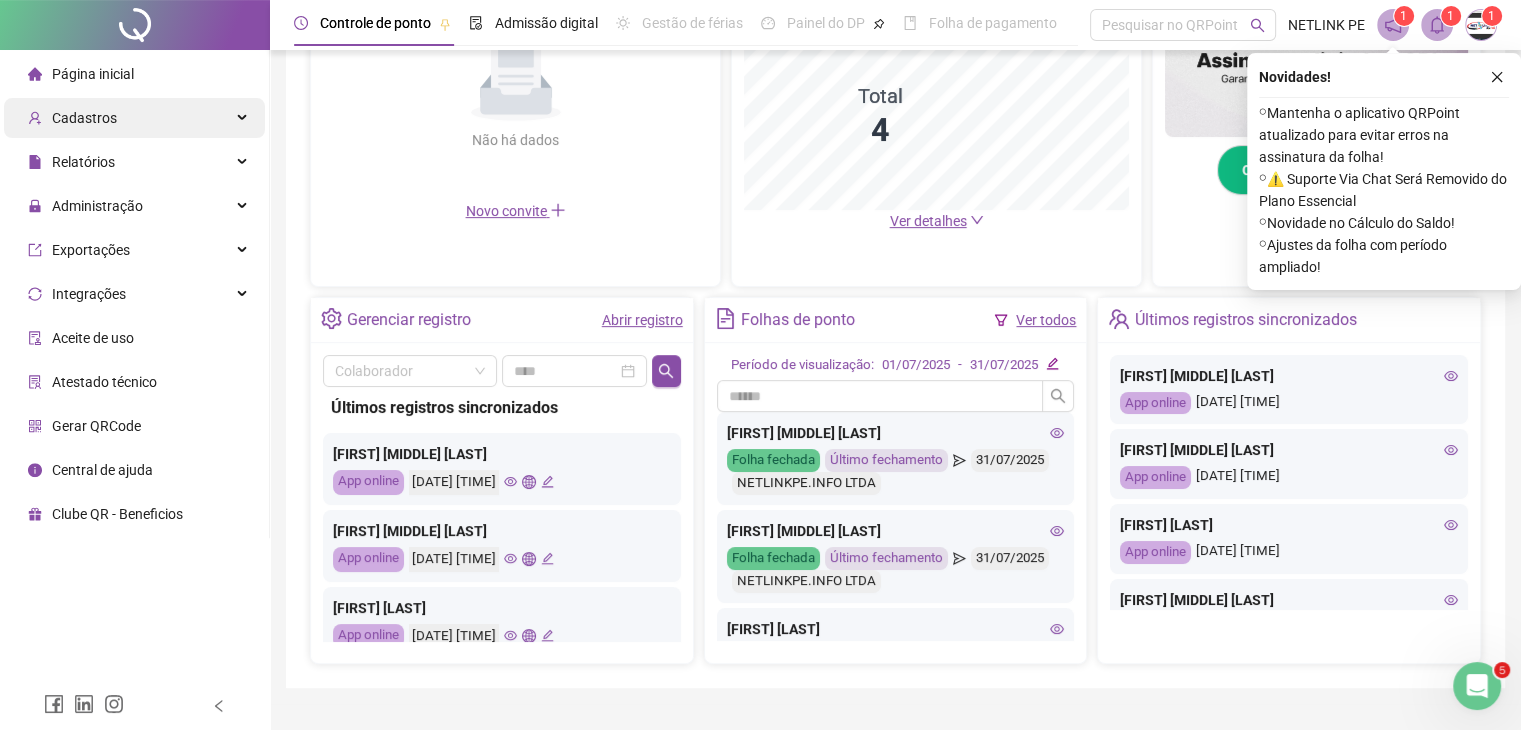 click on "Cadastros" at bounding box center [134, 118] 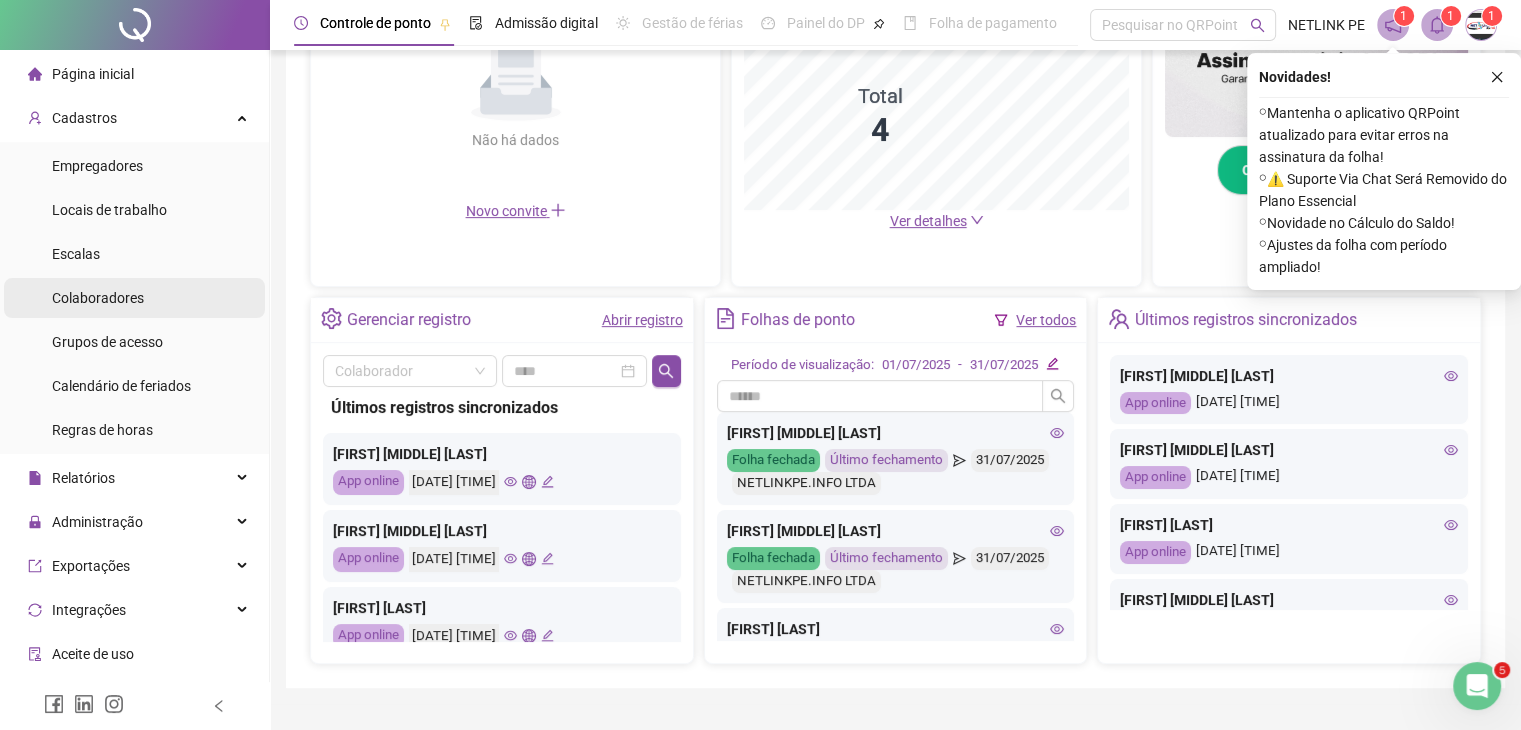 click on "Colaboradores" at bounding box center (98, 298) 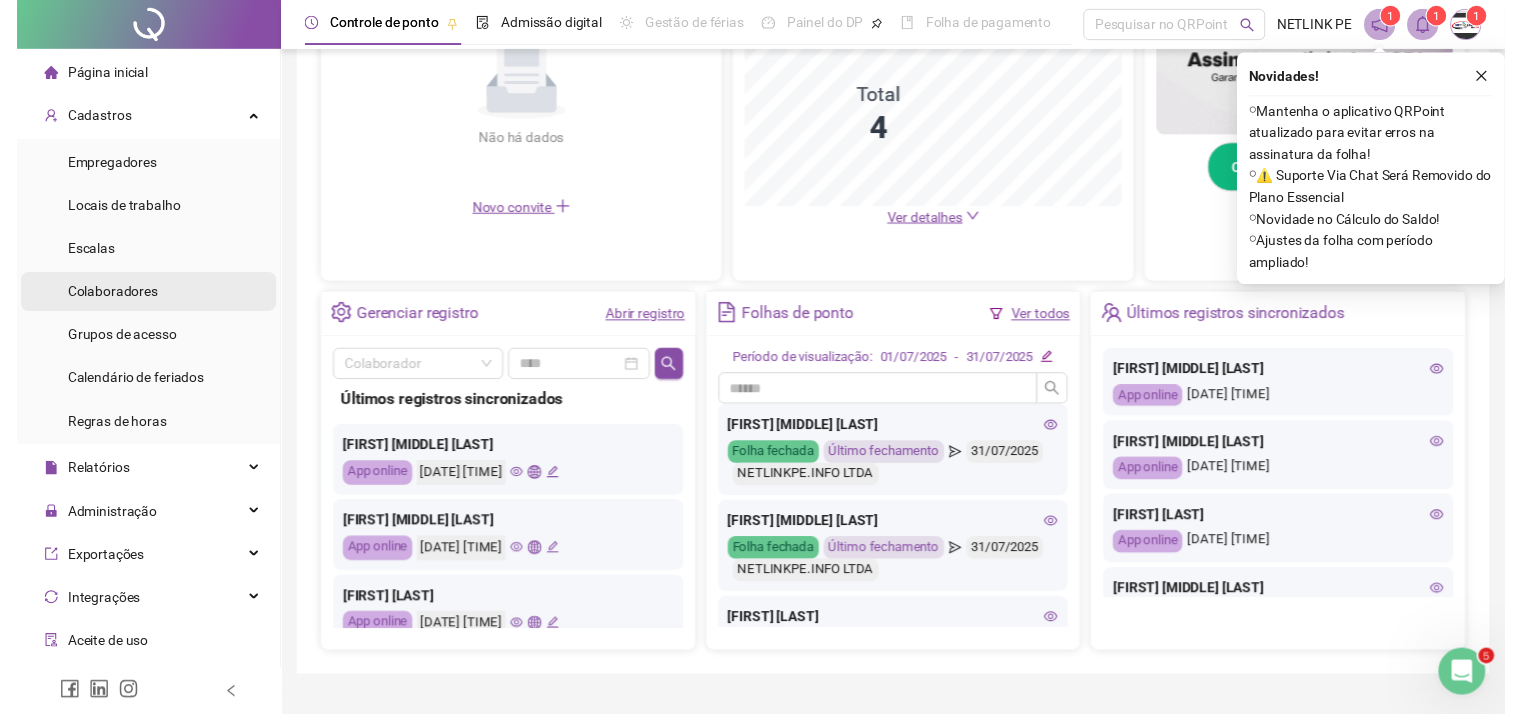 scroll, scrollTop: 0, scrollLeft: 0, axis: both 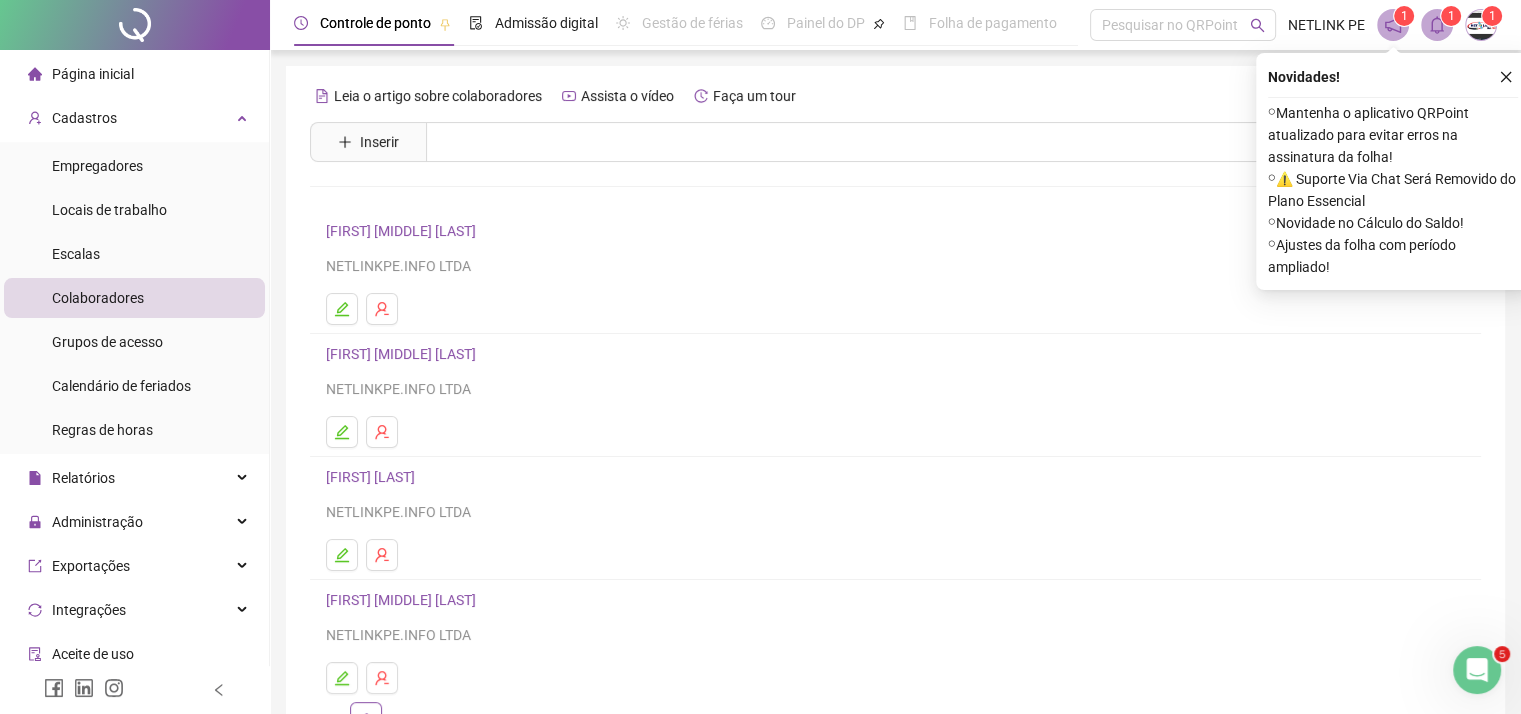 click on "[FIRST] [MIDDLE] [LAST]" at bounding box center (404, 354) 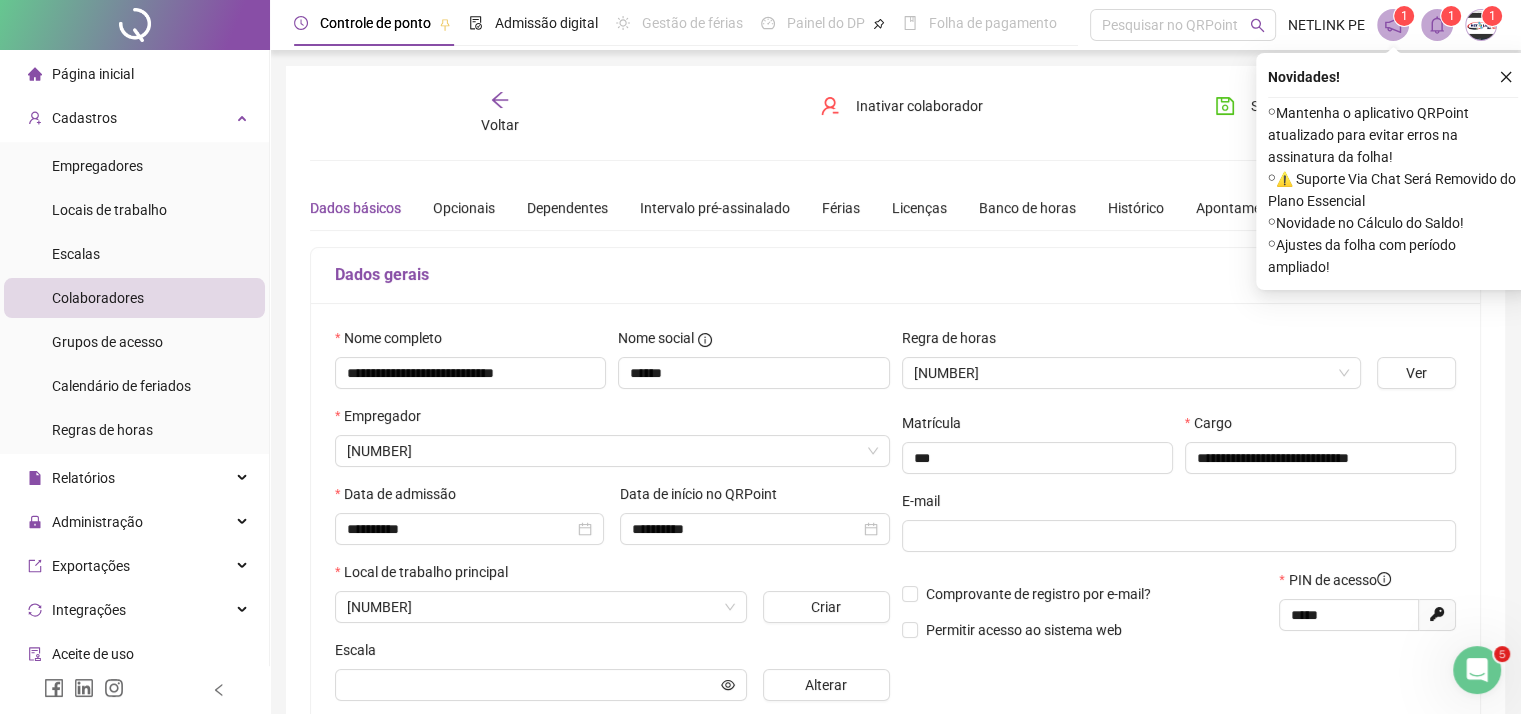 type on "**********" 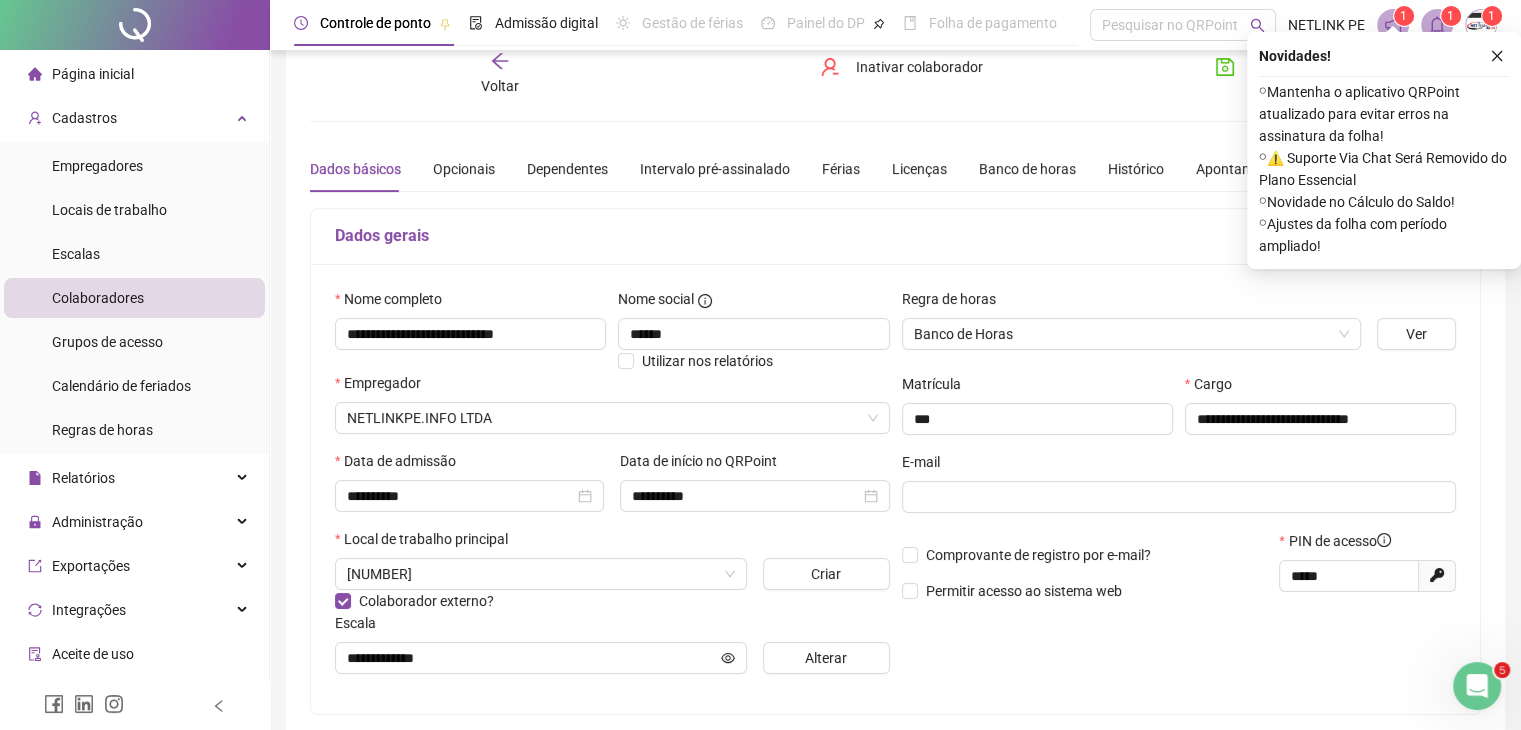 scroll, scrollTop: 0, scrollLeft: 0, axis: both 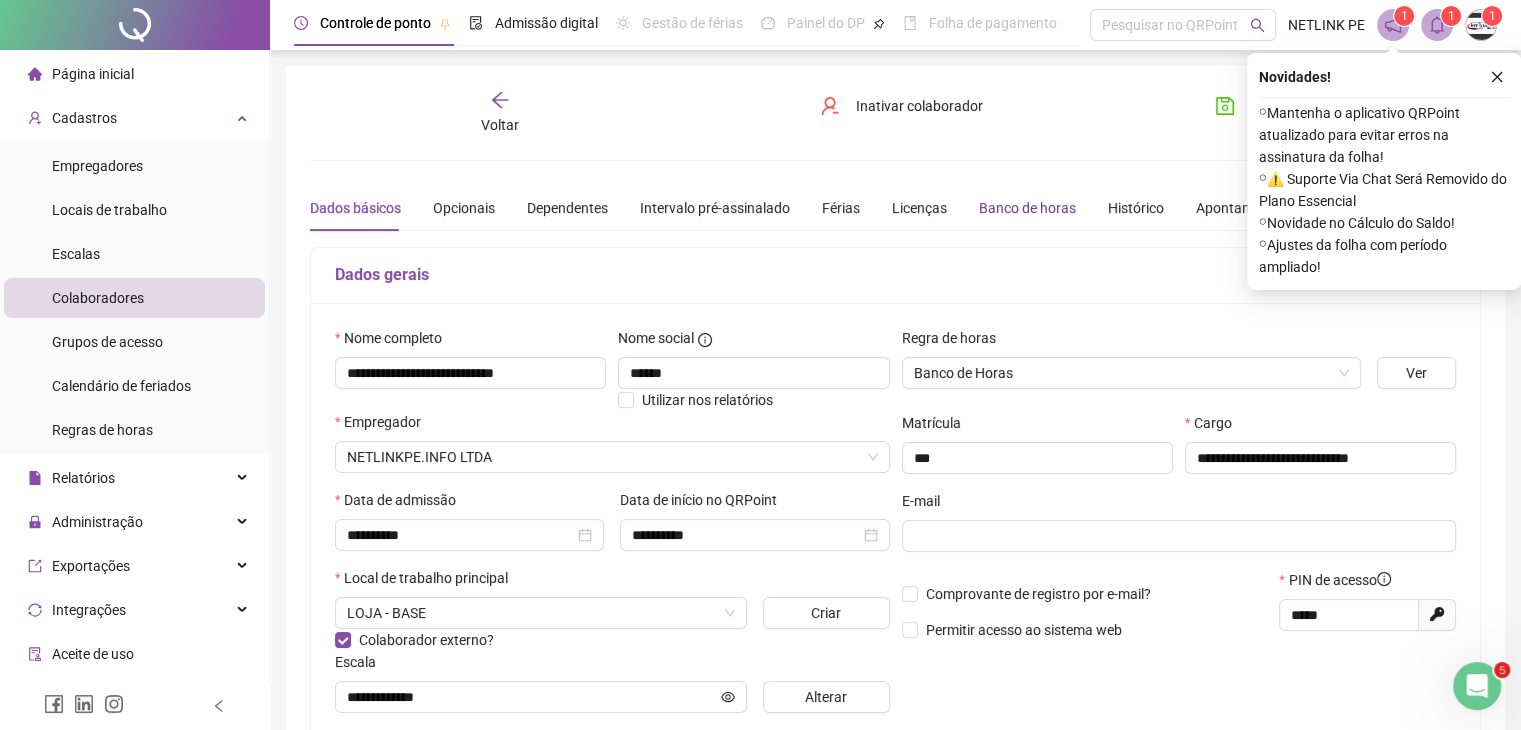 click on "Banco de horas" at bounding box center [1027, 208] 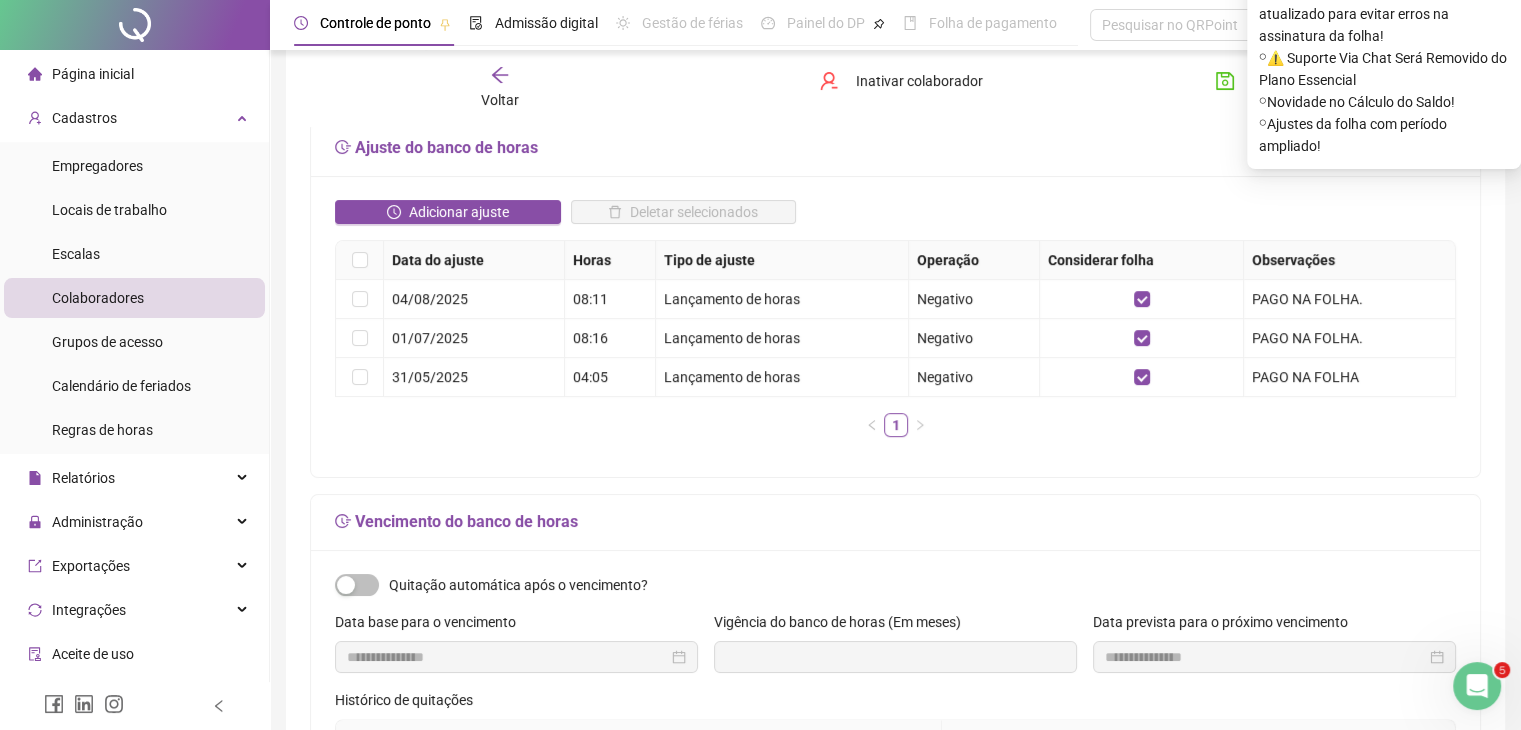 scroll, scrollTop: 231, scrollLeft: 0, axis: vertical 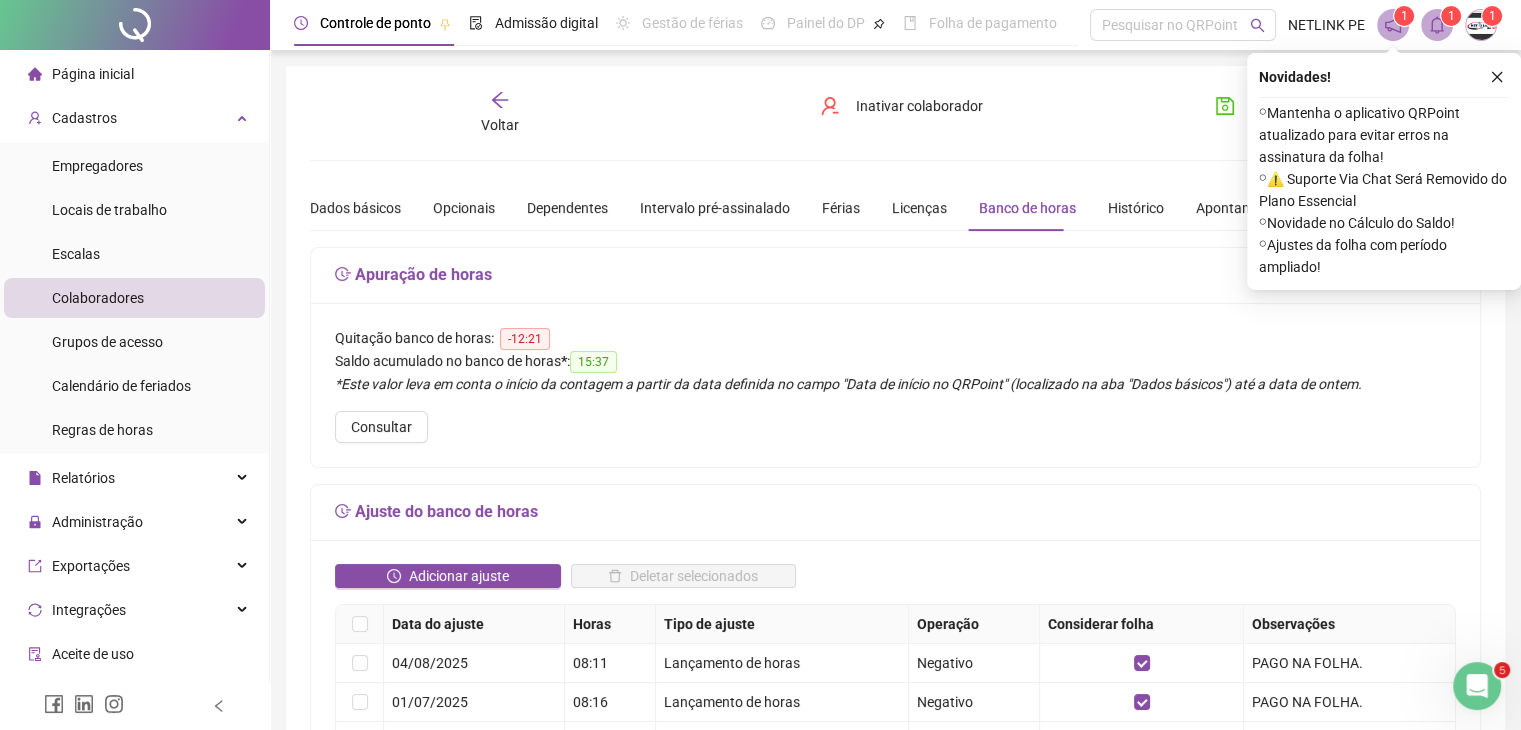 click on "Voltar" at bounding box center [500, 113] 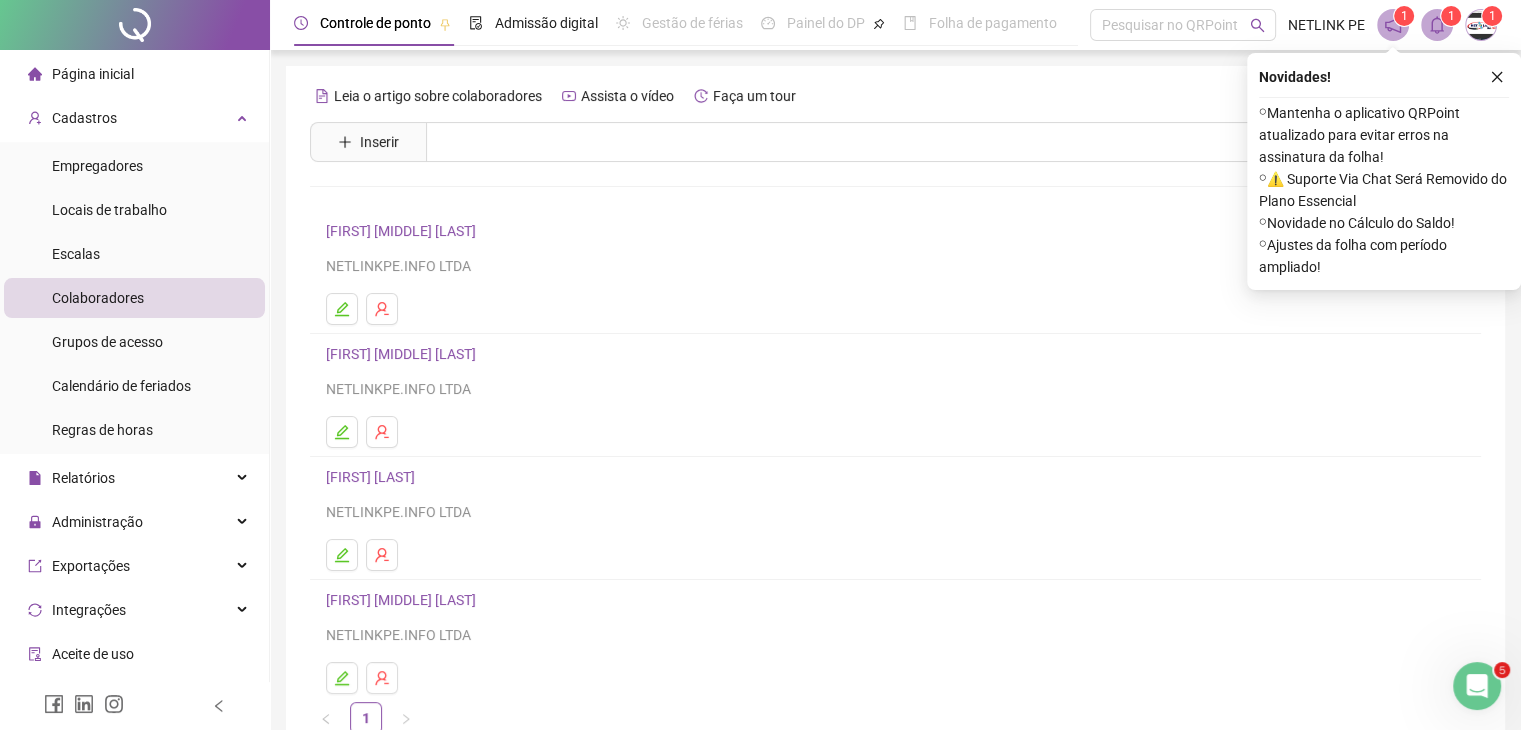 click on "Página inicial" at bounding box center (93, 74) 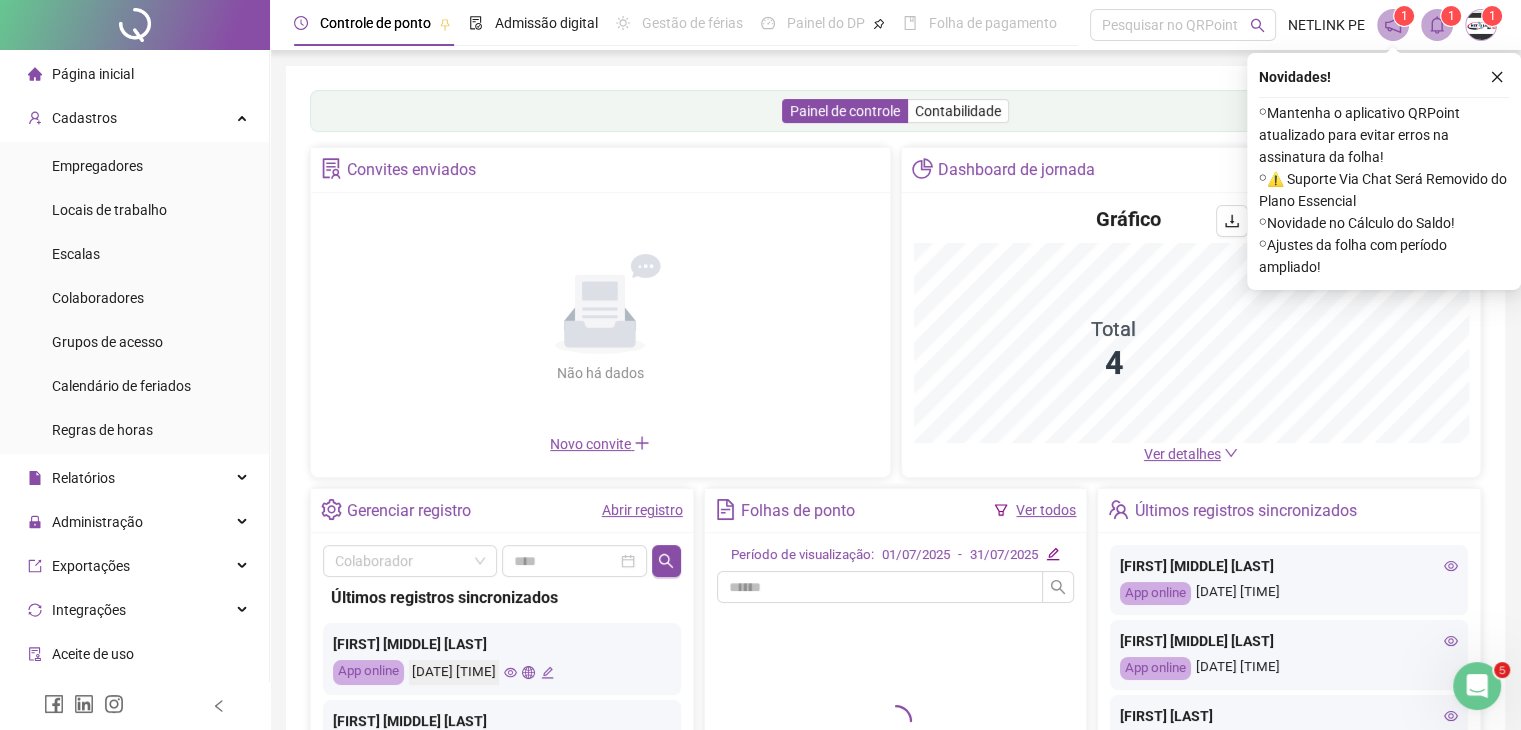 click on "Ver todos" at bounding box center [1046, 510] 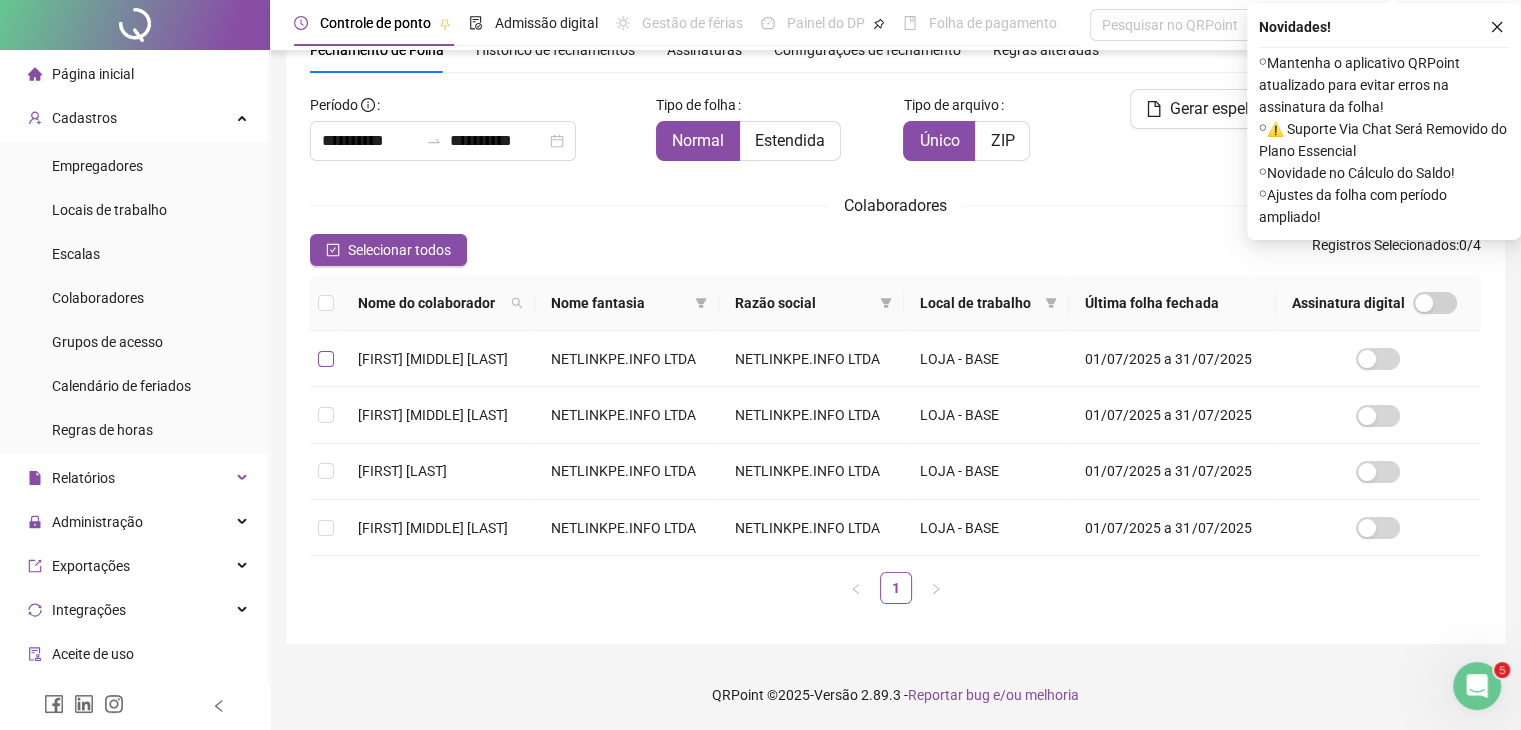 scroll, scrollTop: 44, scrollLeft: 0, axis: vertical 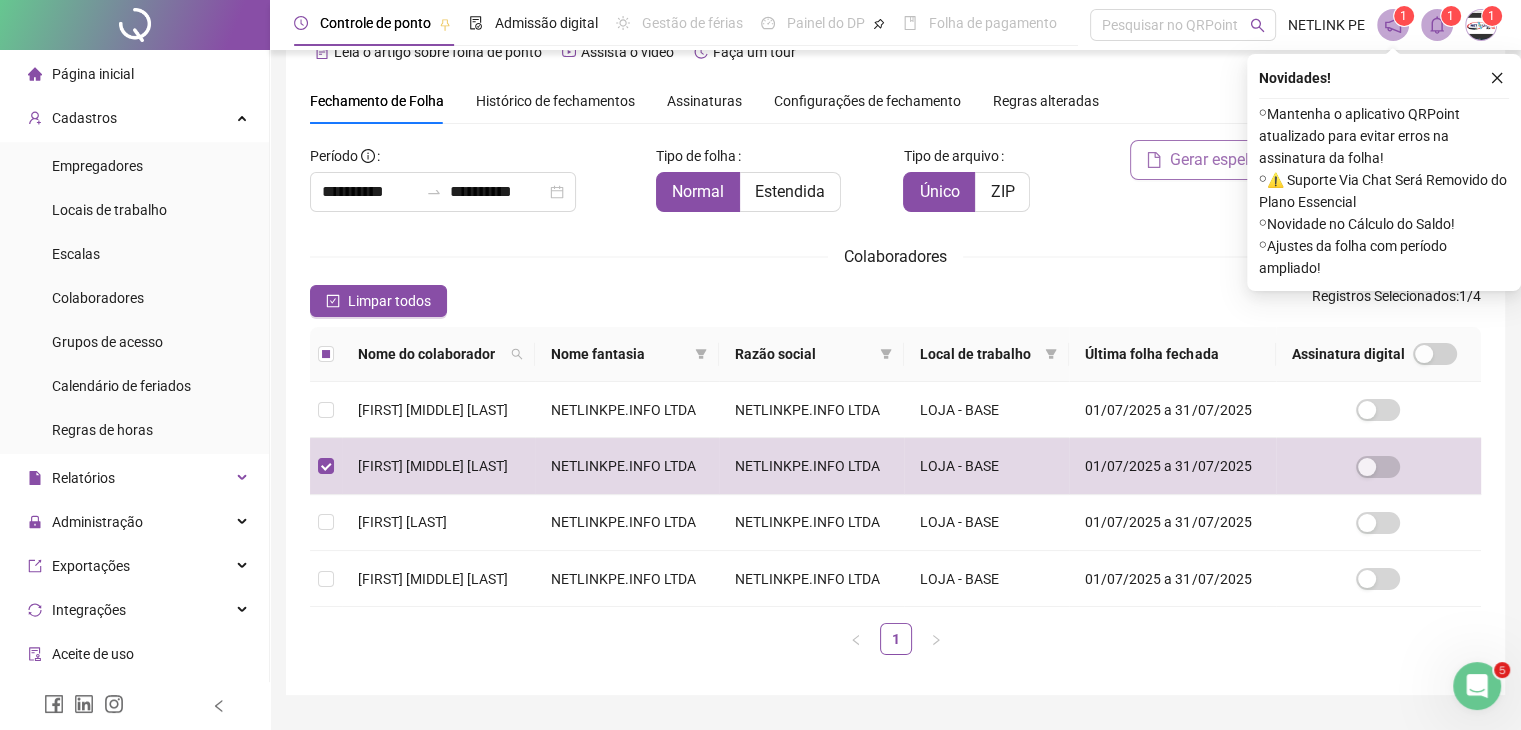 click on "Gerar espelho" at bounding box center [1218, 160] 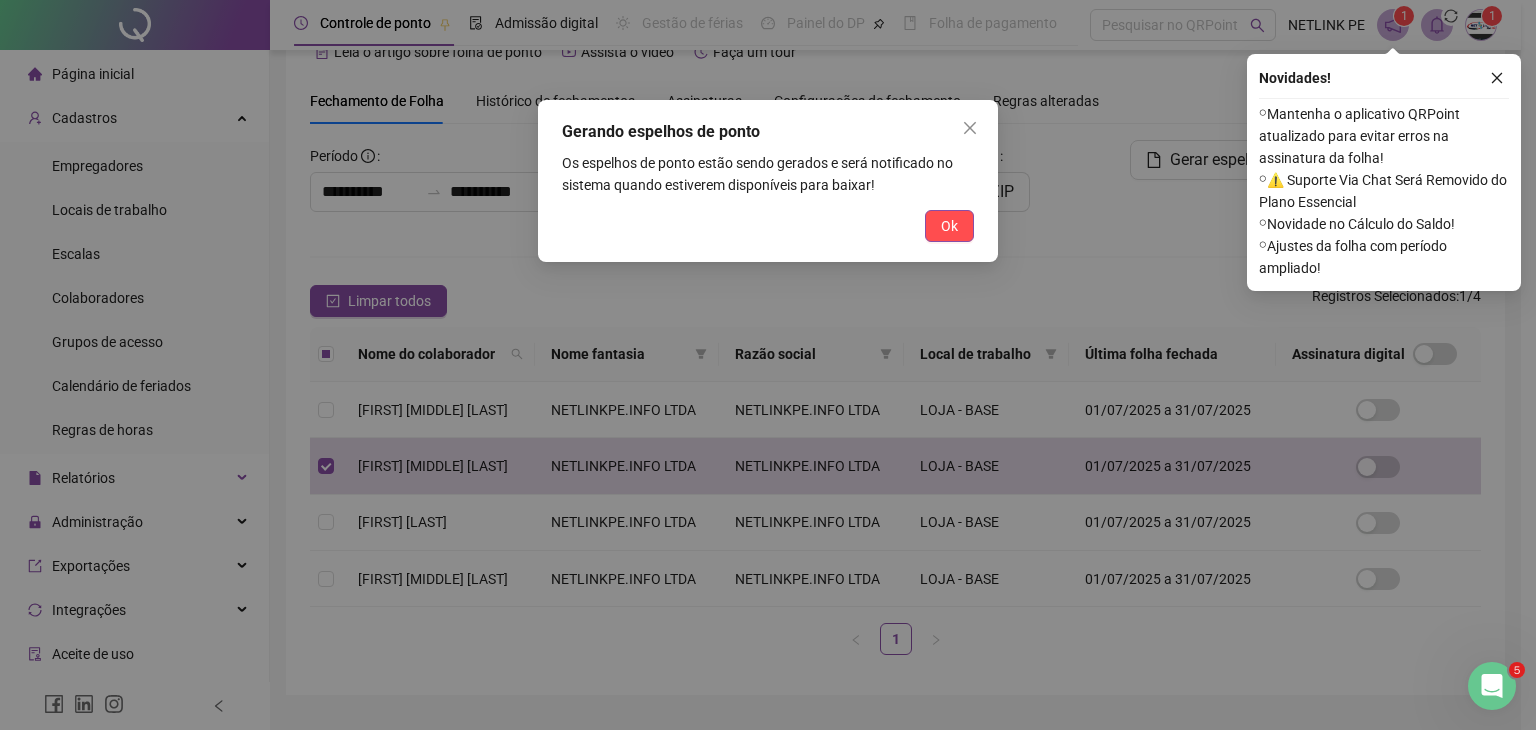 click on "Gerando espelhos de ponto Os espelhos de ponto estão sendo gerados e será notificado no
sistema quando estiverem disponíveis para baixar! Ok" at bounding box center [768, 181] 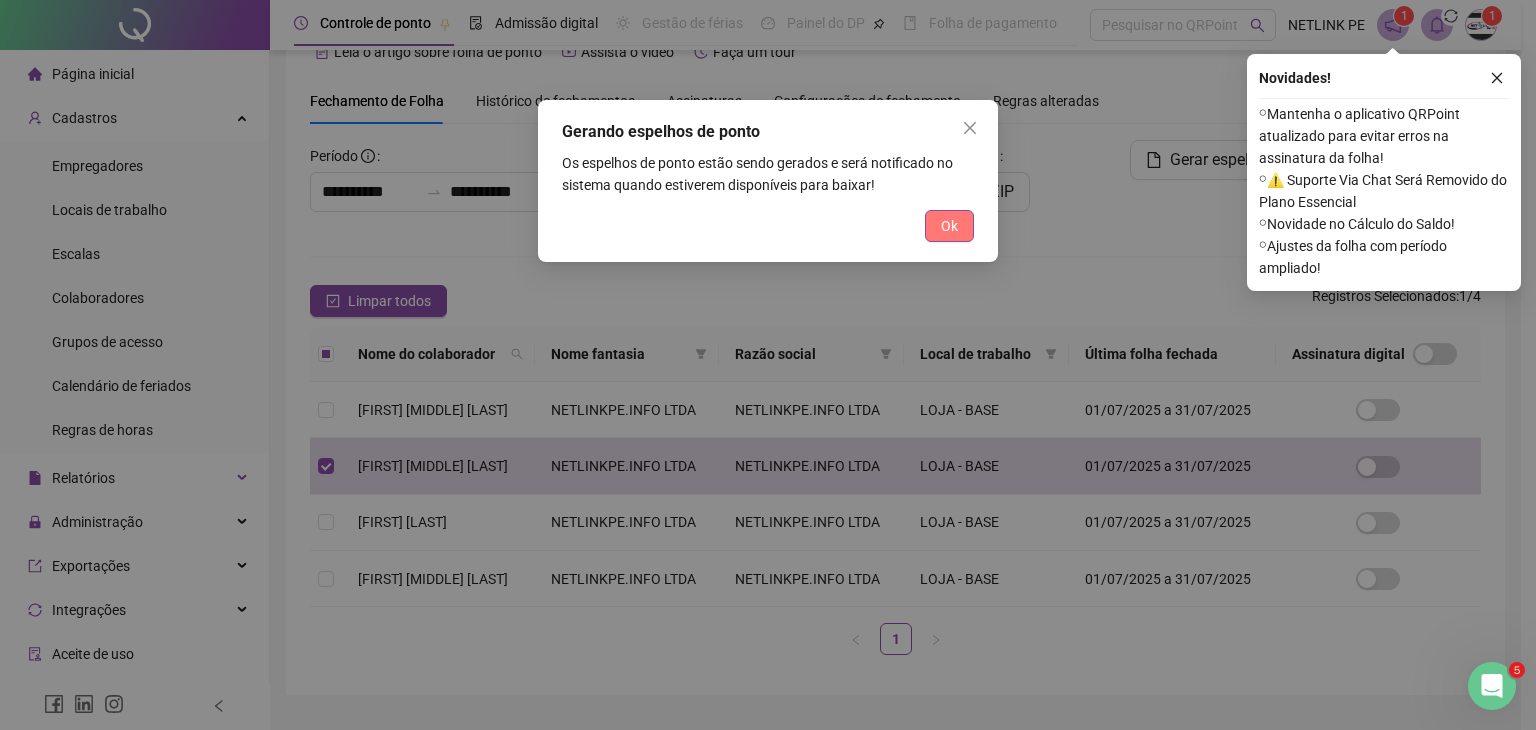 click on "Ok" at bounding box center [949, 226] 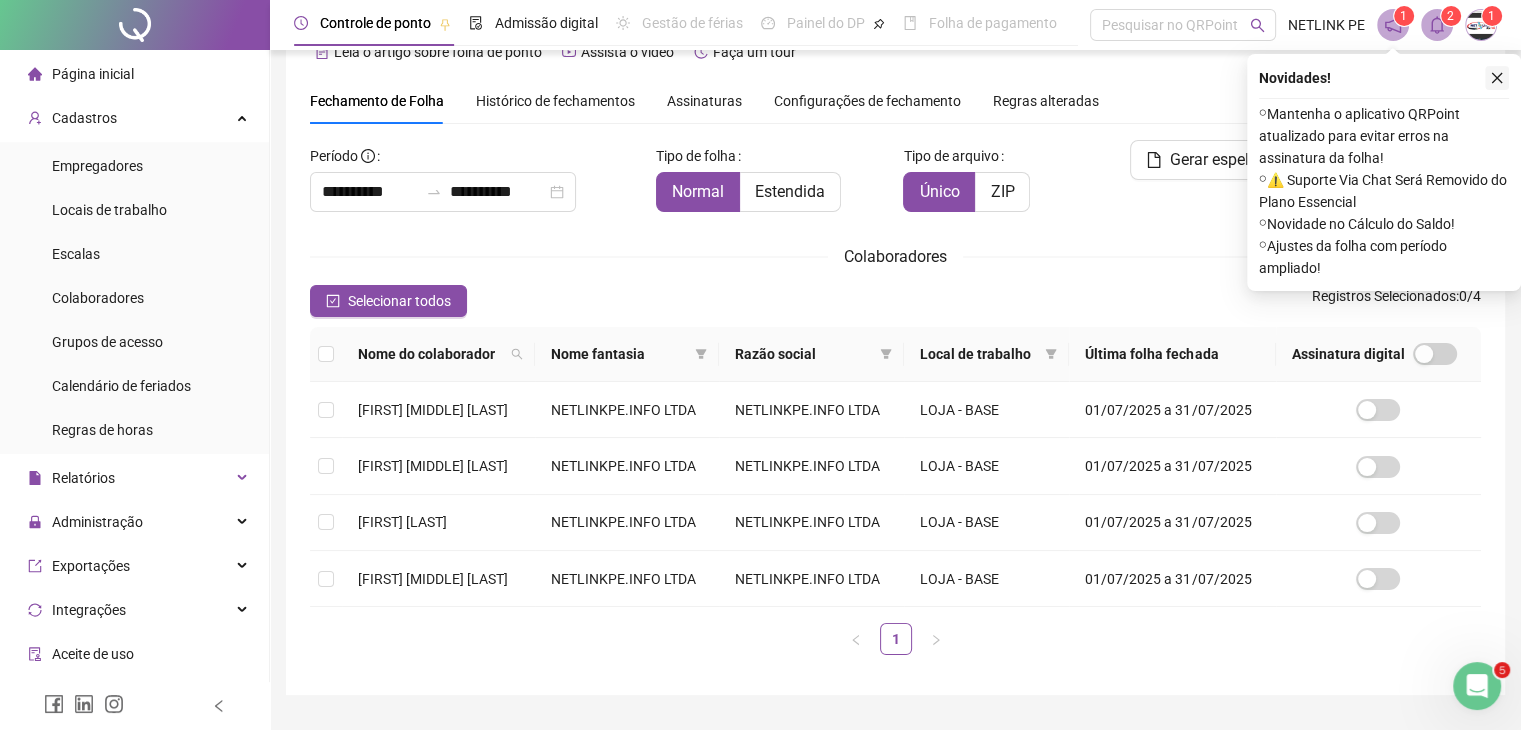 click 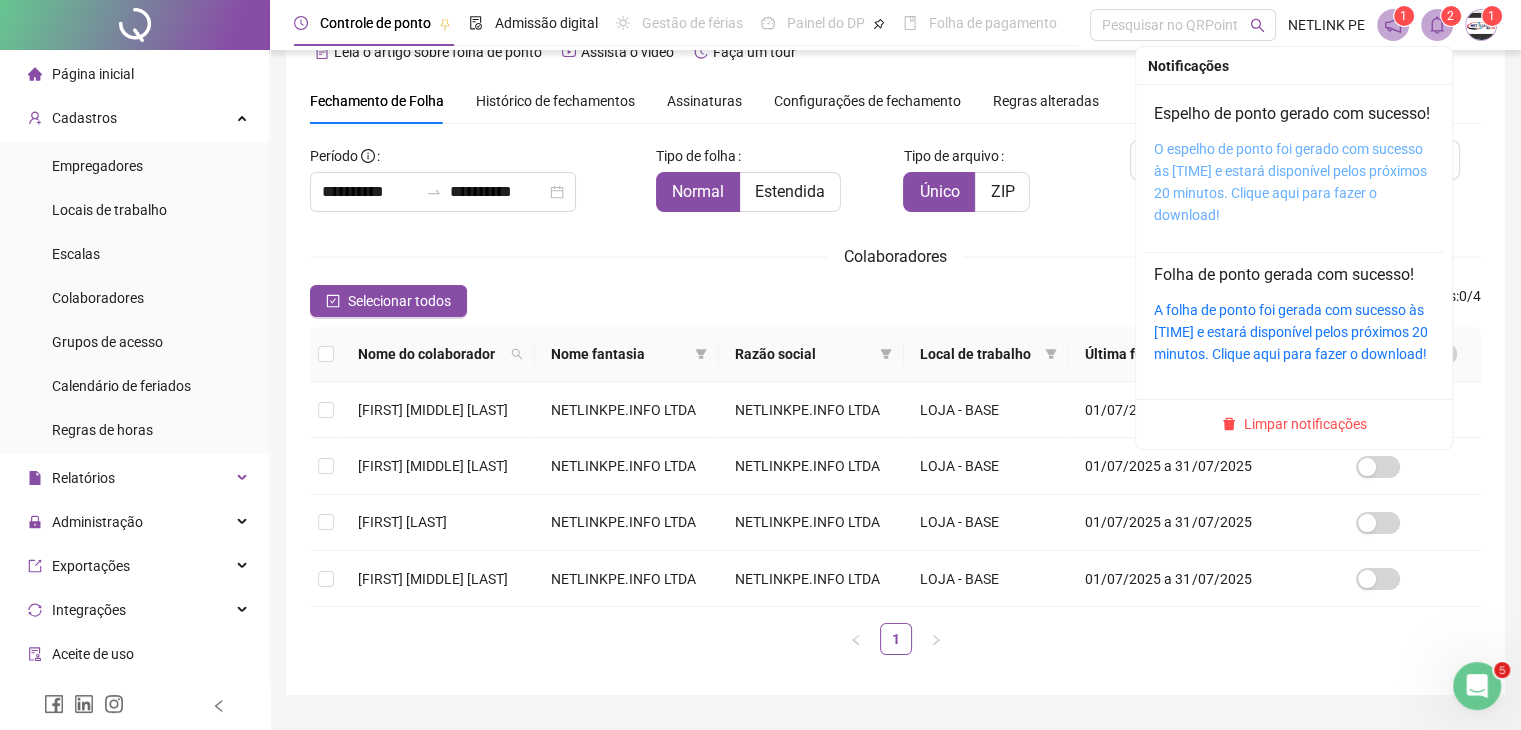 click on "O espelho de ponto foi gerado com sucesso às 12:09:27 e estará disponível pelos próximos 20 minutos.
Clique aqui para fazer o download!" at bounding box center [1290, 182] 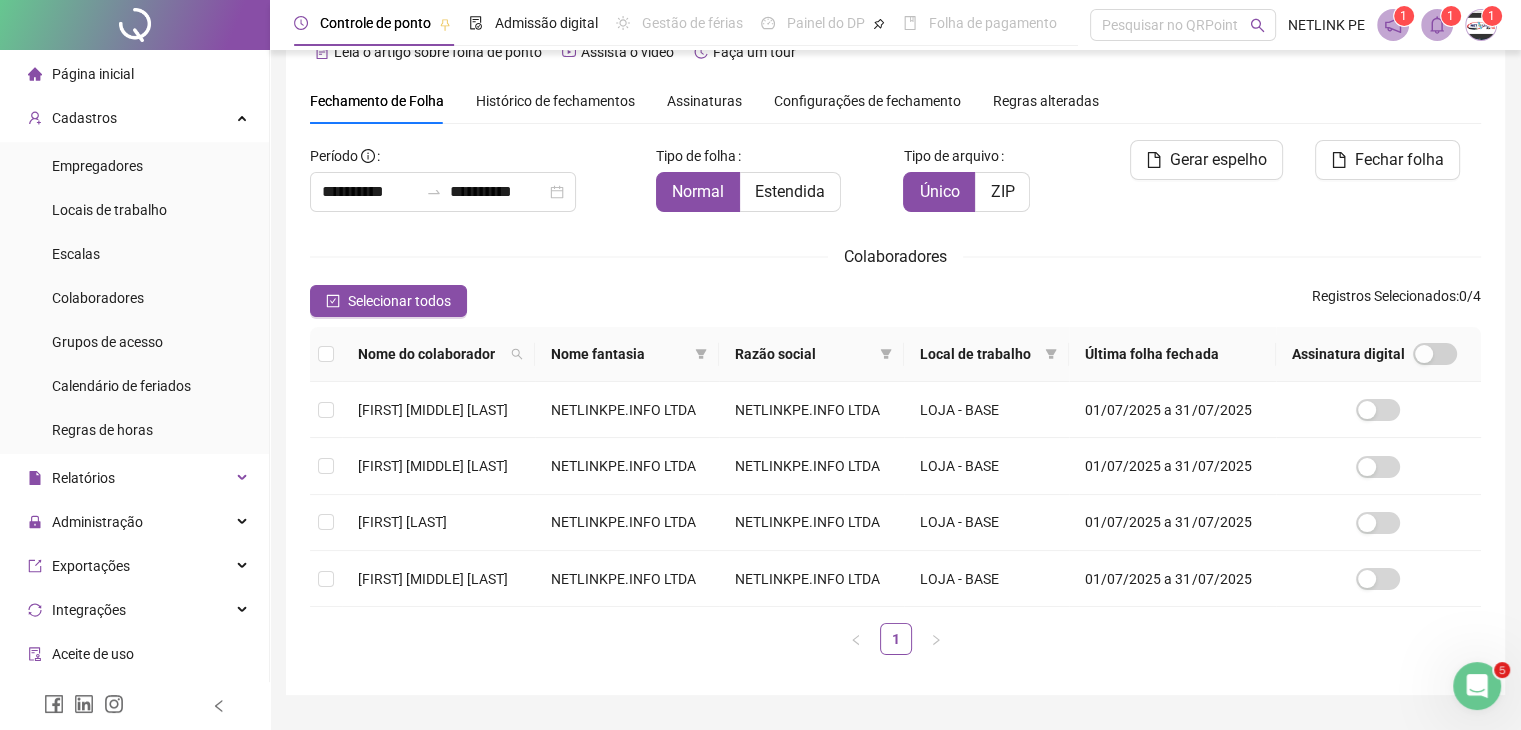 click 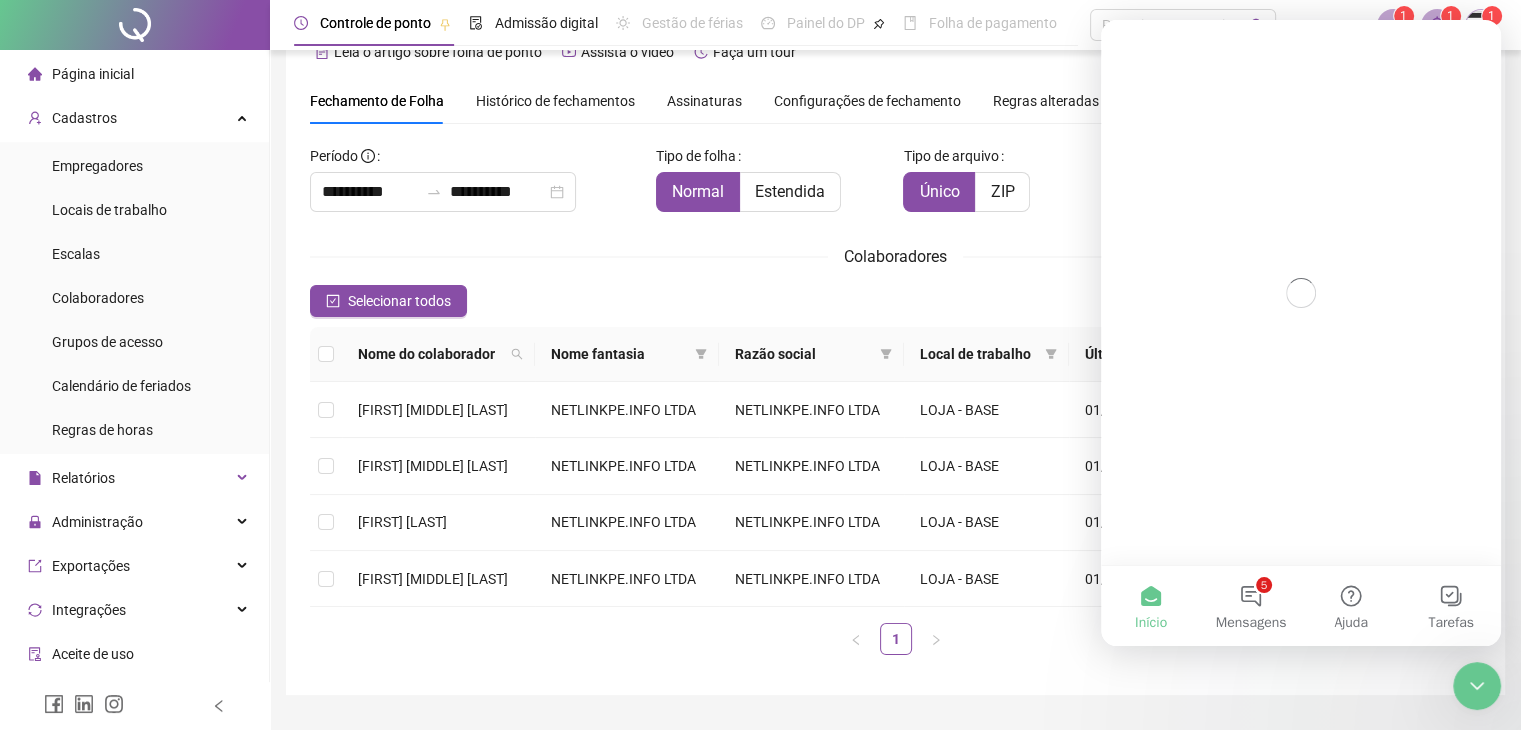 scroll, scrollTop: 0, scrollLeft: 0, axis: both 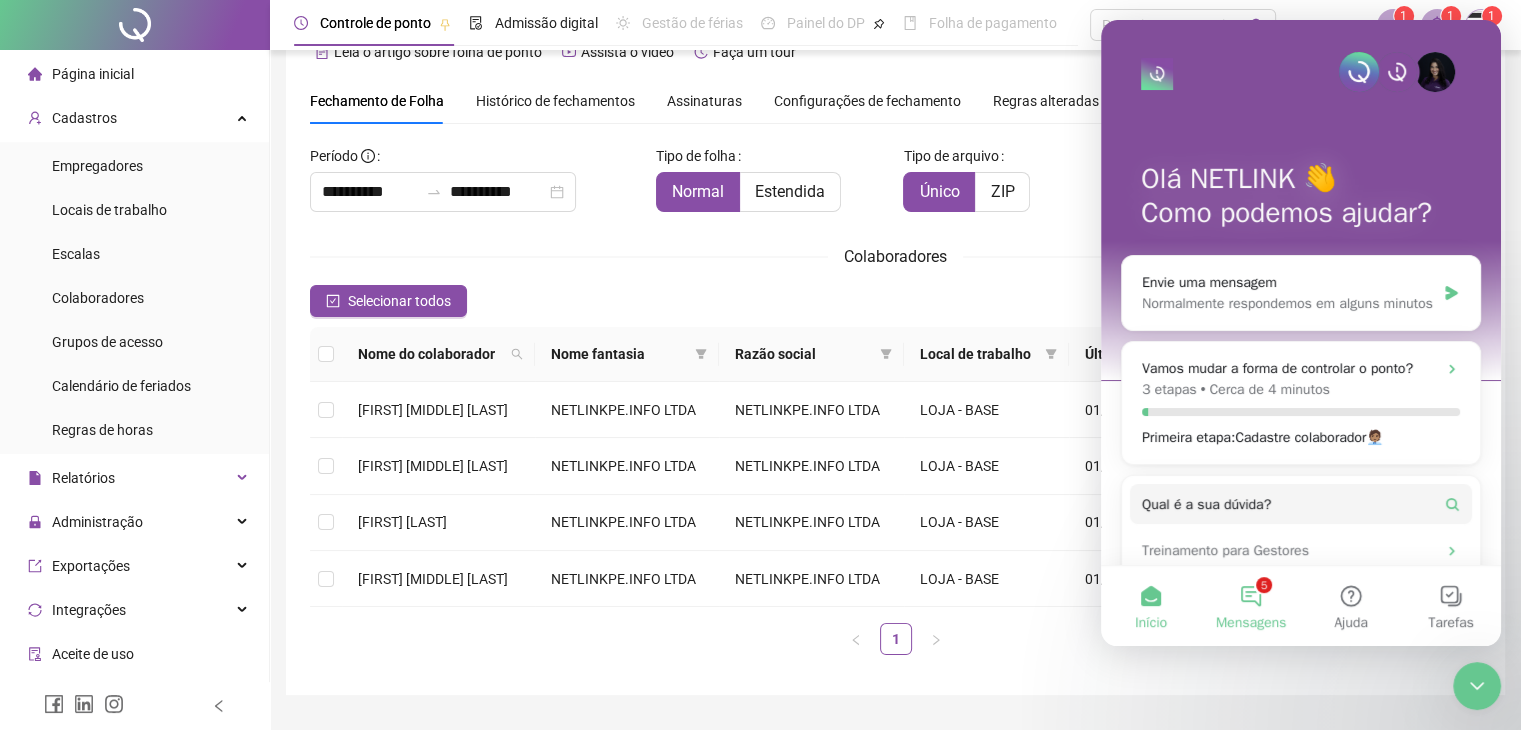 click on "5 Mensagens" at bounding box center [1251, 606] 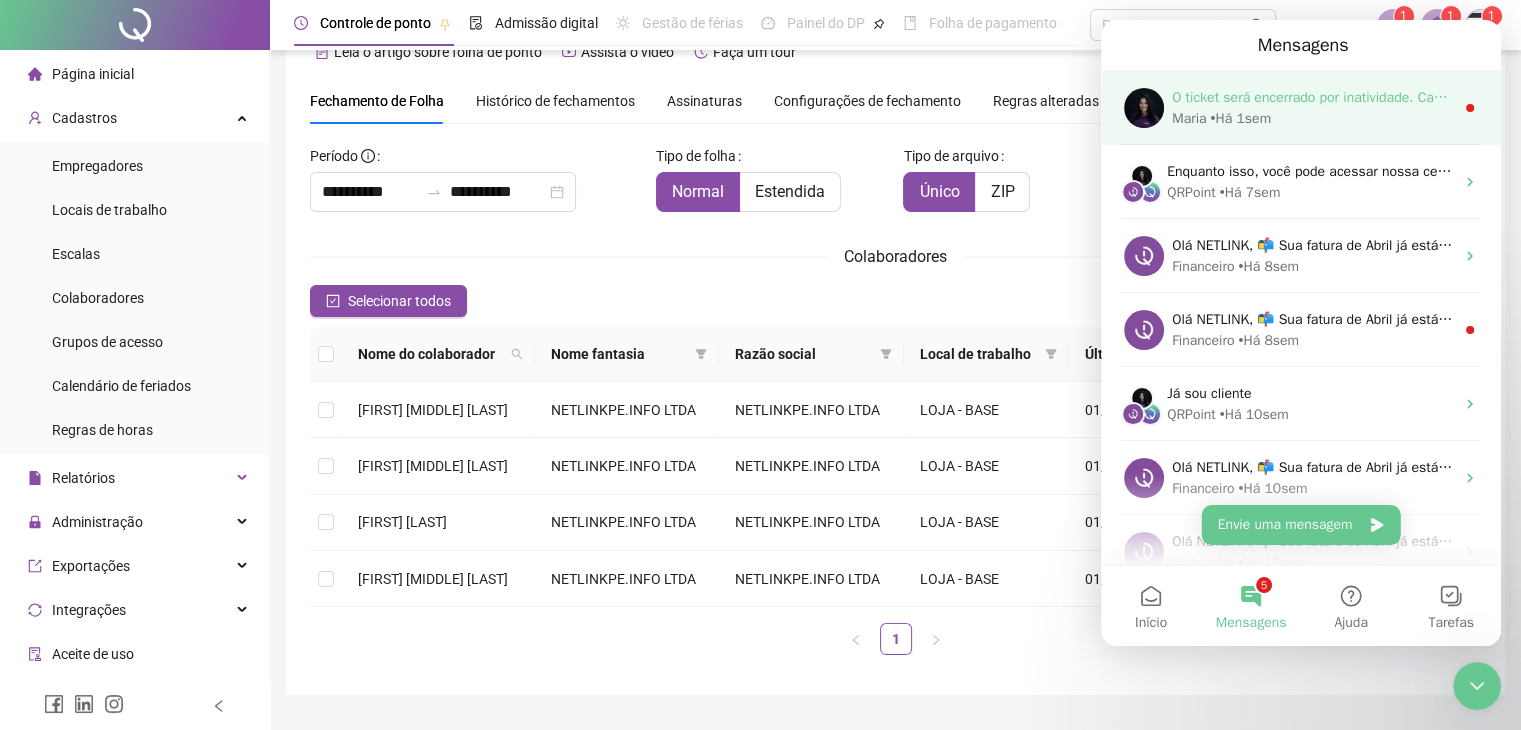 click on "O ticket será encerrado por inatividade. Caso ainda tenha dúvidas, ou precise de qualquer suporte, basta entrar em nosso chat novamente. Tenha um excelente dia!" at bounding box center [1678, 97] 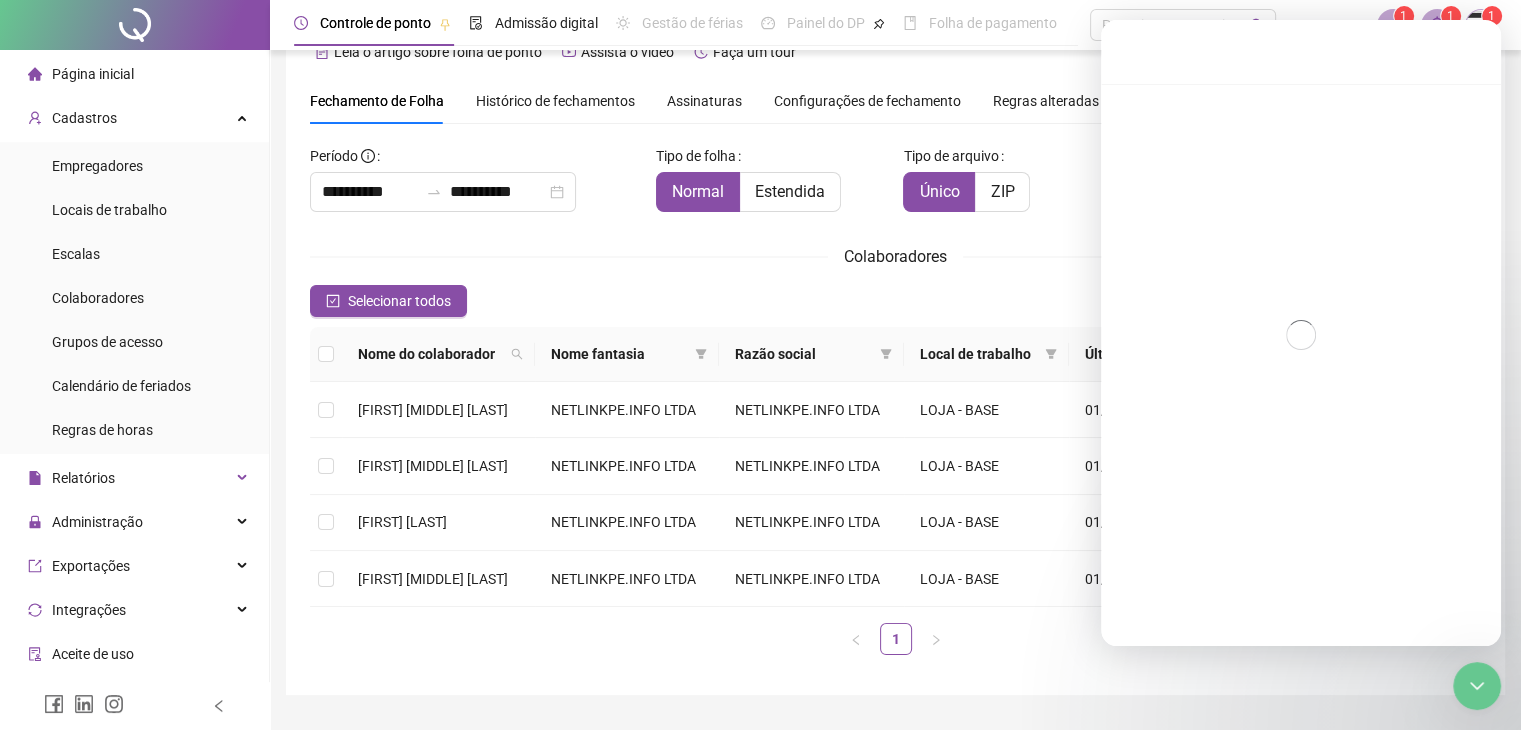 scroll, scrollTop: 2, scrollLeft: 0, axis: vertical 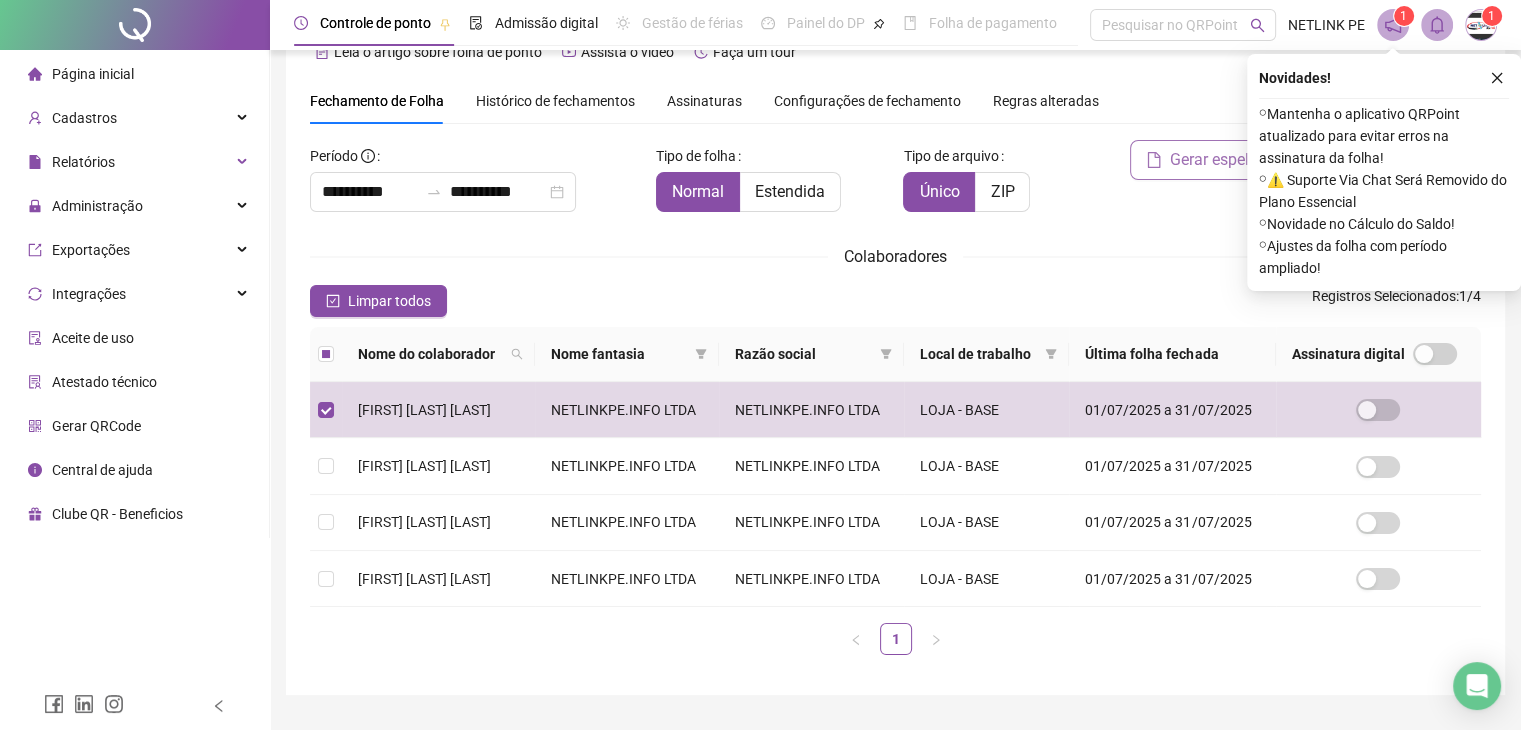 click 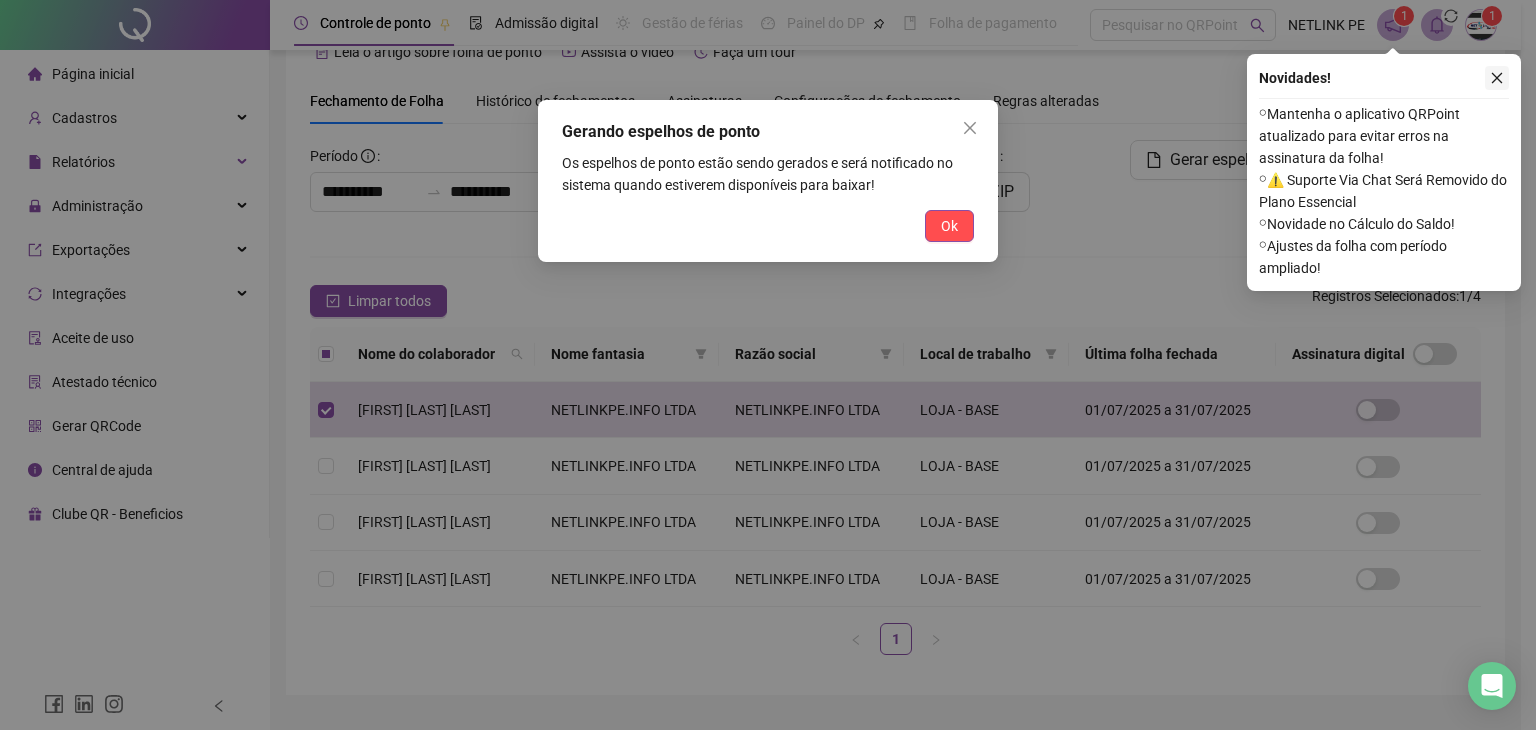 click 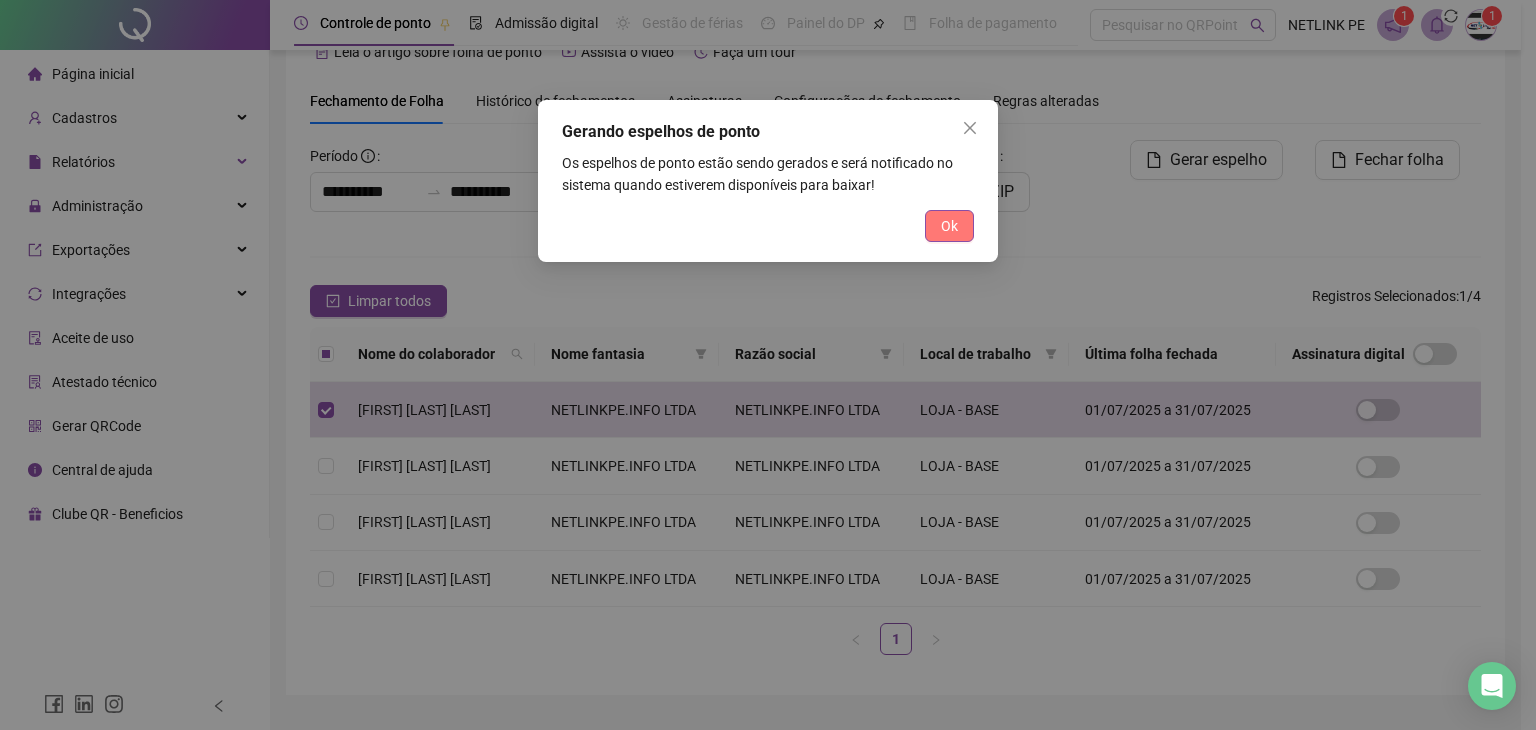 click on "Ok" at bounding box center [949, 226] 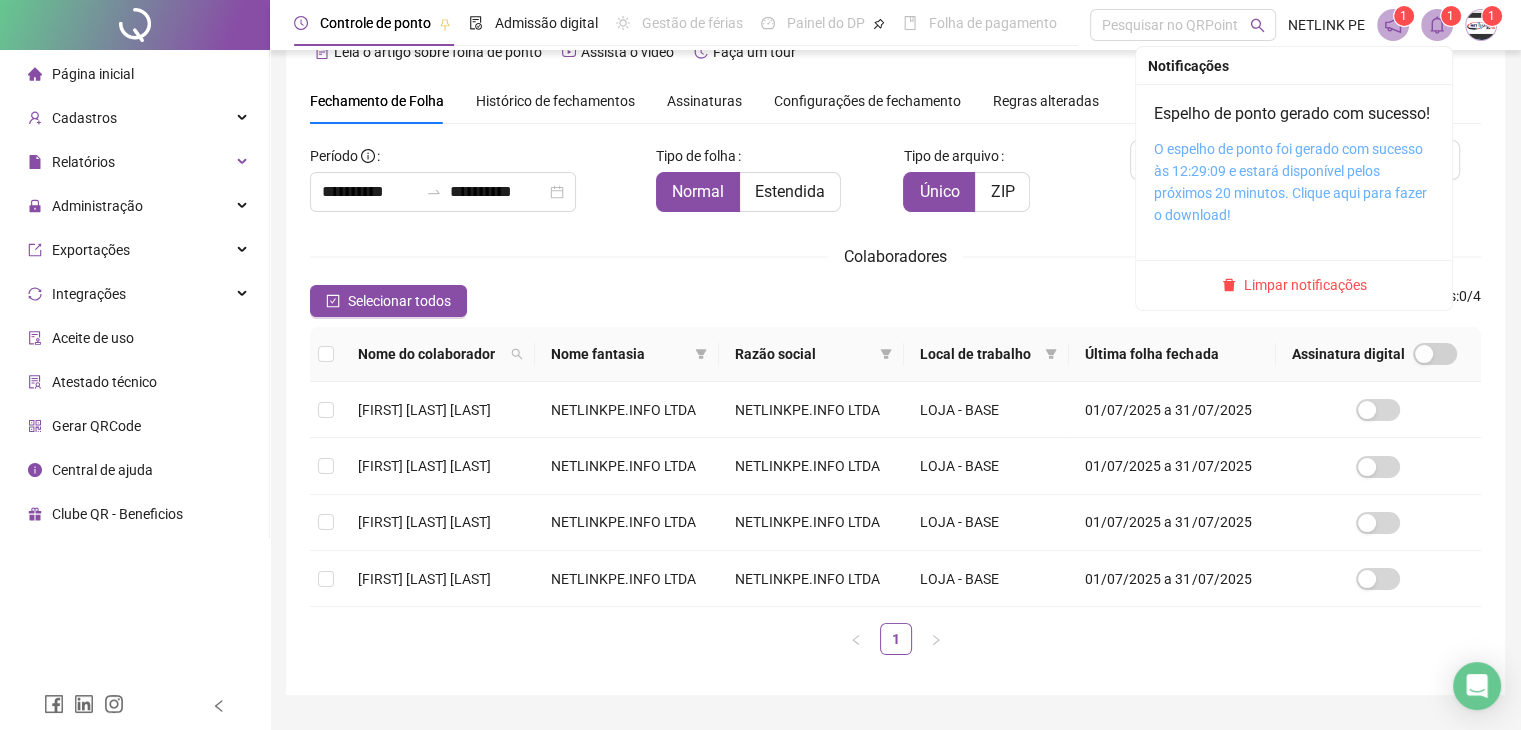 click on "O espelho de ponto foi gerado com sucesso às 12:29:09 e estará disponível pelos próximos 20 minutos.
Clique aqui para fazer o download!" at bounding box center (1290, 182) 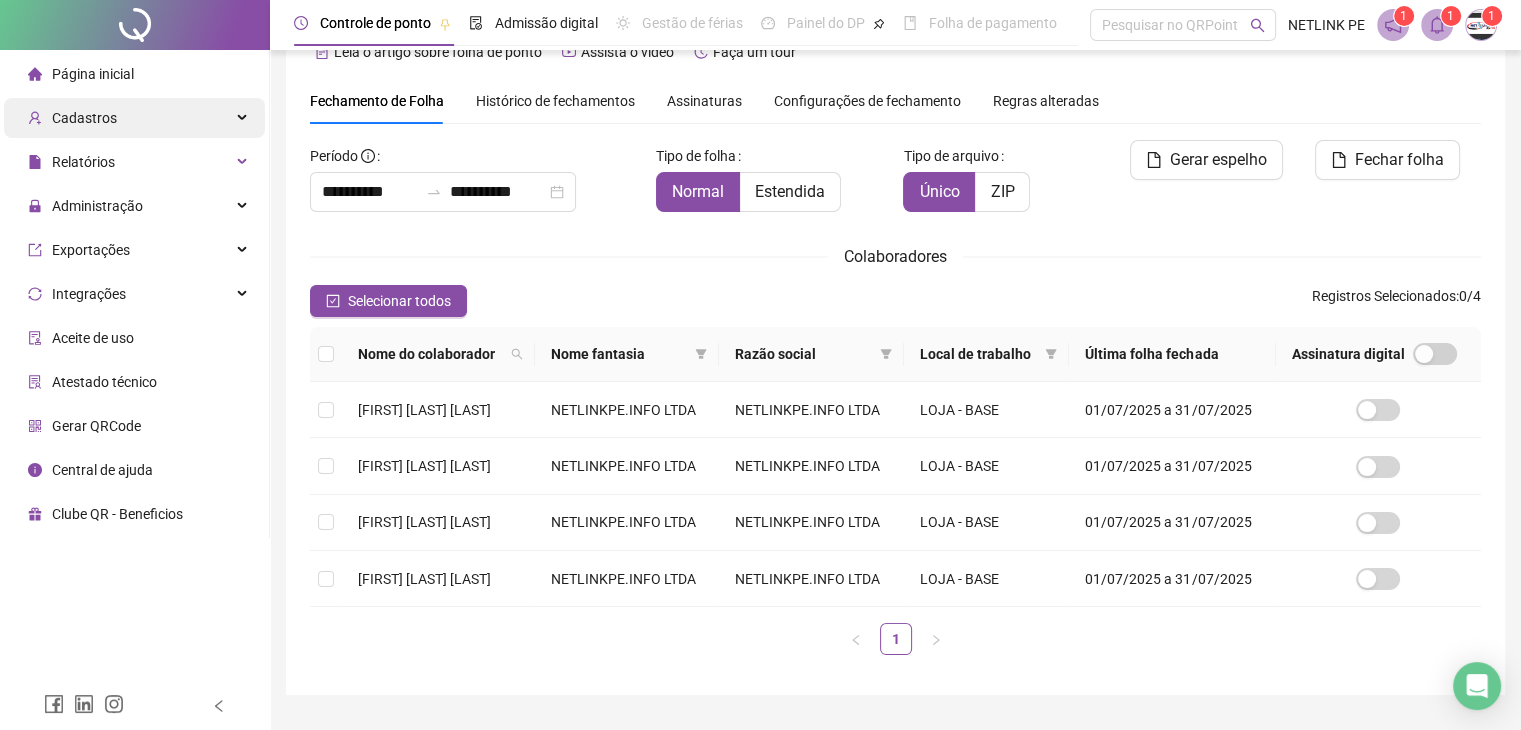 click on "Cadastros" at bounding box center [134, 118] 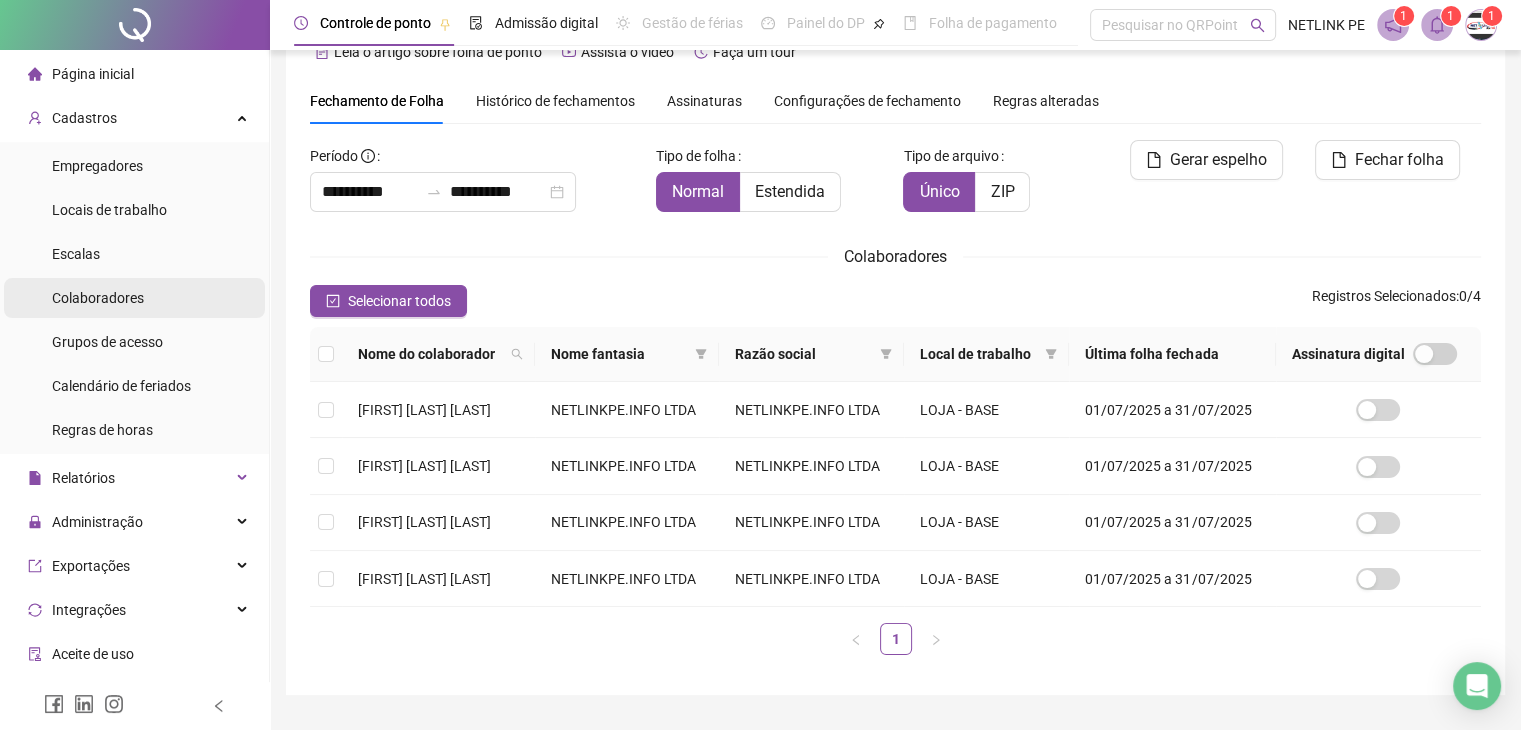 click on "Colaboradores" at bounding box center (98, 298) 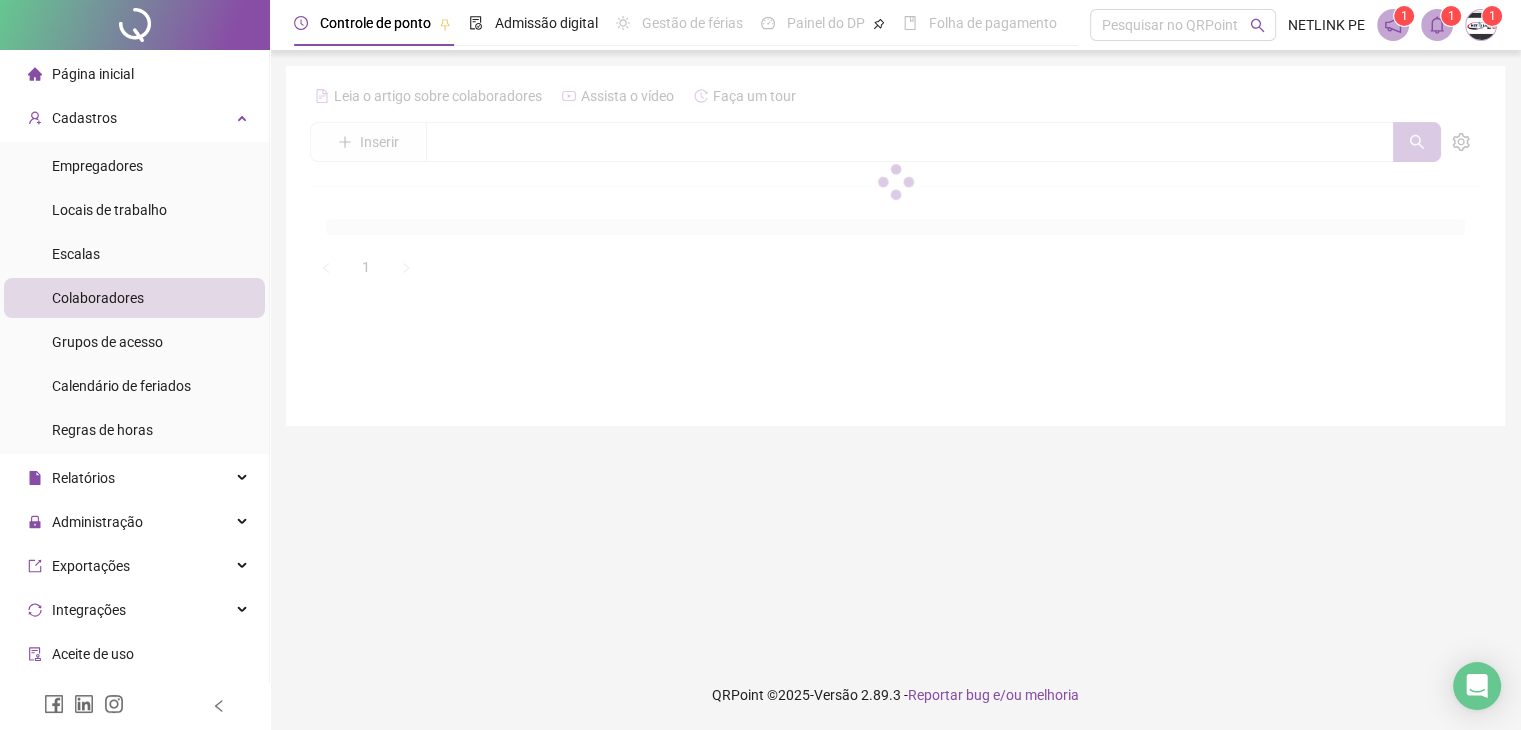 scroll, scrollTop: 0, scrollLeft: 0, axis: both 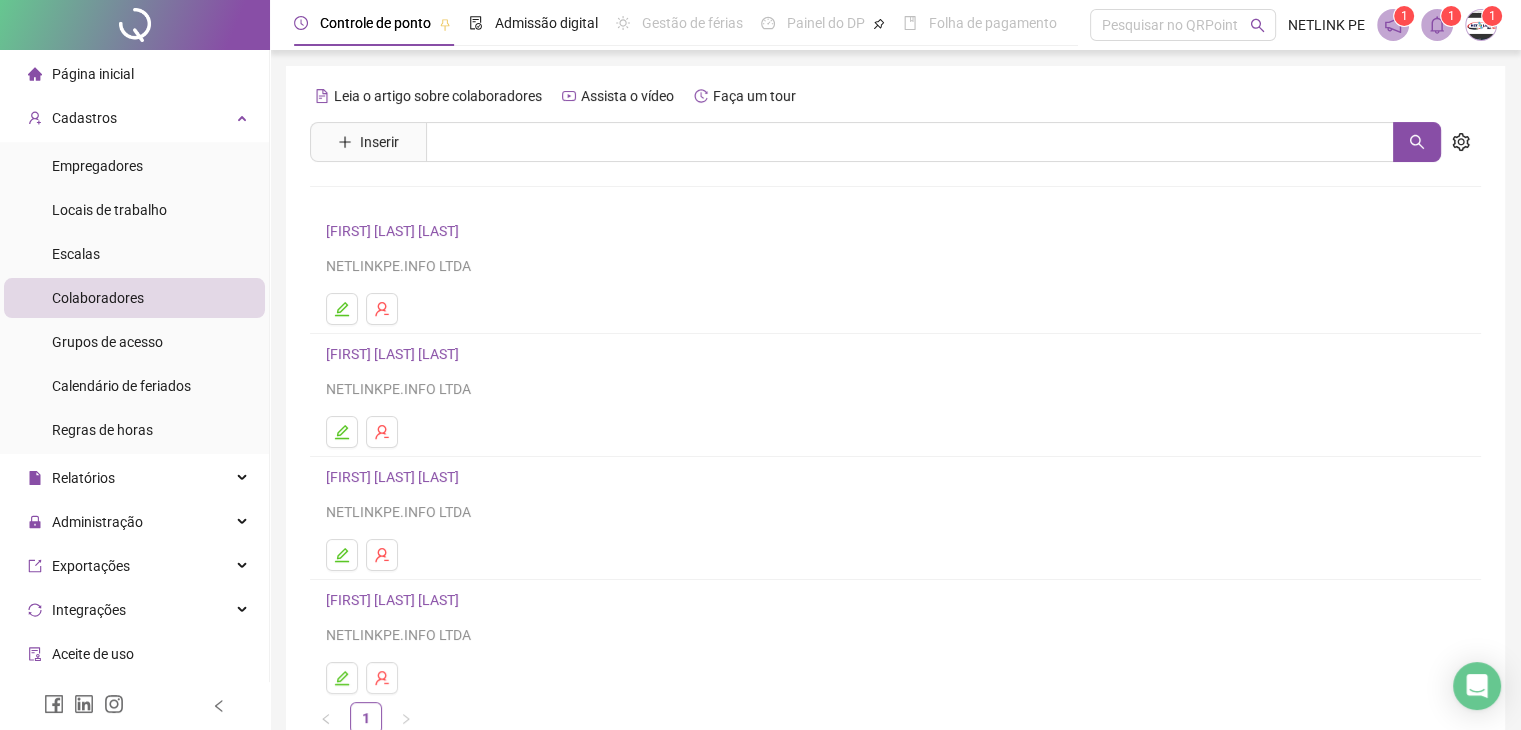 click on "ERONILDO DE CASTRO SILVA    NETLINKPE.INFO LTDA" at bounding box center [895, 272] 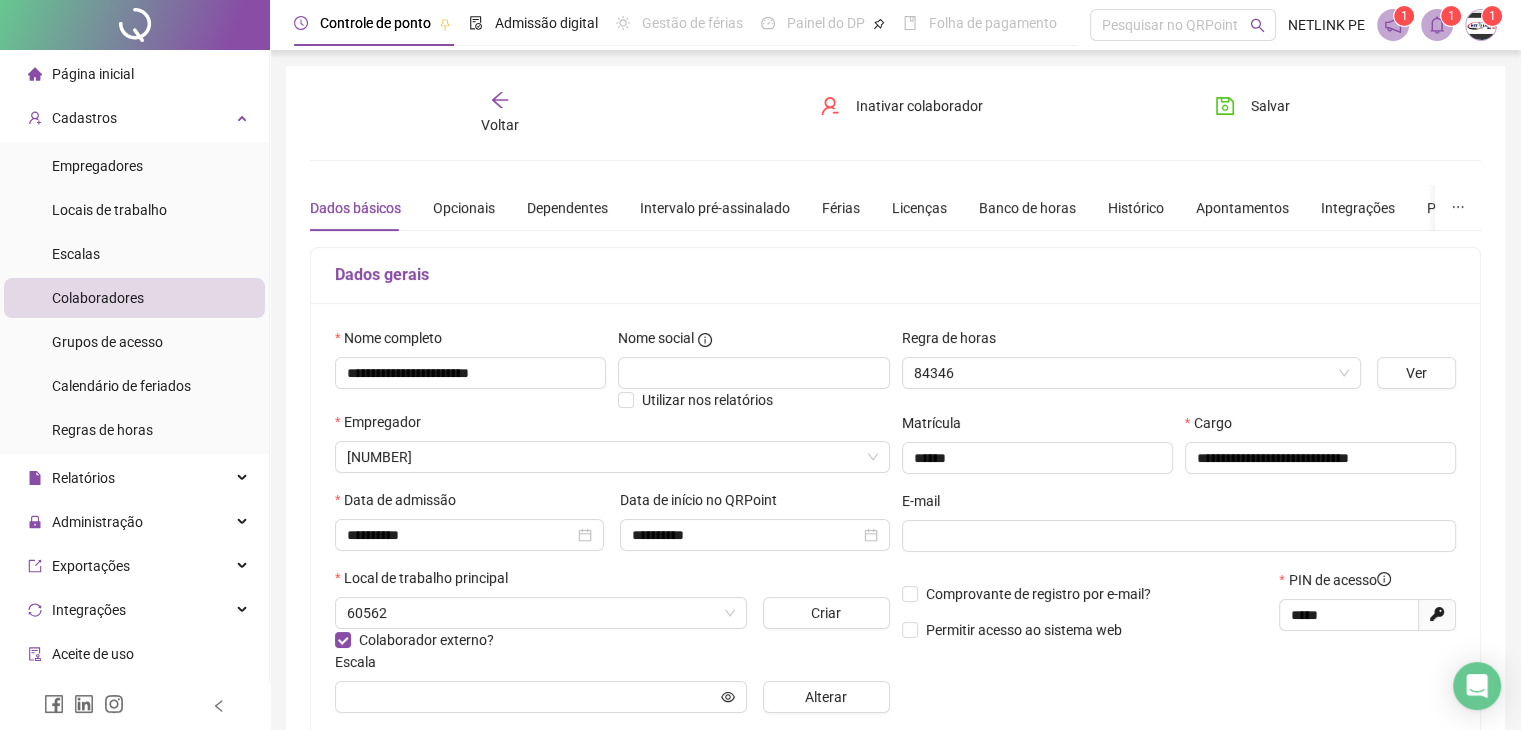 type on "**********" 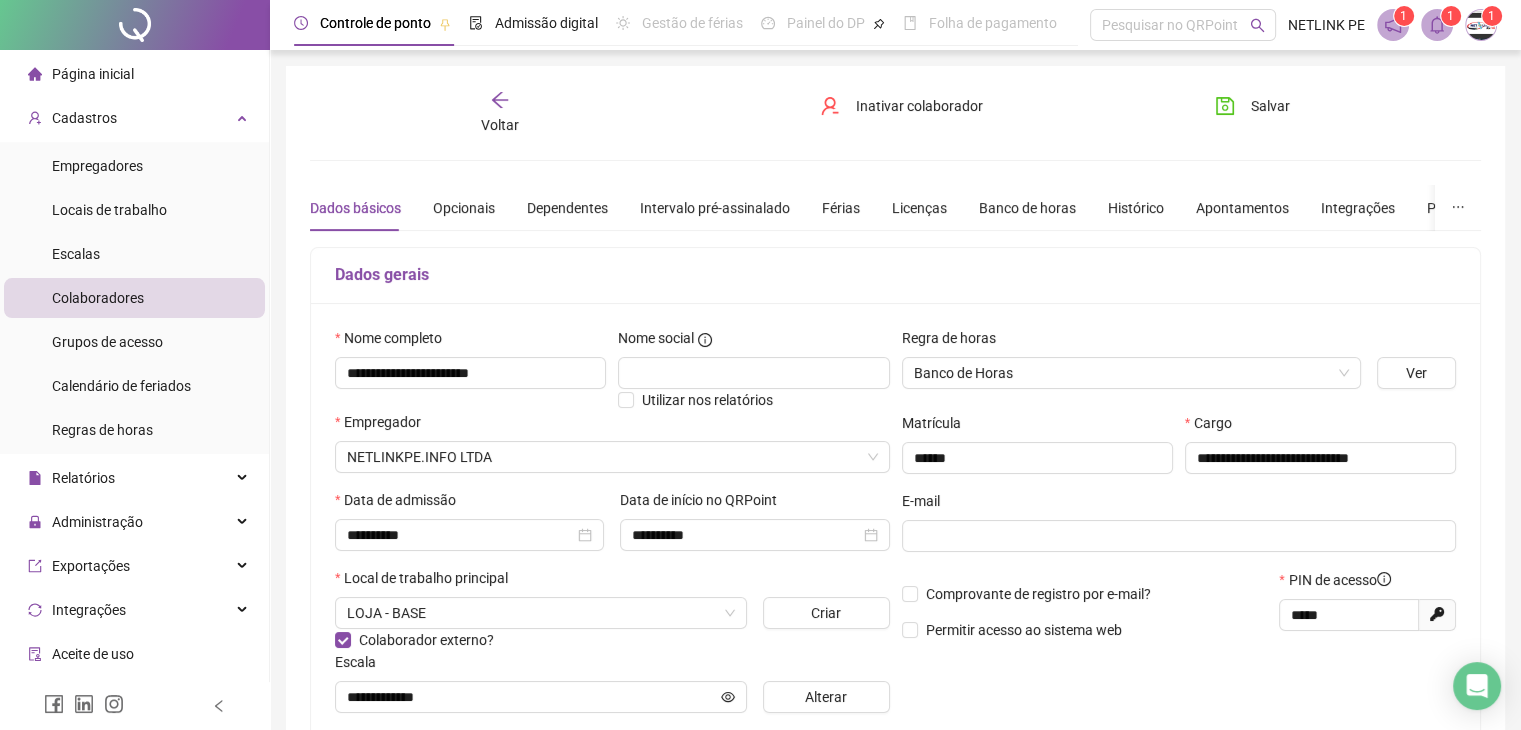 scroll, scrollTop: 0, scrollLeft: 0, axis: both 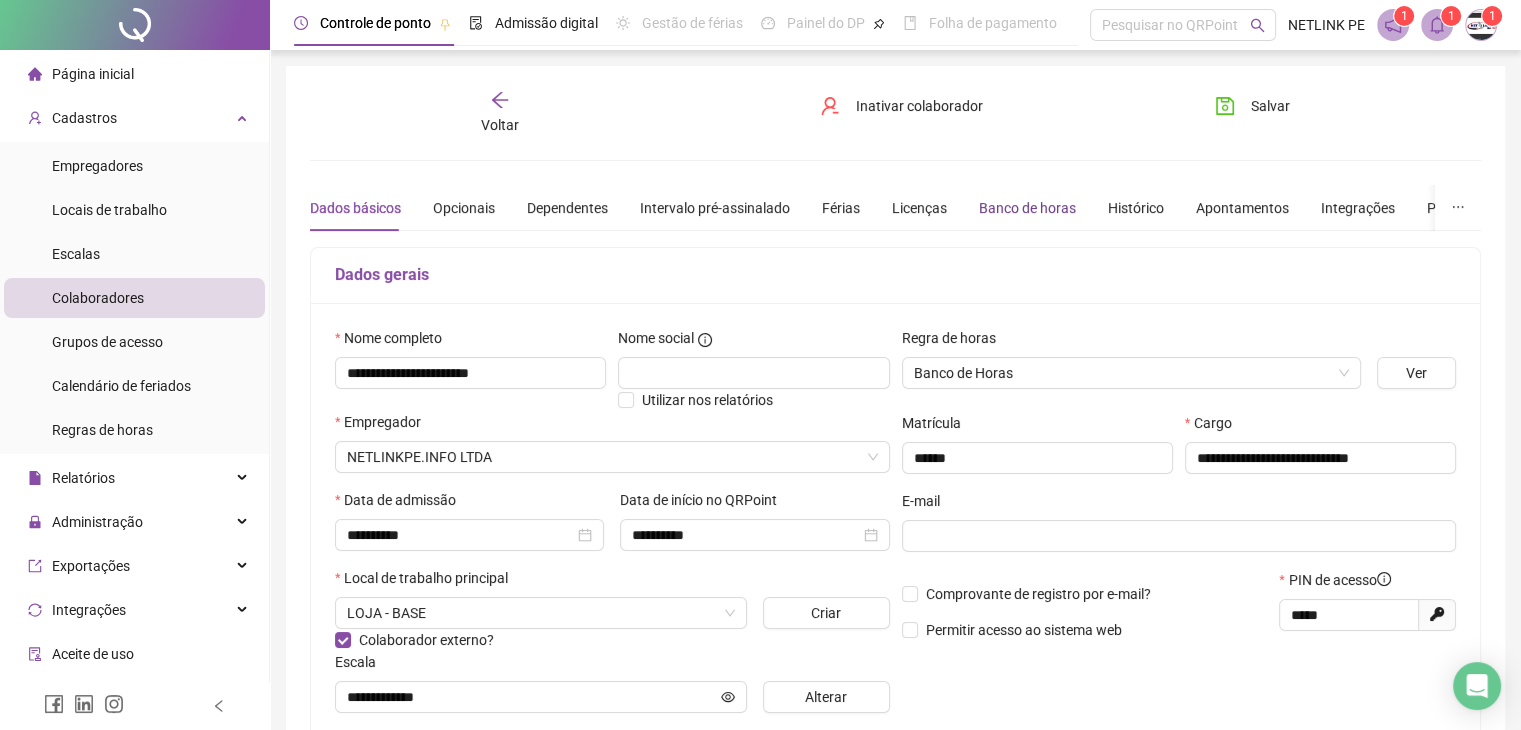 click on "Banco de horas" at bounding box center (1027, 208) 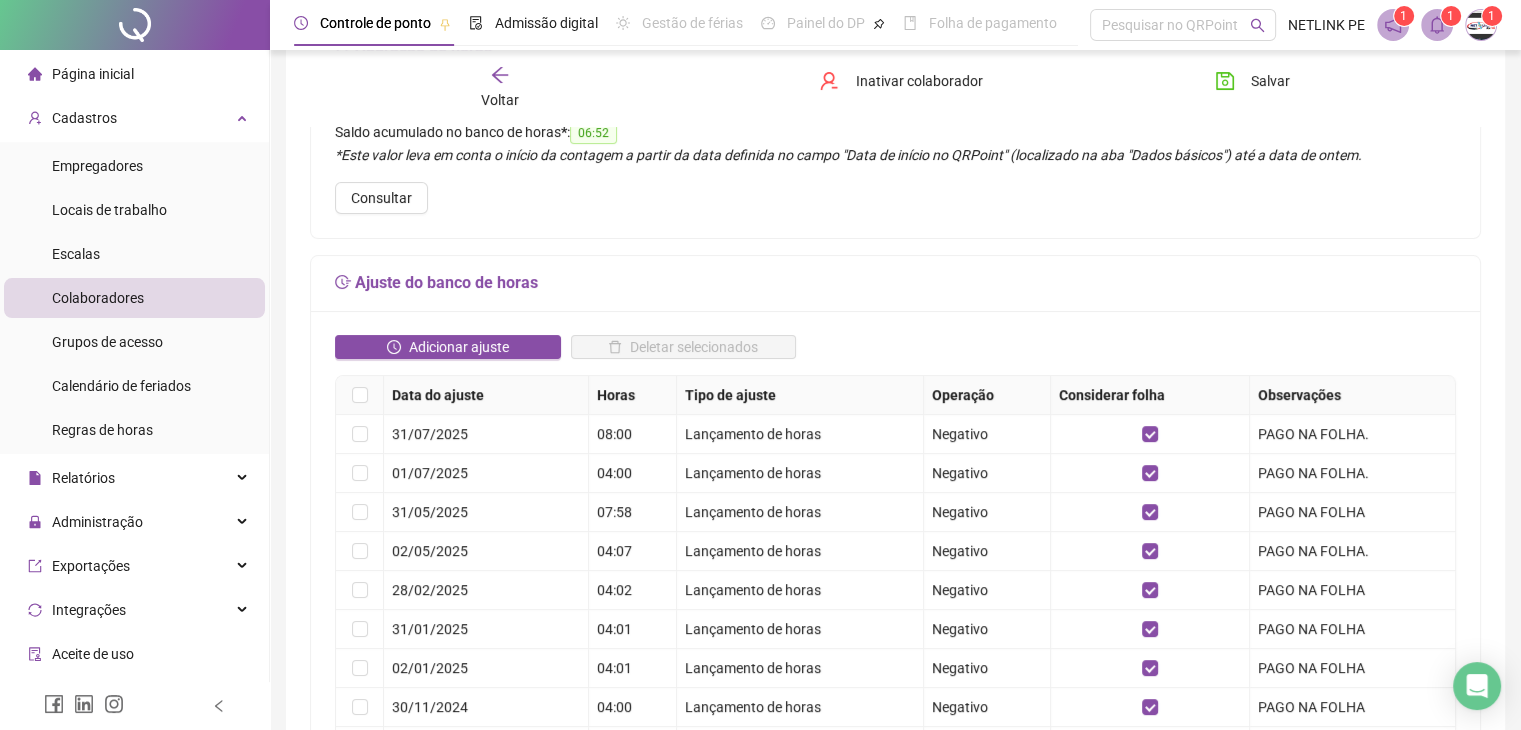 scroll, scrollTop: 234, scrollLeft: 0, axis: vertical 